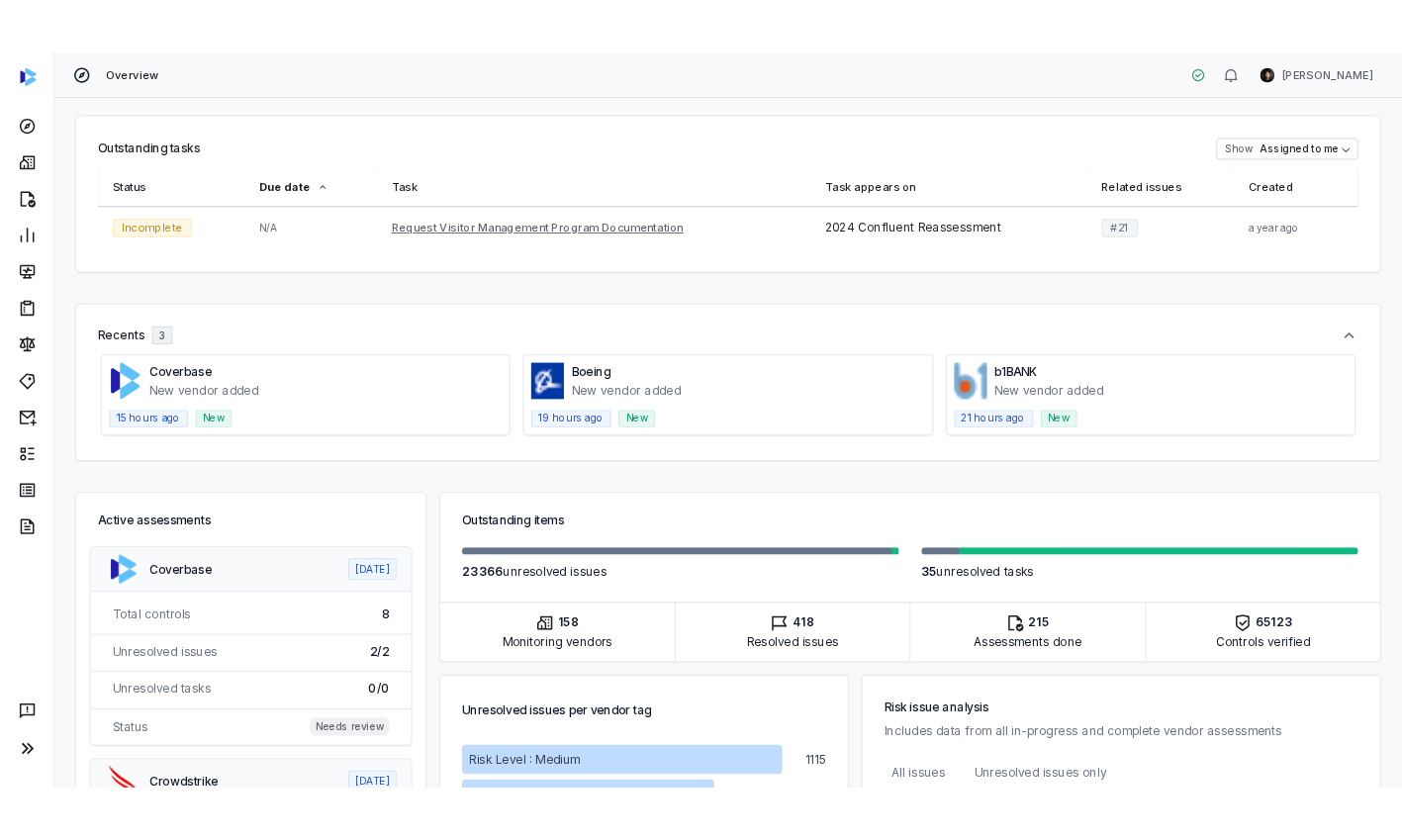scroll, scrollTop: 0, scrollLeft: 0, axis: both 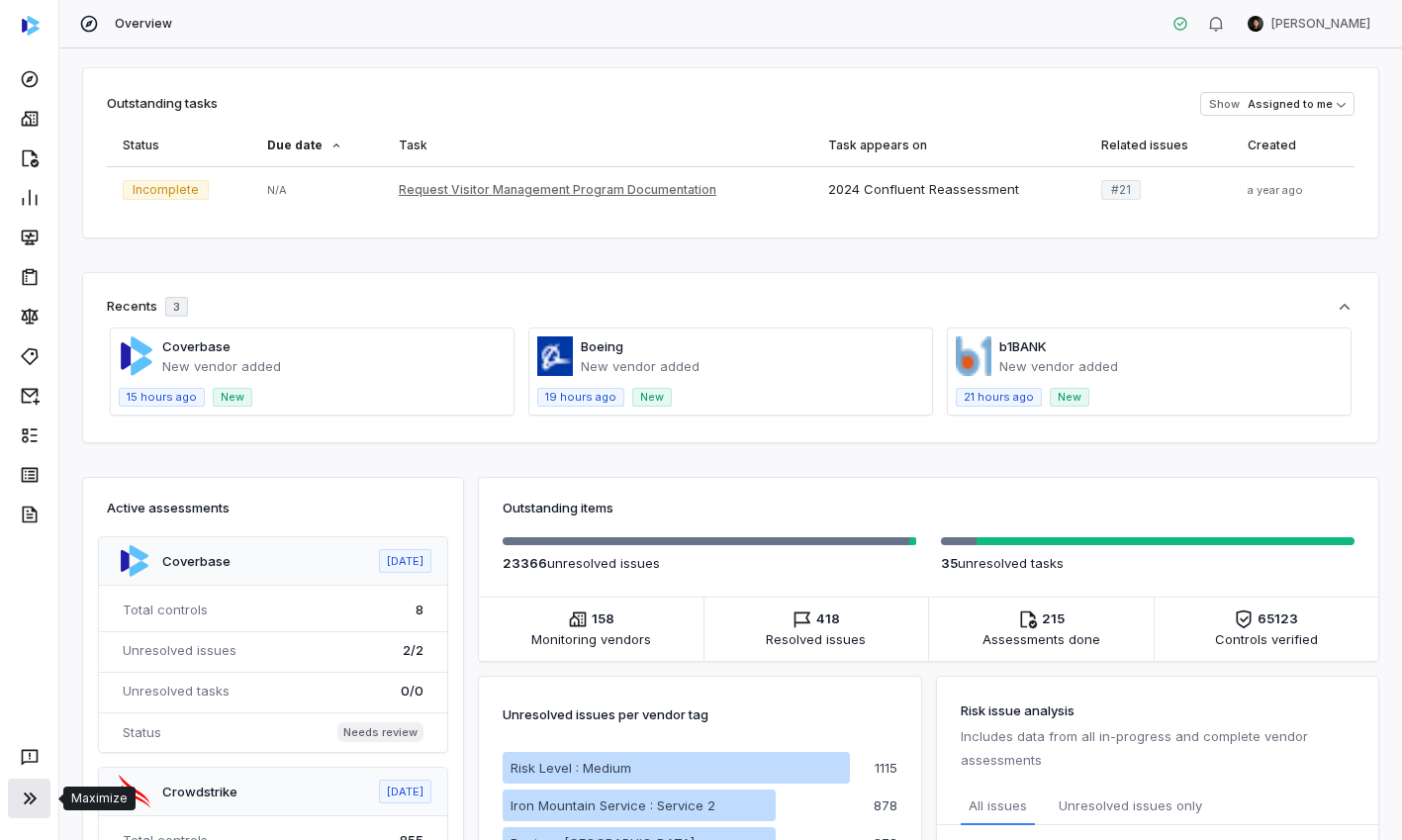 click at bounding box center [29, 798] 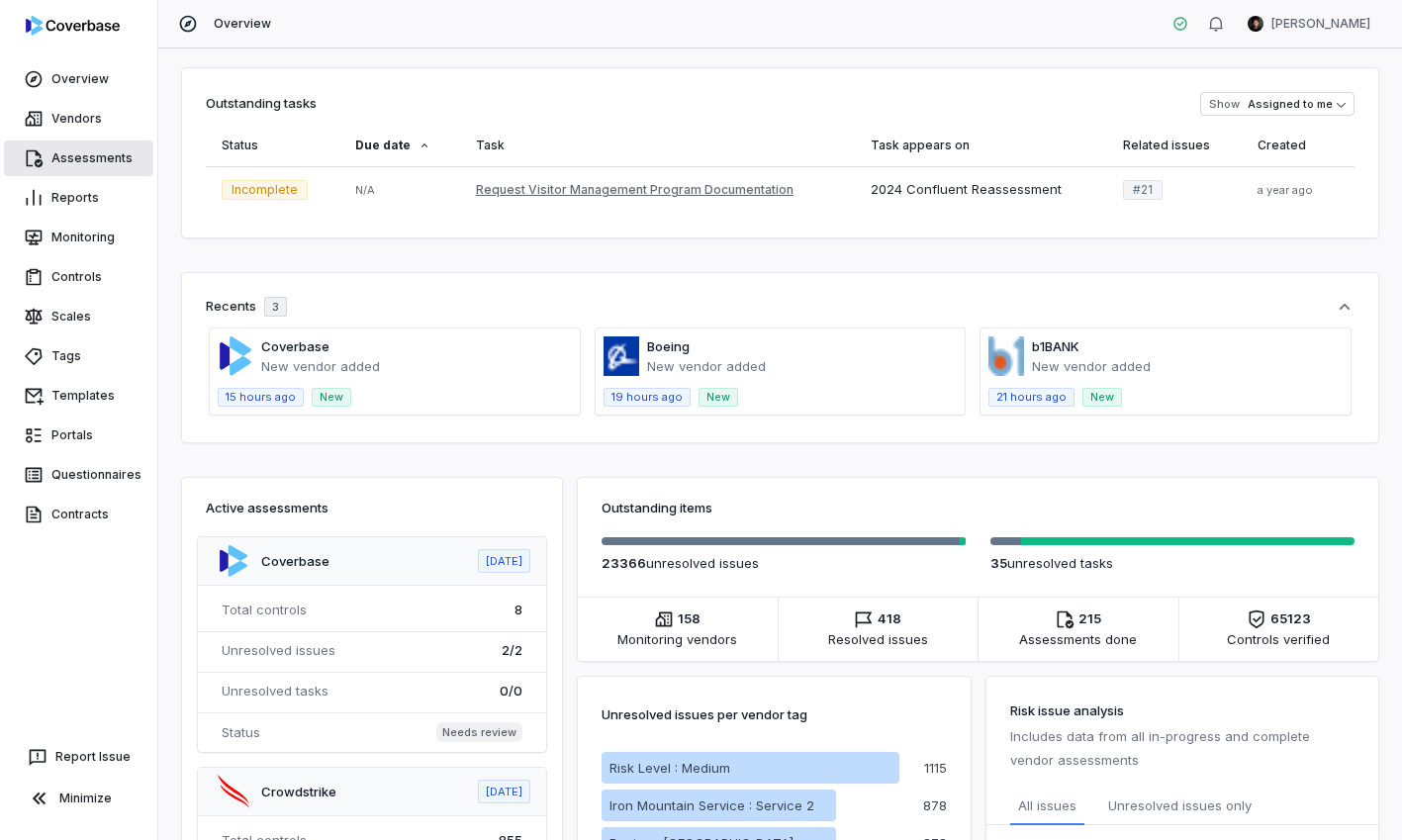 click on "Assessments" at bounding box center [78, 158] 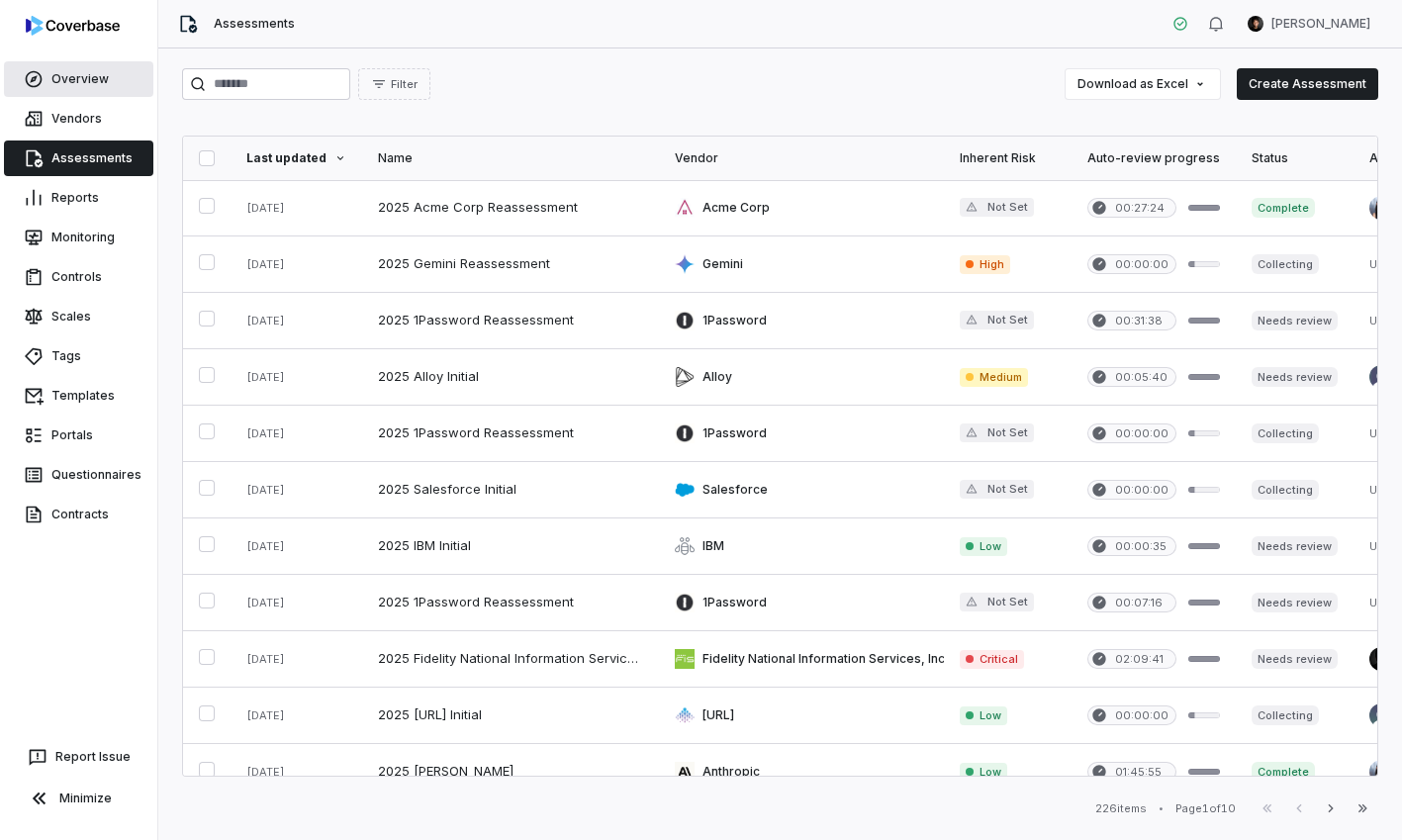 click on "Overview" at bounding box center [78, 79] 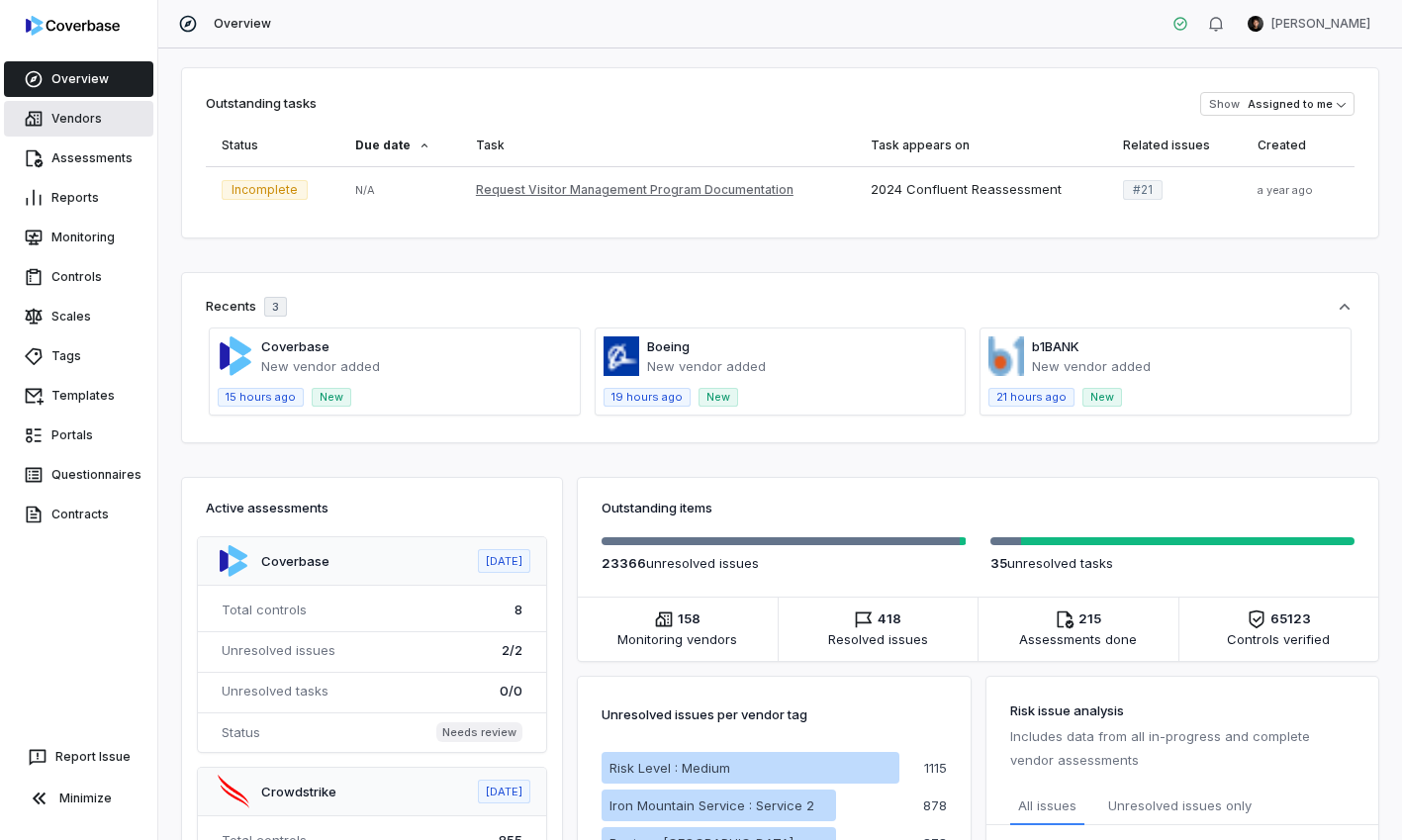 click on "Vendors" at bounding box center (78, 119) 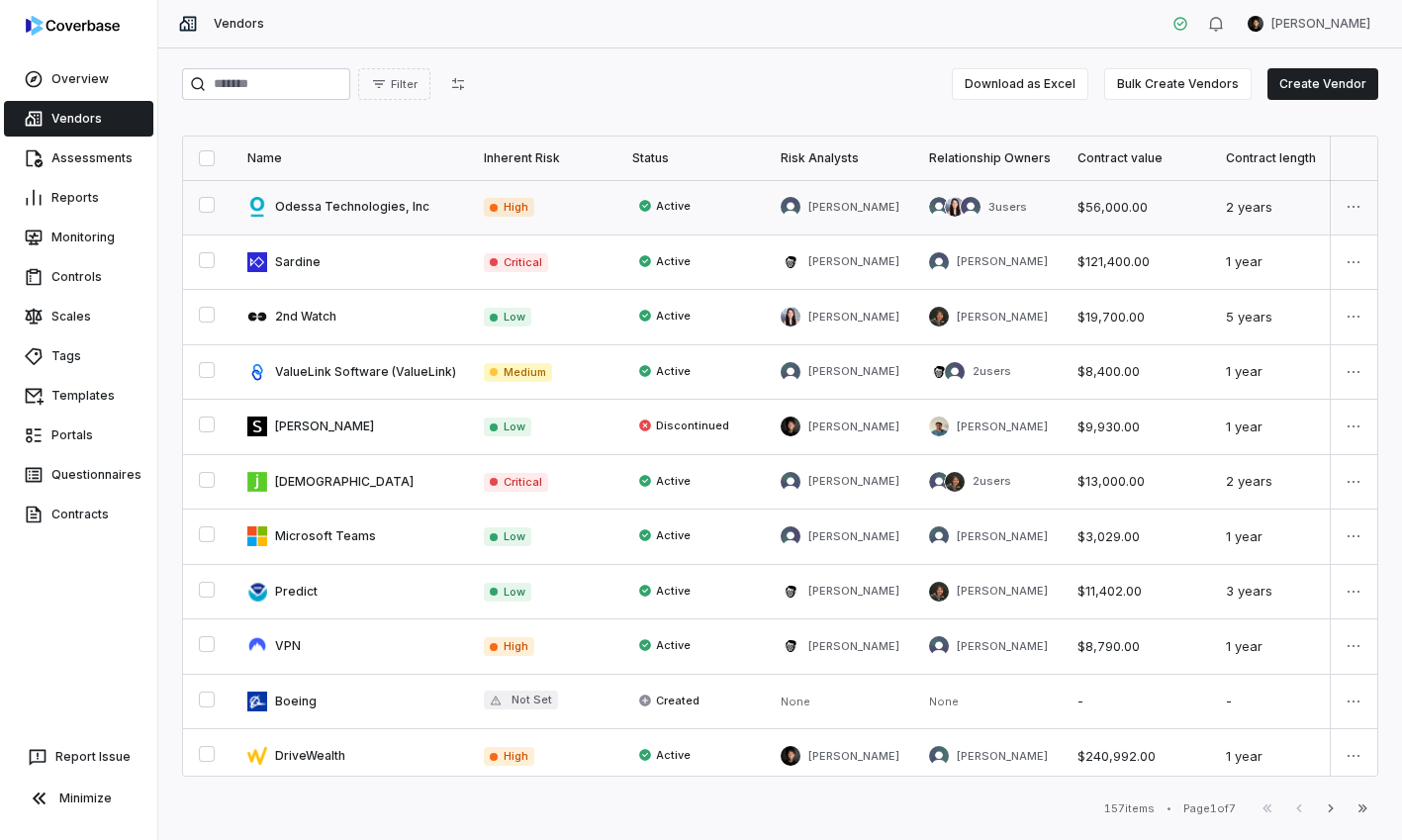 scroll, scrollTop: 0, scrollLeft: 0, axis: both 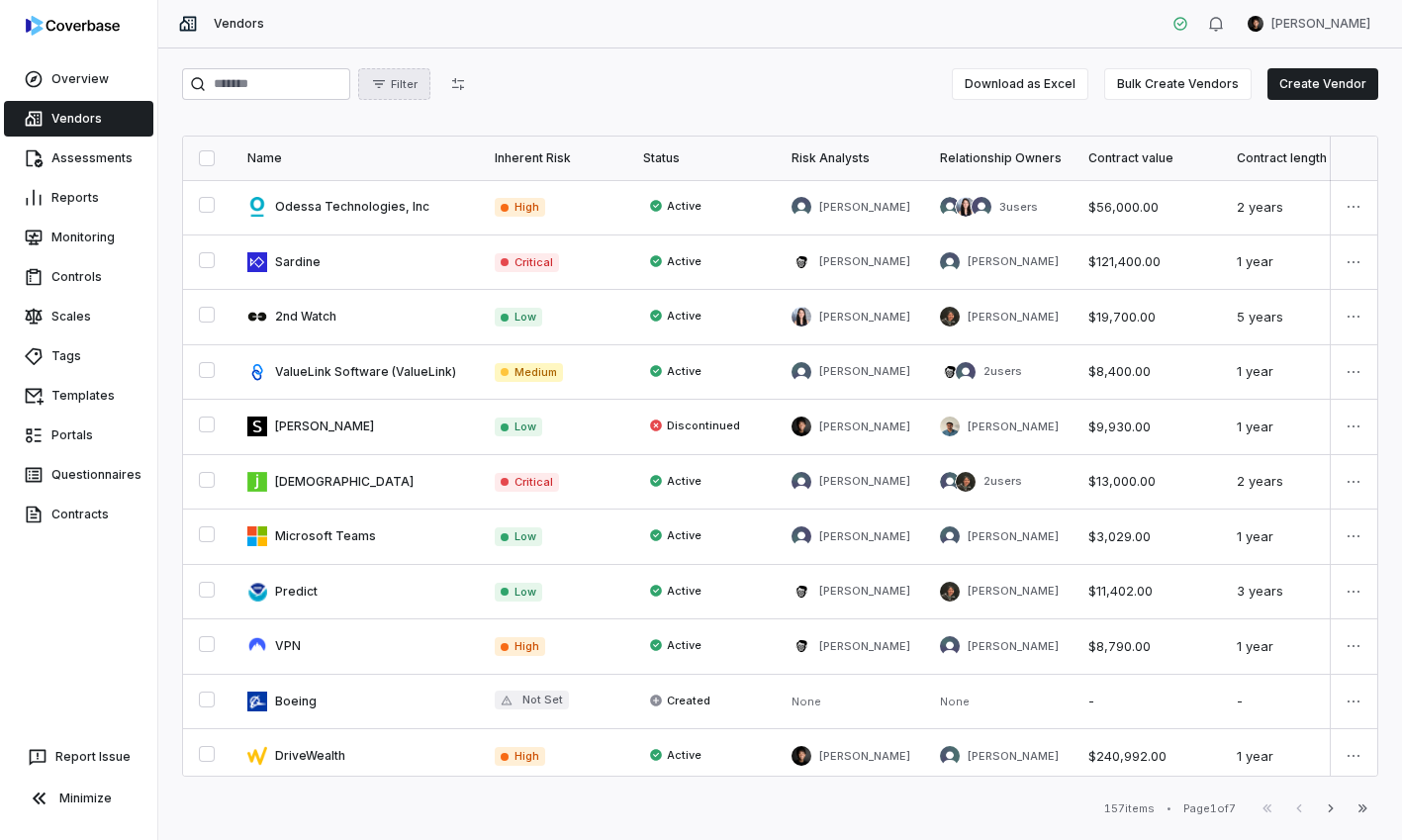 click 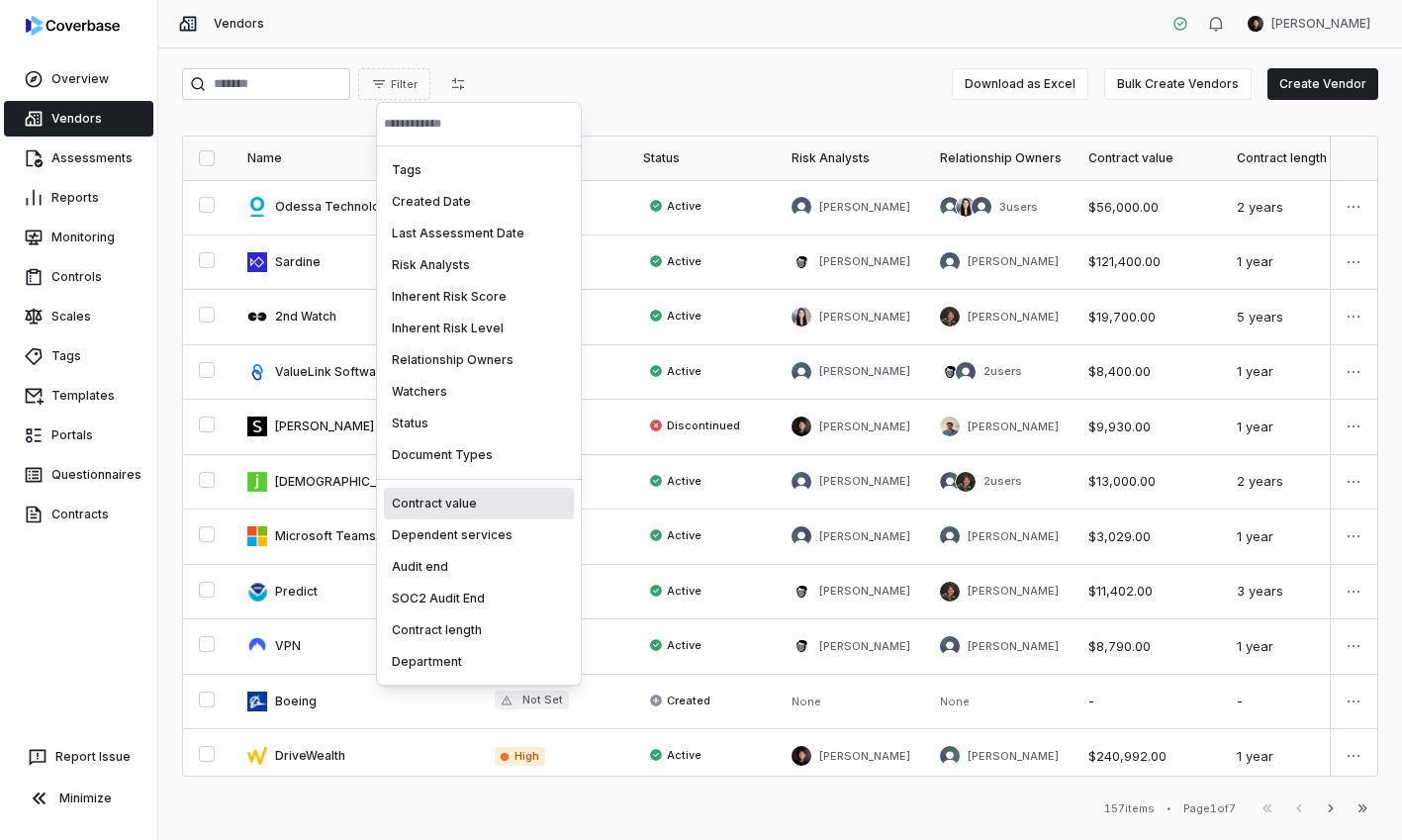 click on "Overview Vendors Assessments Reports Monitoring Controls Scales Tags Templates Portals Questionnaires Contracts Report Issue Minimize Vendors Clarence Chio Filter Download as Excel Bulk Create Vendors Create Vendor Name Inherent Risk Status Risk Analysts Relationship Owners Contract value Contract length Department Odessa Technologies, Inc High Active Lili Jiang 3  users $56,000.00 2 years Facilities   Sardine Critical Active Gus Cuddy Lili Jiang $121,400.00 1 year Risk   2nd Watch Low Active Anna Chen Jen Hsin $19,700.00 5 years IT   ValueLink Software (ValueLink) Medium Active Drew Hoover 2  users $8,400.00 1 year Operations   Shein Low Discontinued Clarence Chio Rohan Chitalia $9,930.00 1 year Operations   Jumio Critical Active Hailey Nicholson 2  users $13,000.00 2 years Risk   Microsoft Teams Low Active David Gold Drew Hoover $3,029.00 1 year IT   Predict Low Active Gus Cuddy Jen Hsin $11,402.00 3 years Facilities   VPN High Active Gus Cuddy Hailey Nicholson $8,790.00 1 year IT   Boeing -" at bounding box center [701, 420] 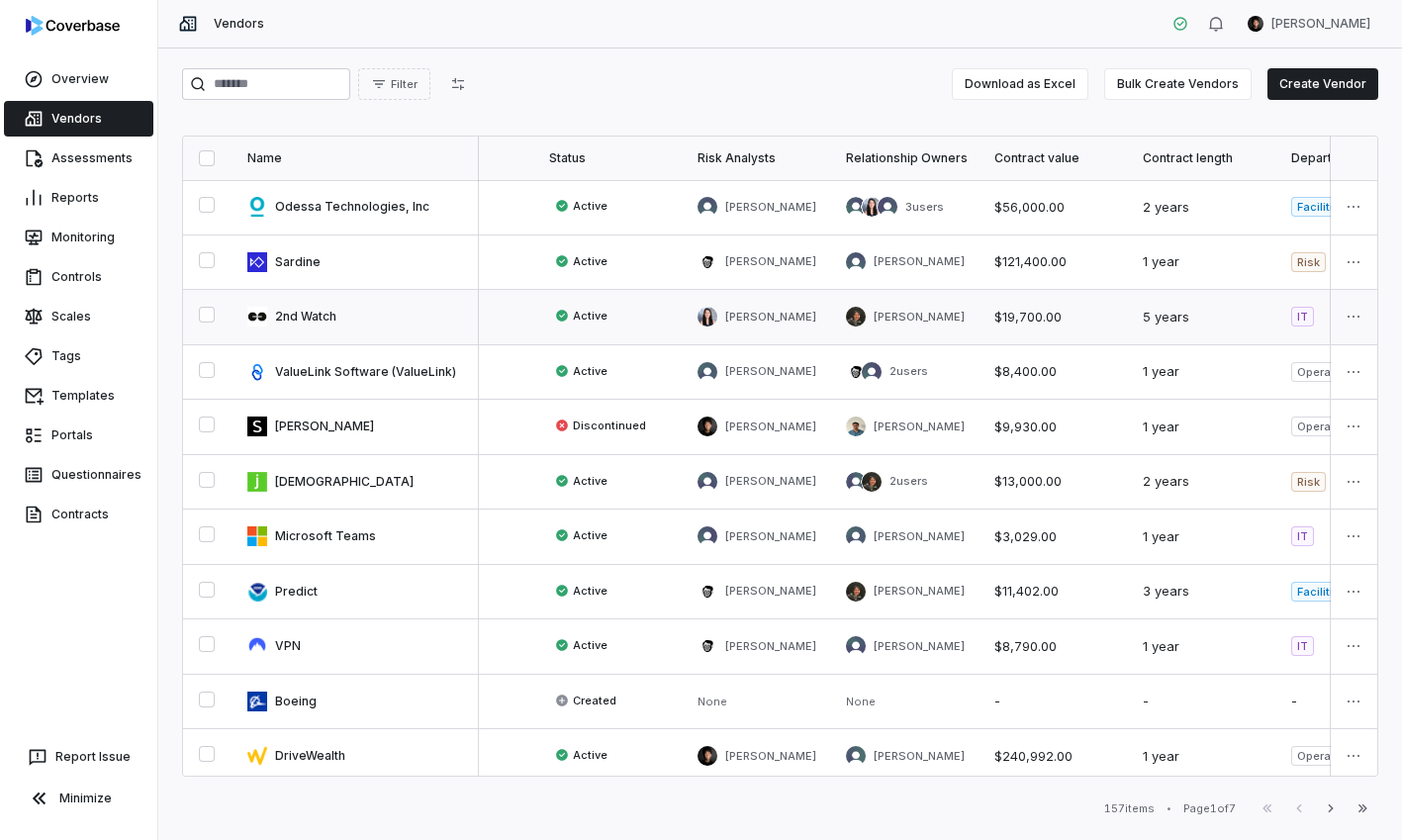 scroll, scrollTop: 0, scrollLeft: 0, axis: both 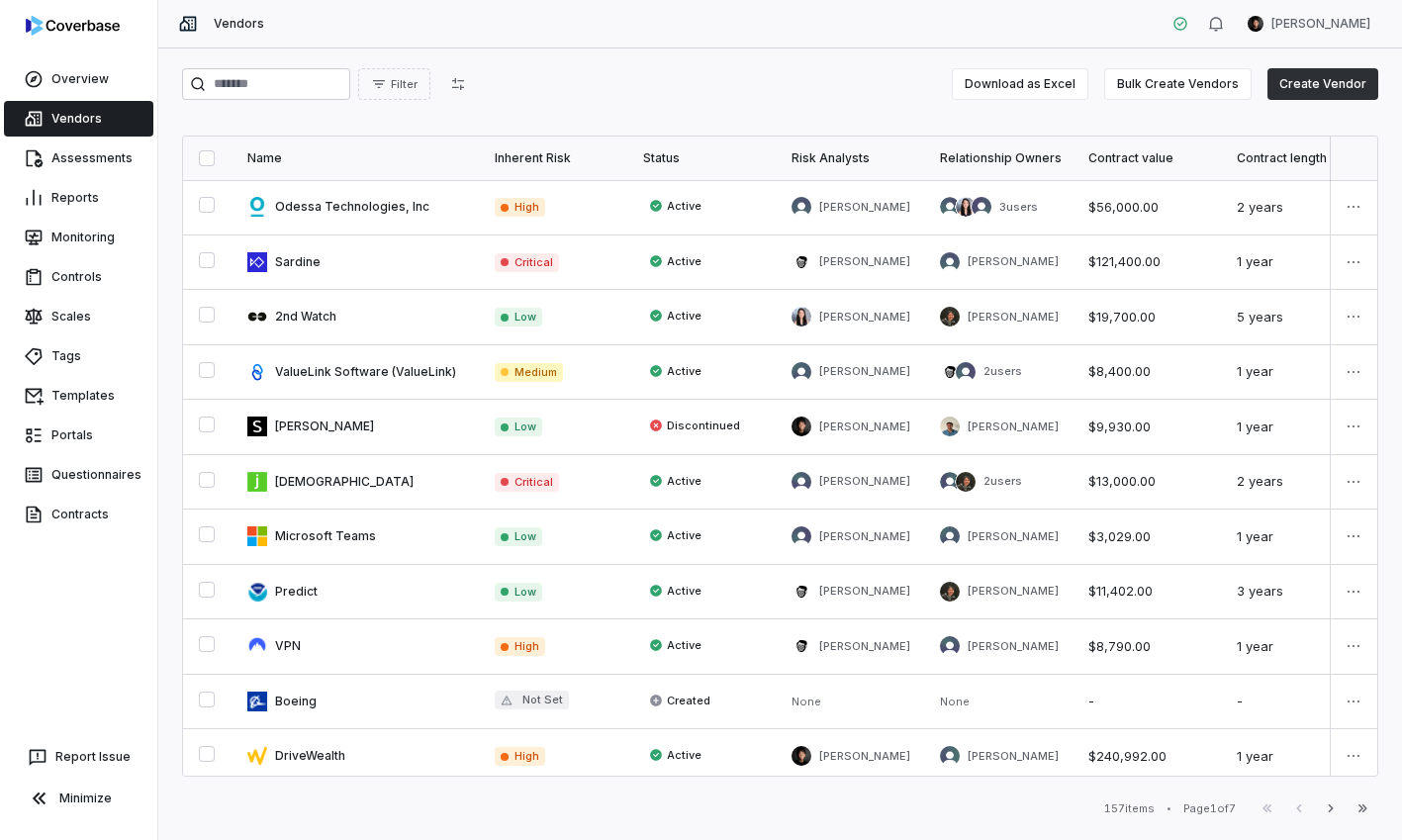 click on "Create Vendor" at bounding box center (1323, 84) 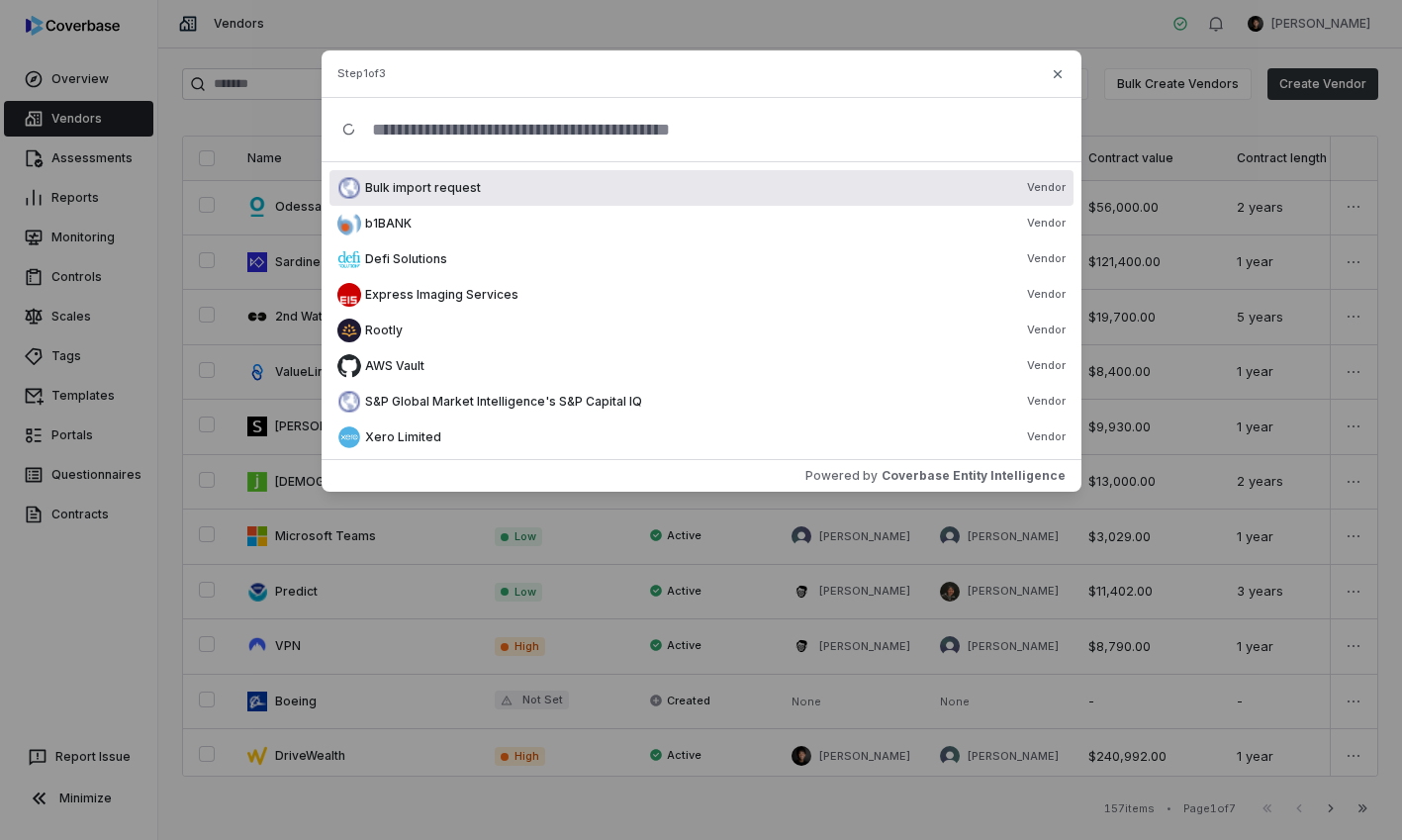 click at bounding box center (708, 130) 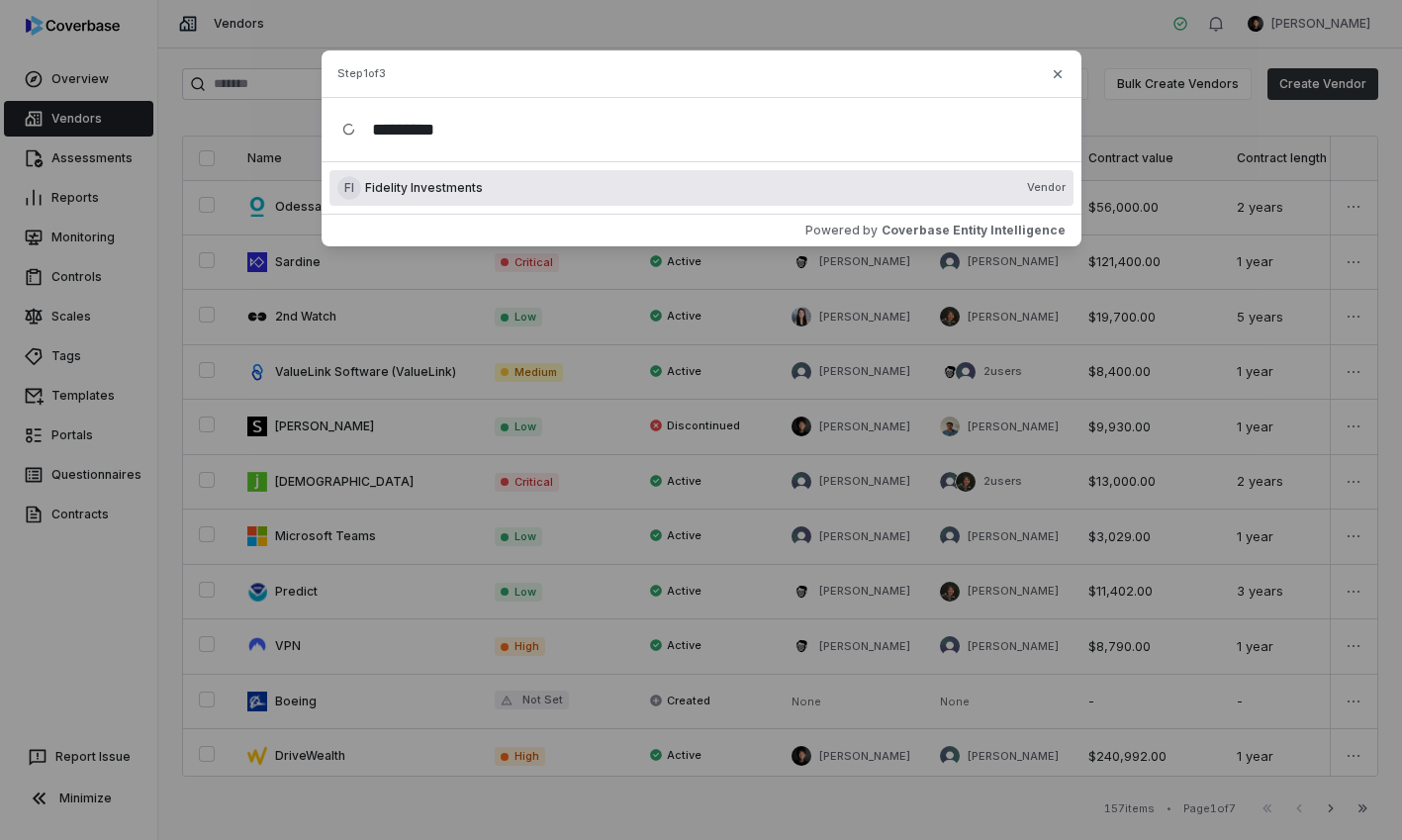 scroll, scrollTop: 0, scrollLeft: 0, axis: both 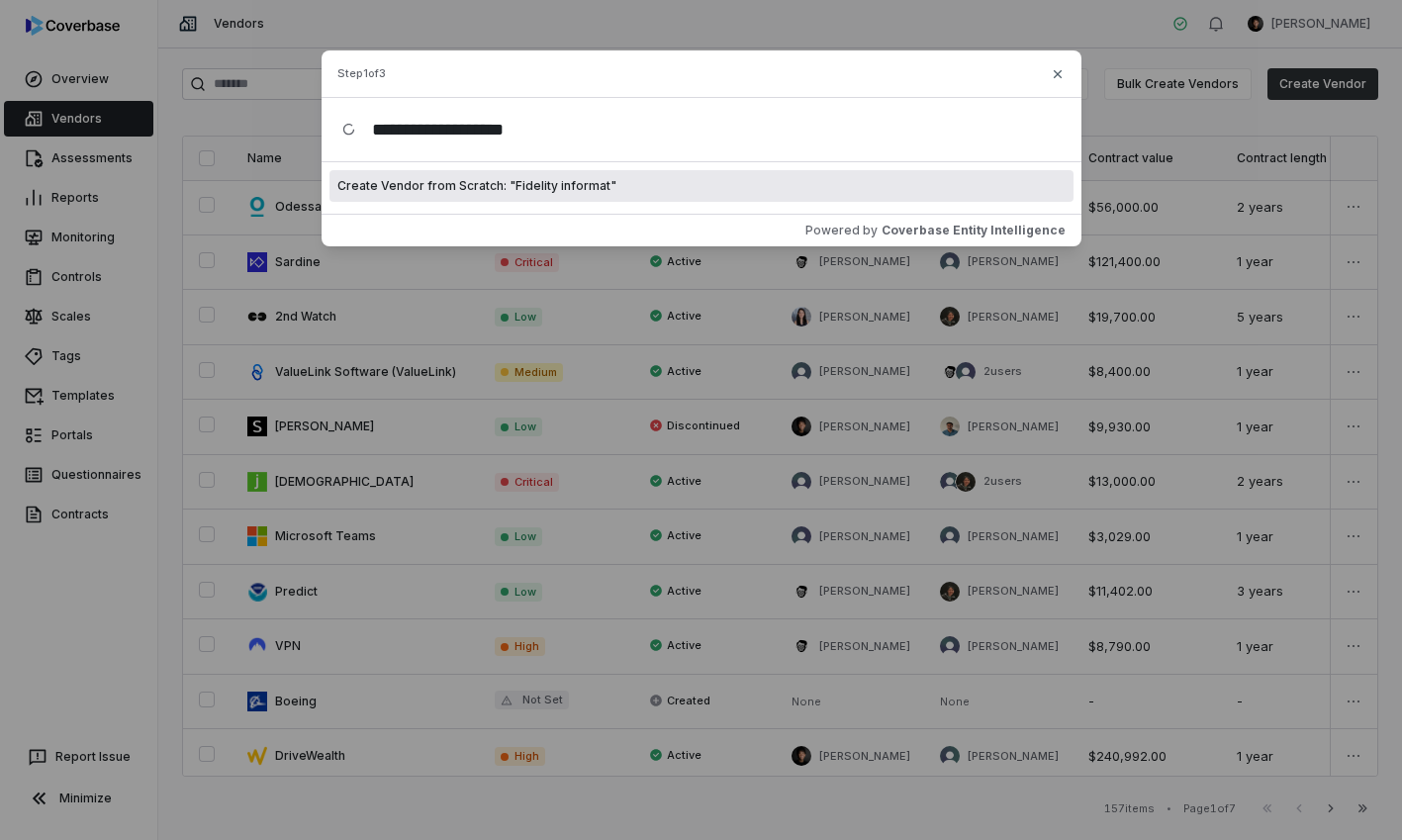 type on "**********" 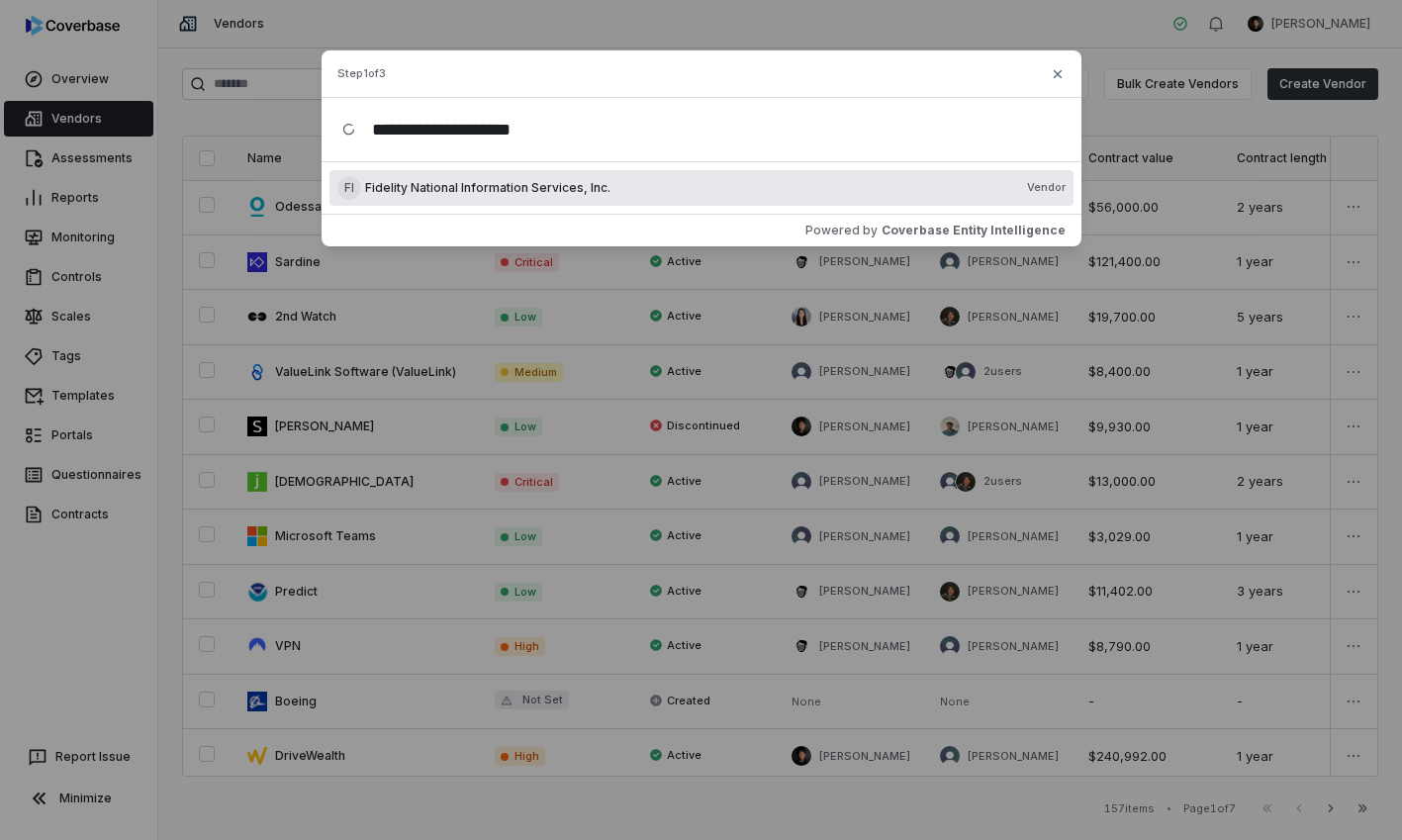 scroll, scrollTop: 0, scrollLeft: 0, axis: both 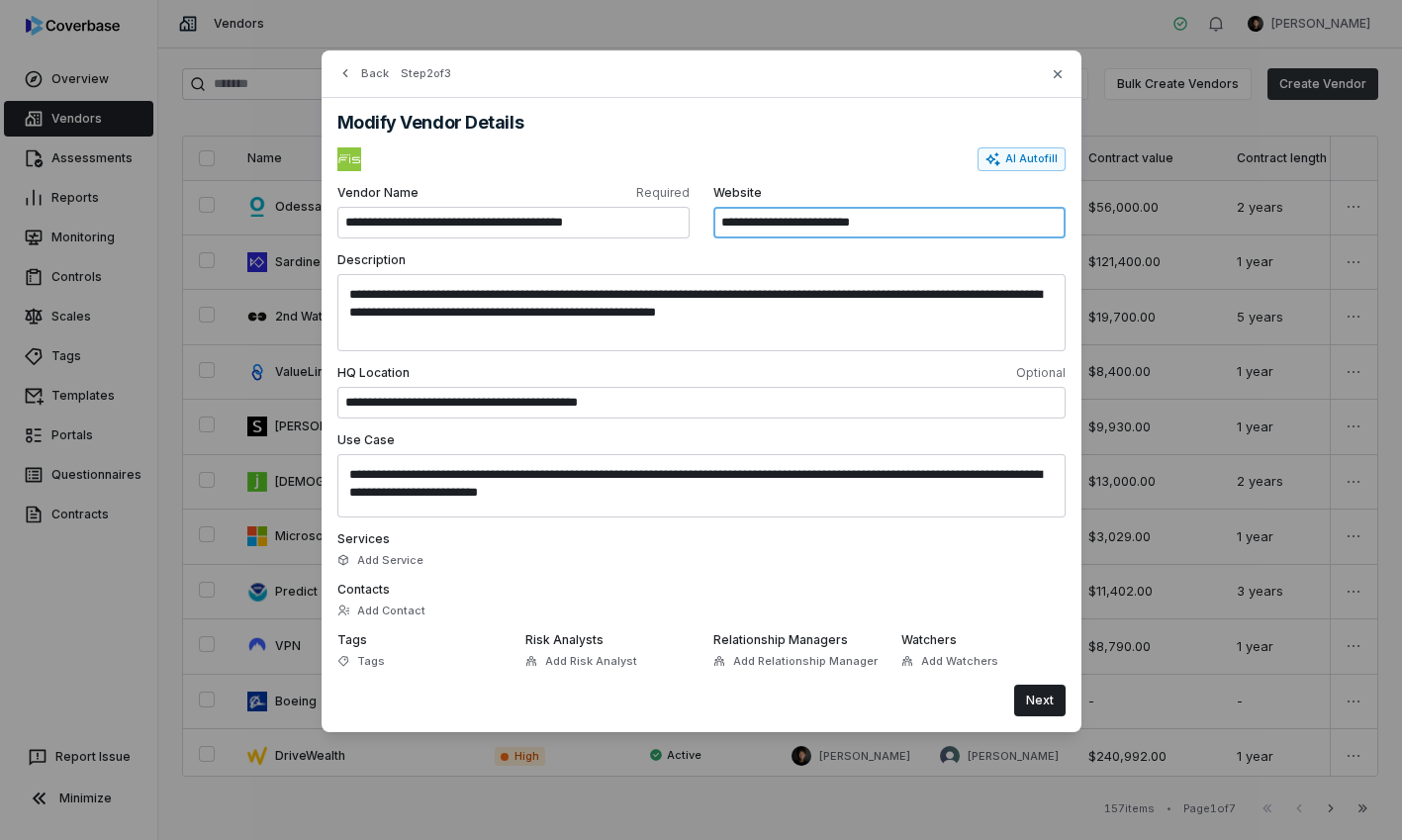 click on "**********" at bounding box center (889, 223) 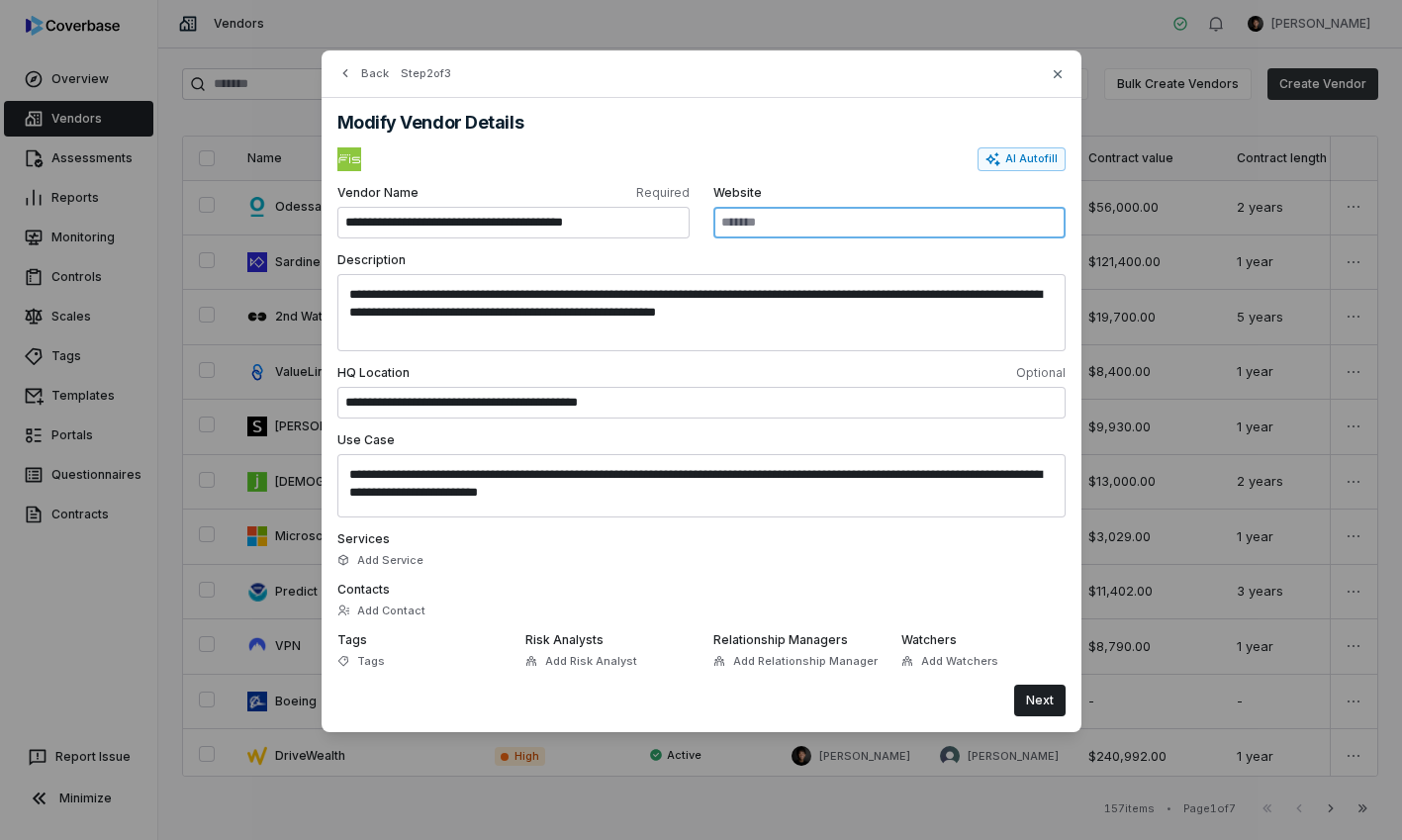 type 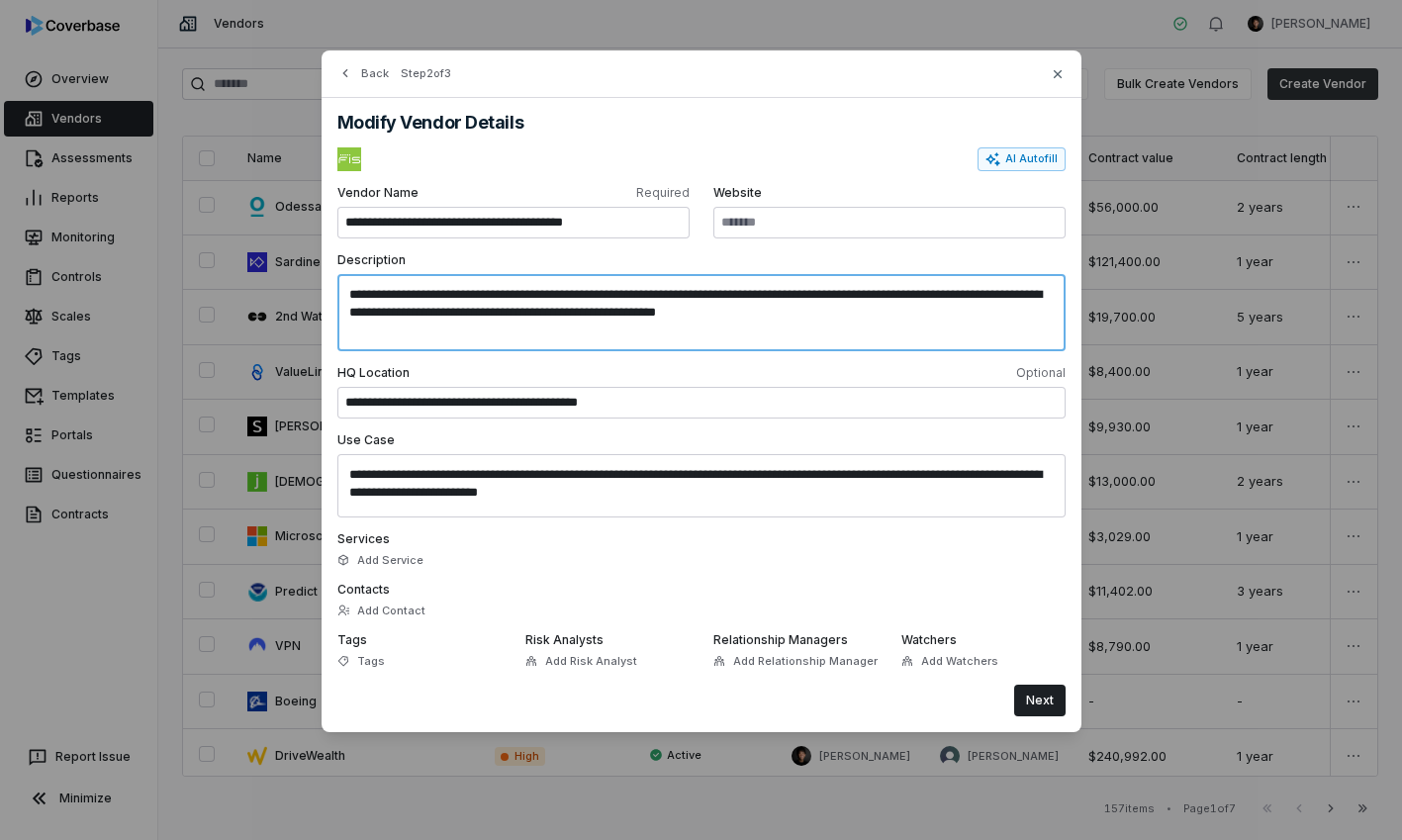 click on "**********" at bounding box center [701, 313] 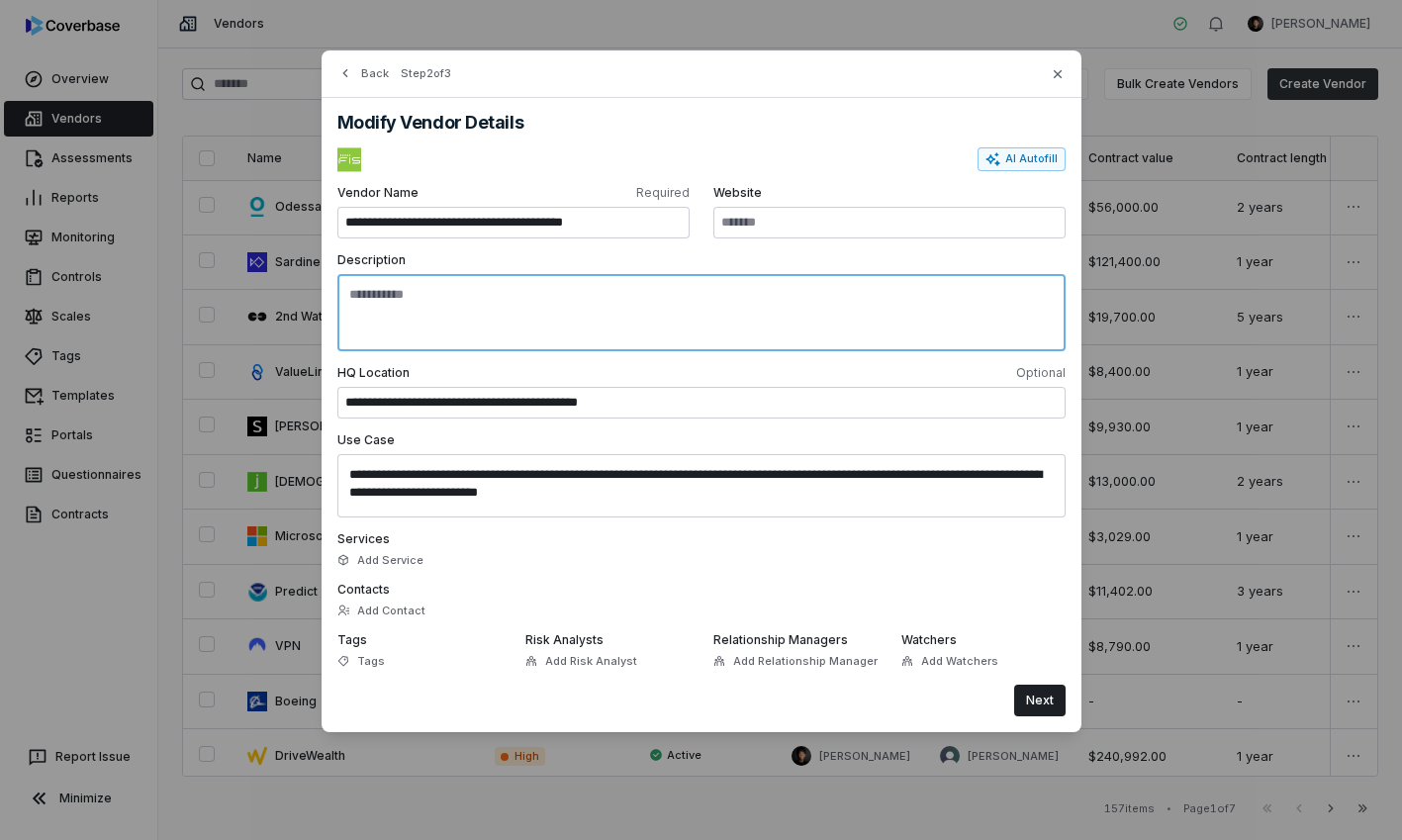 type 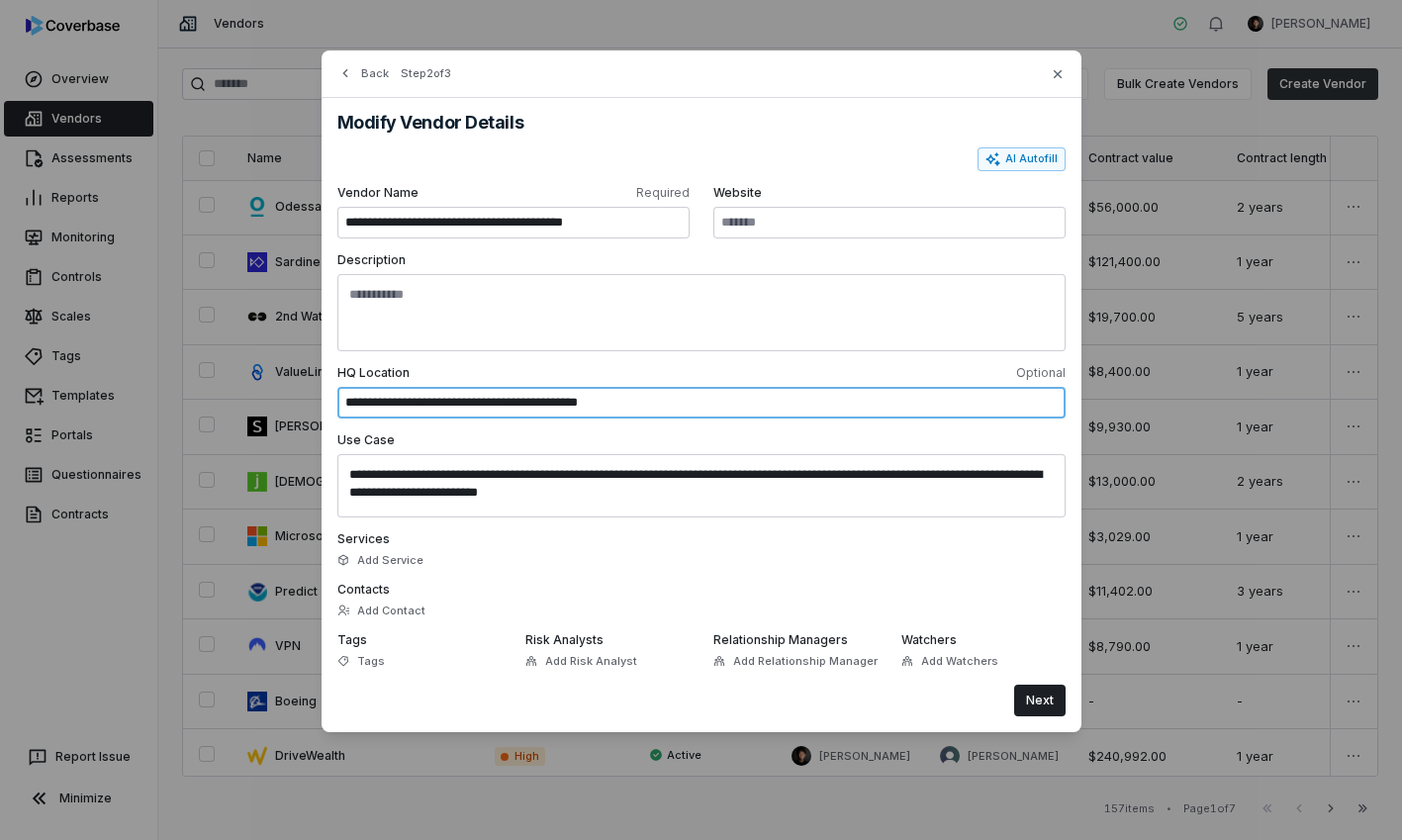 click on "**********" at bounding box center (701, 403) 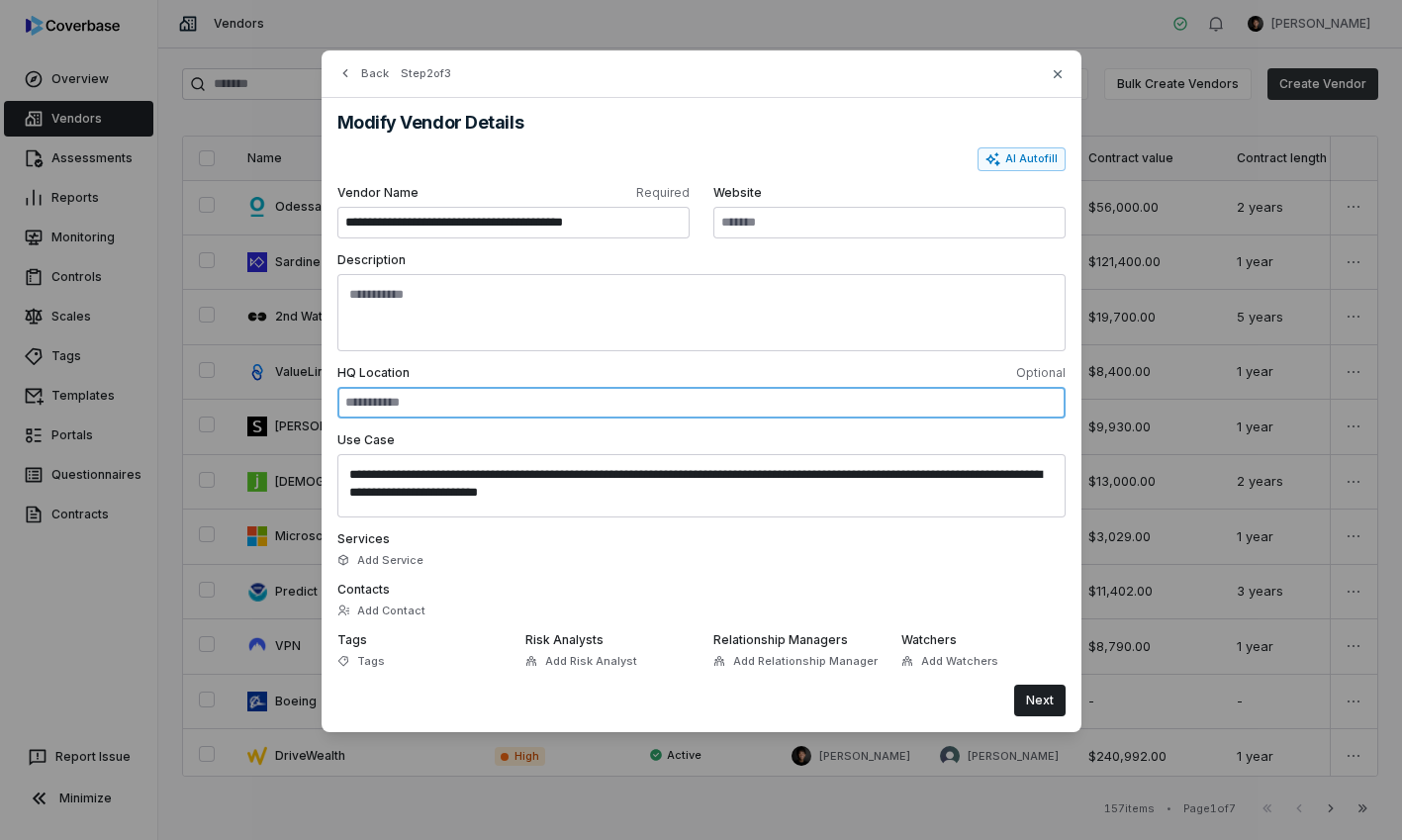 type 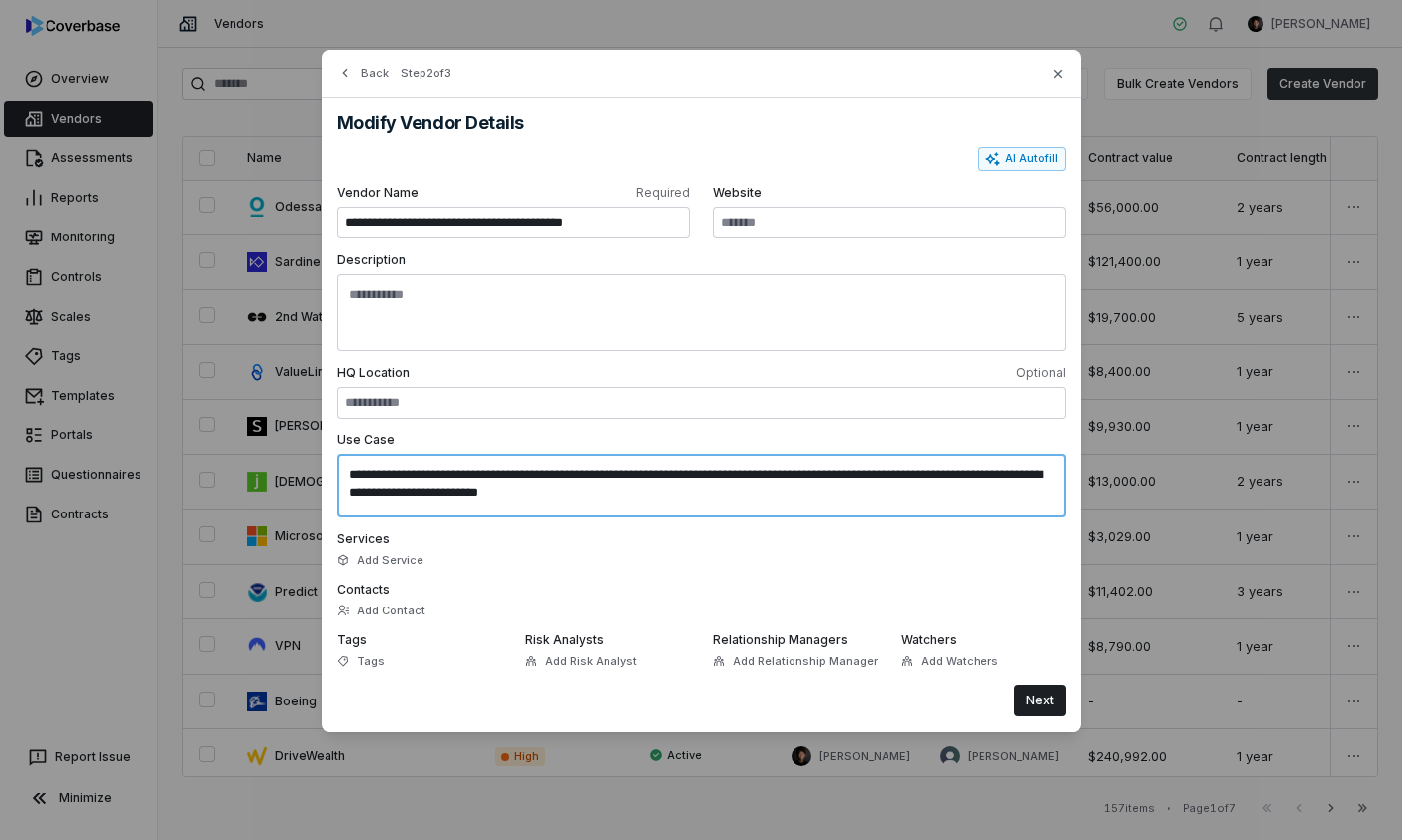 click on "**********" at bounding box center (701, 486) 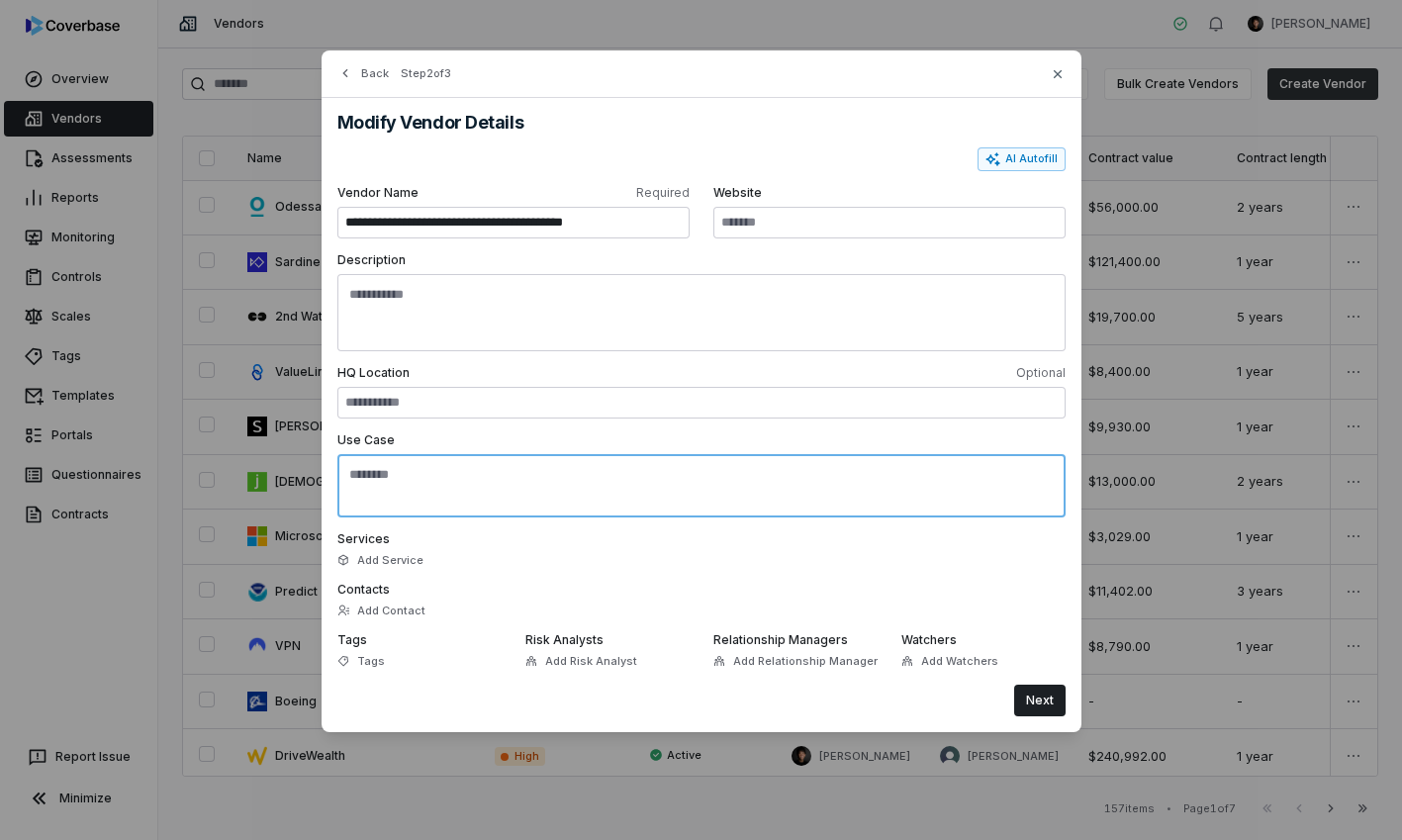 type 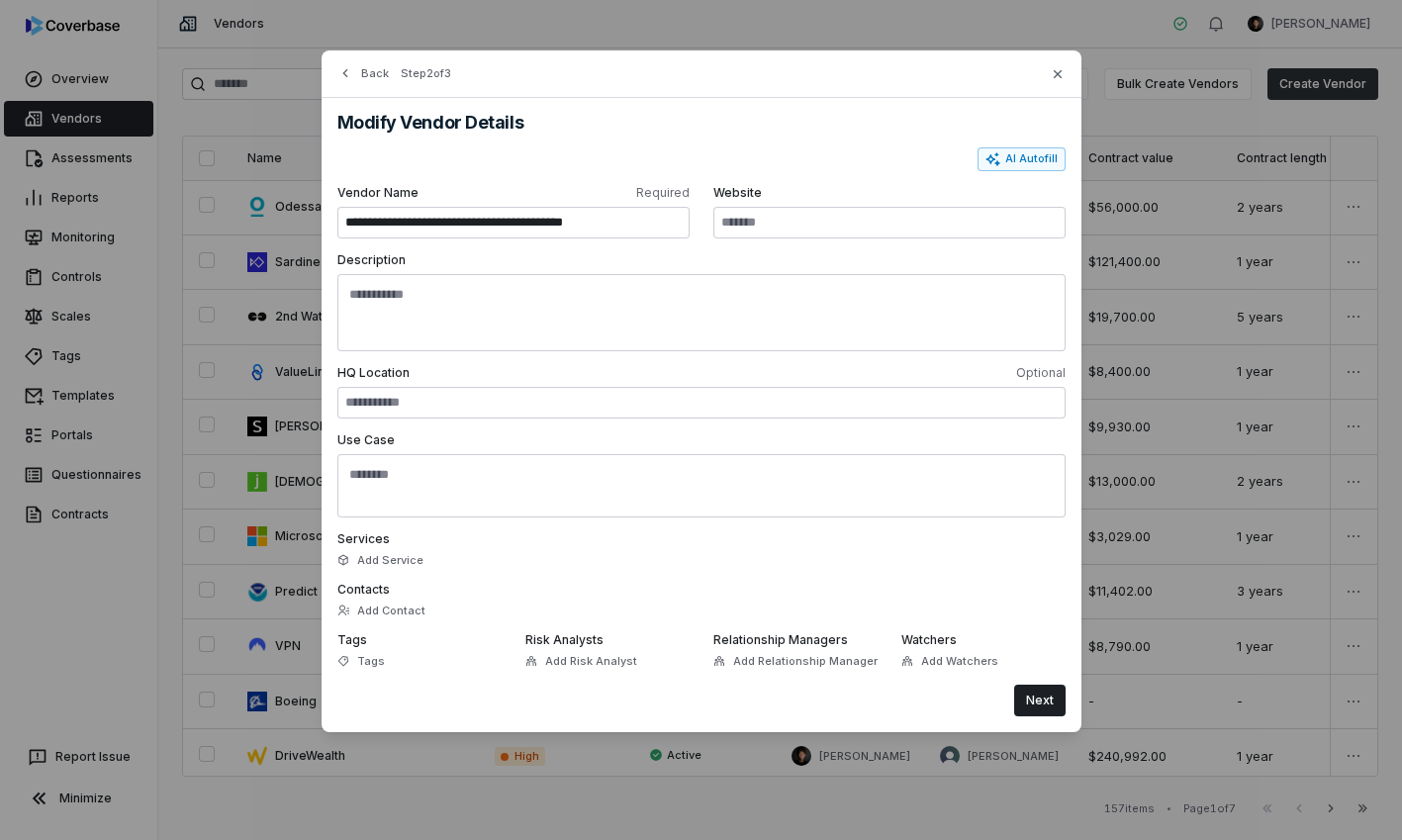 click on "**********" at bounding box center (701, 415) 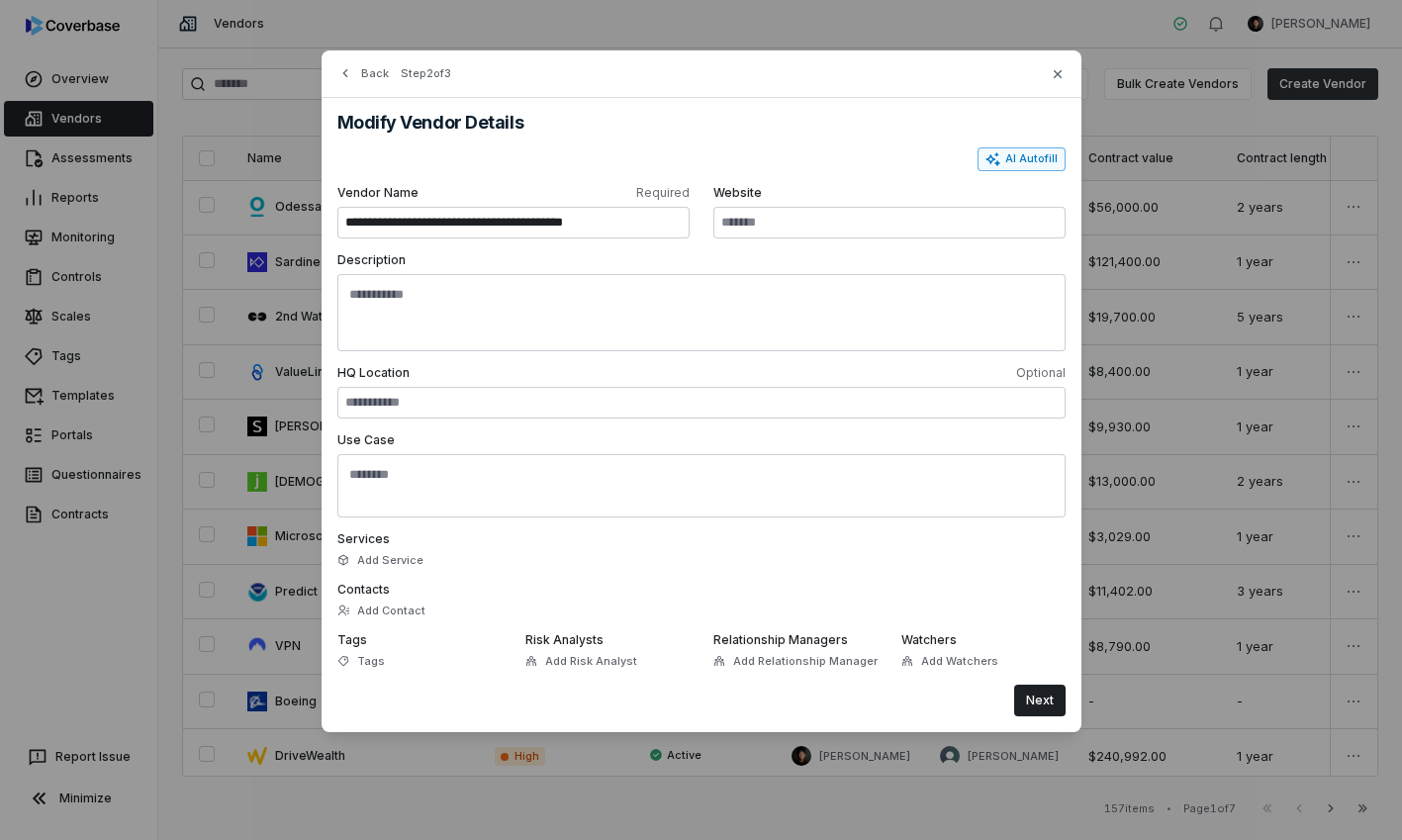 click on "AI Autofill" at bounding box center [1021, 159] 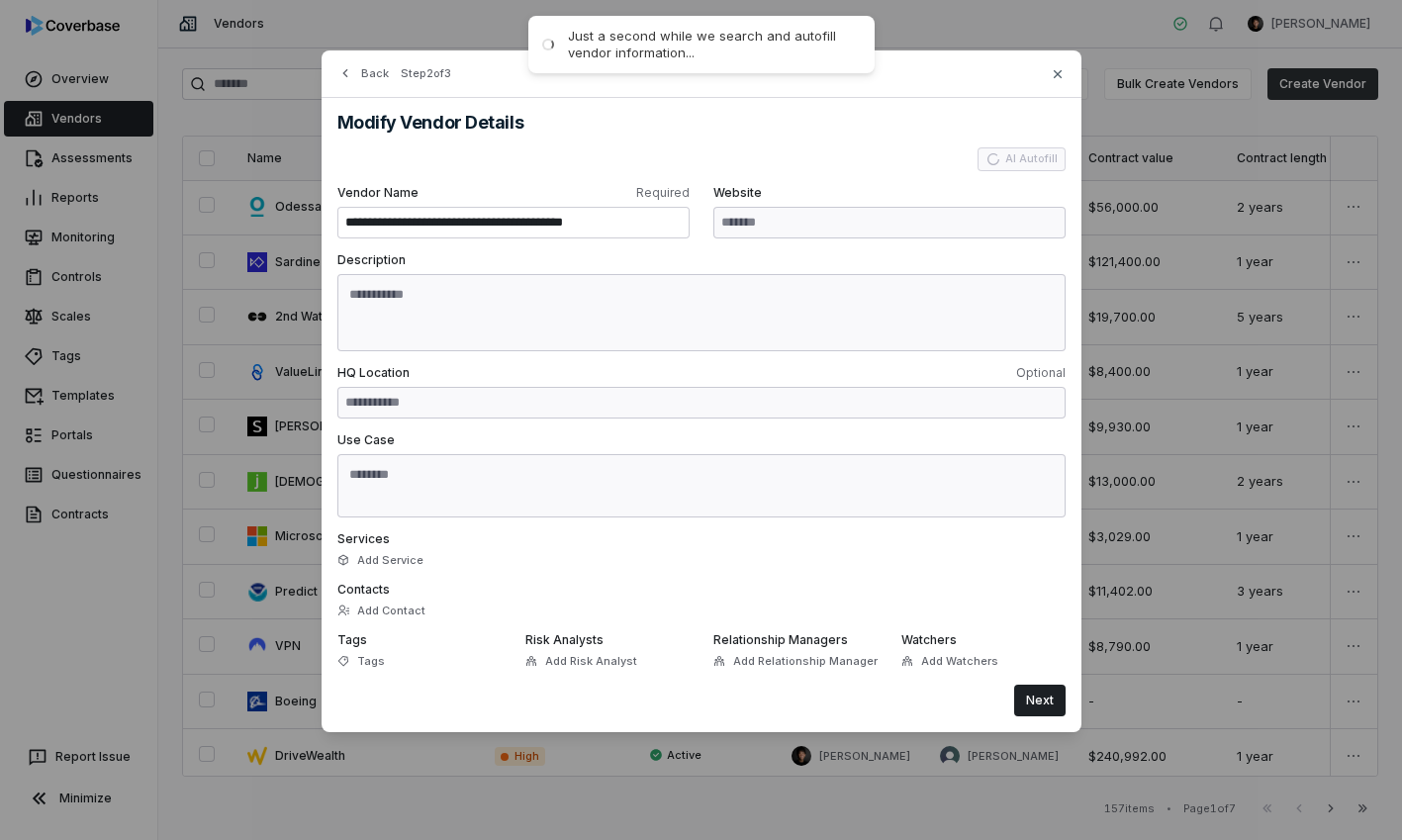 type on "**********" 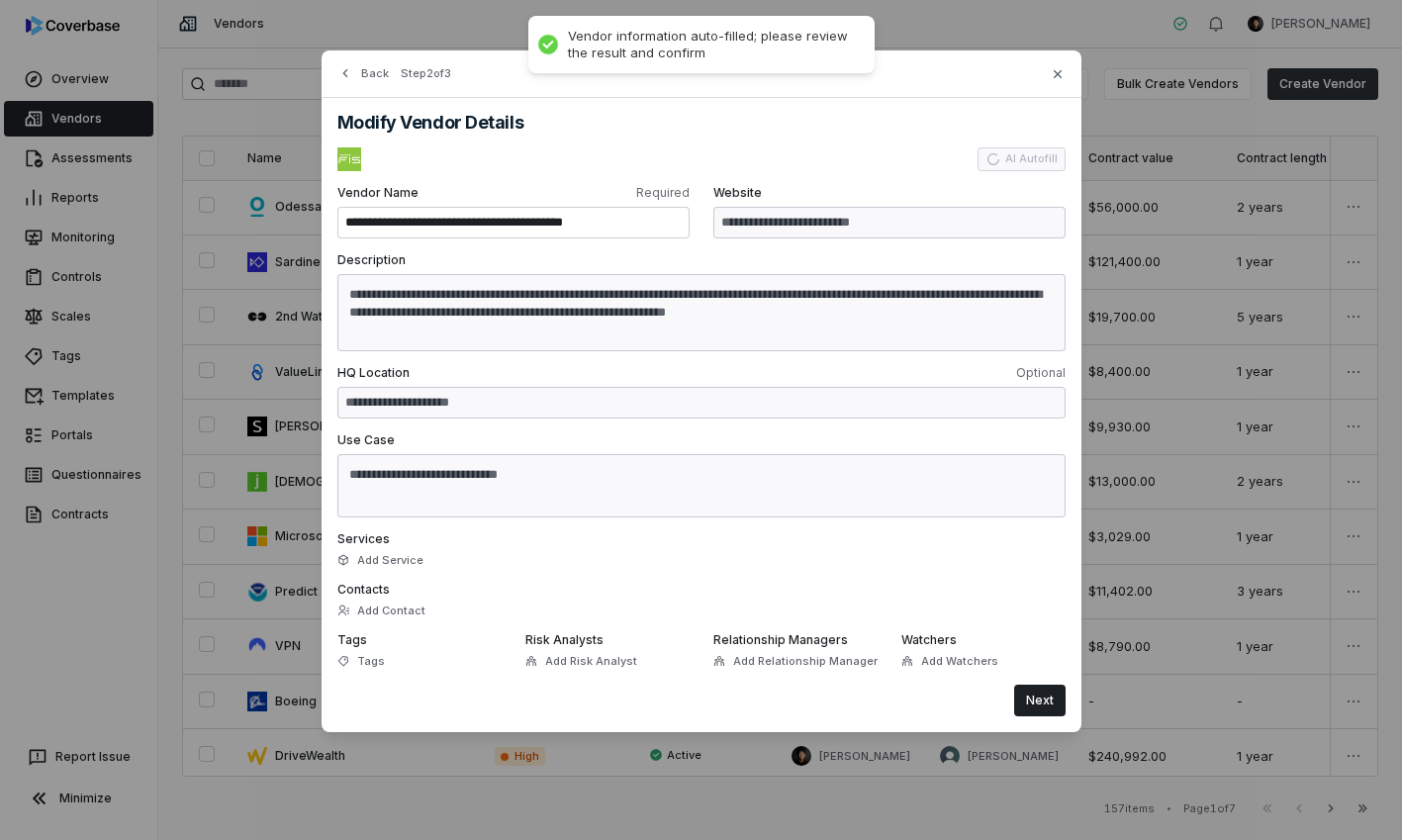 type on "**********" 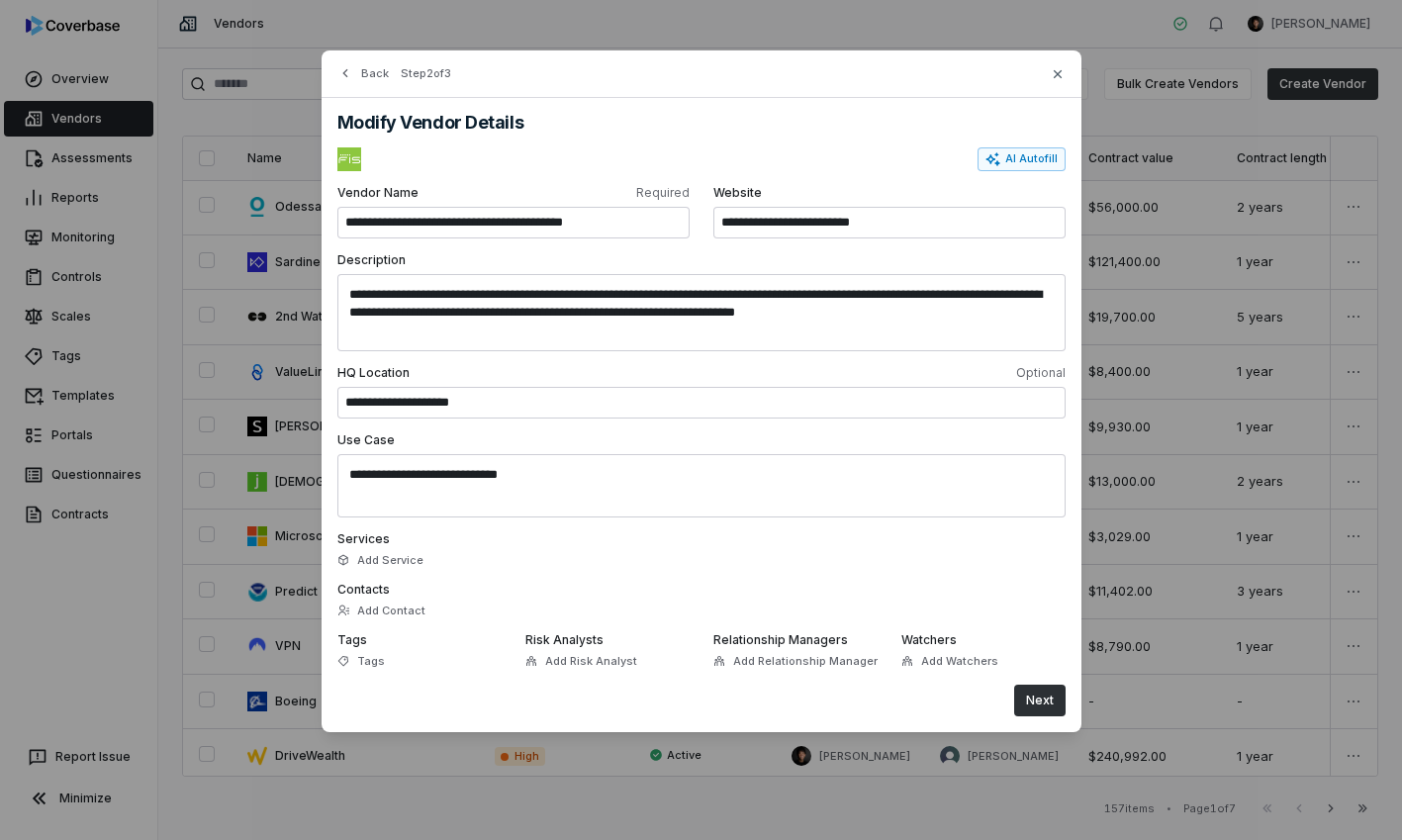 click on "Next" at bounding box center [1040, 700] 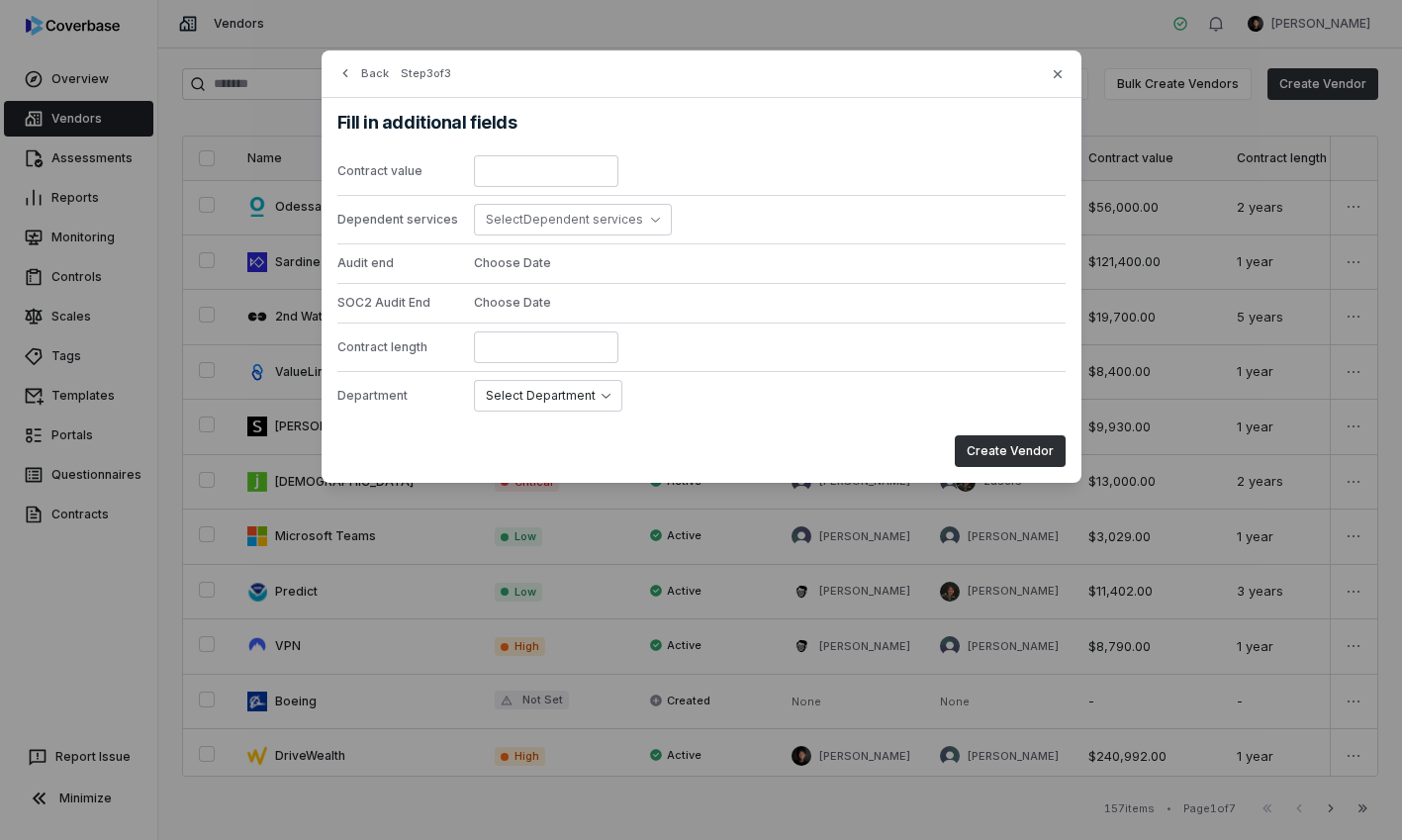 click on "Create Vendor" at bounding box center (1010, 451) 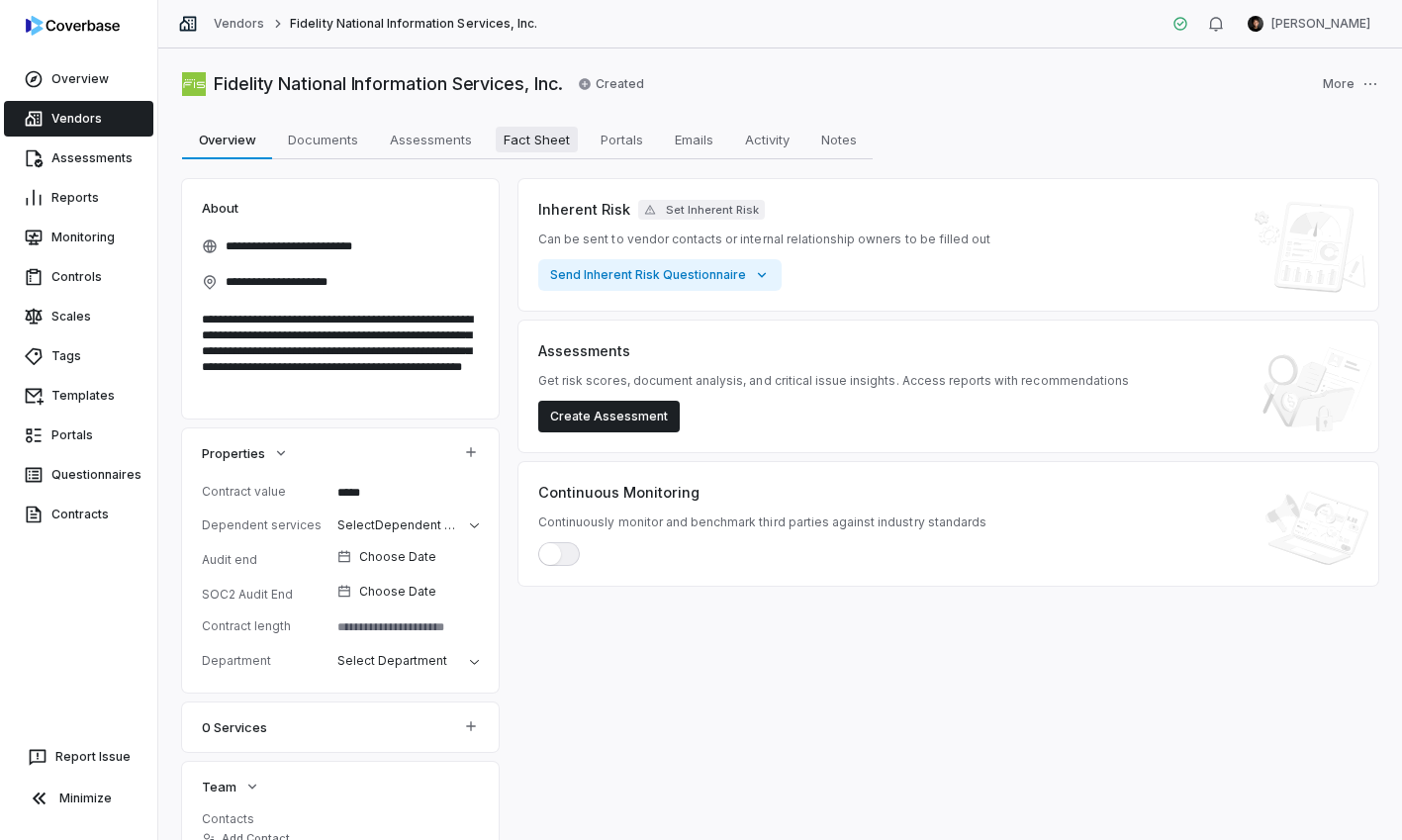 click on "Fact Sheet" at bounding box center (536, 140) 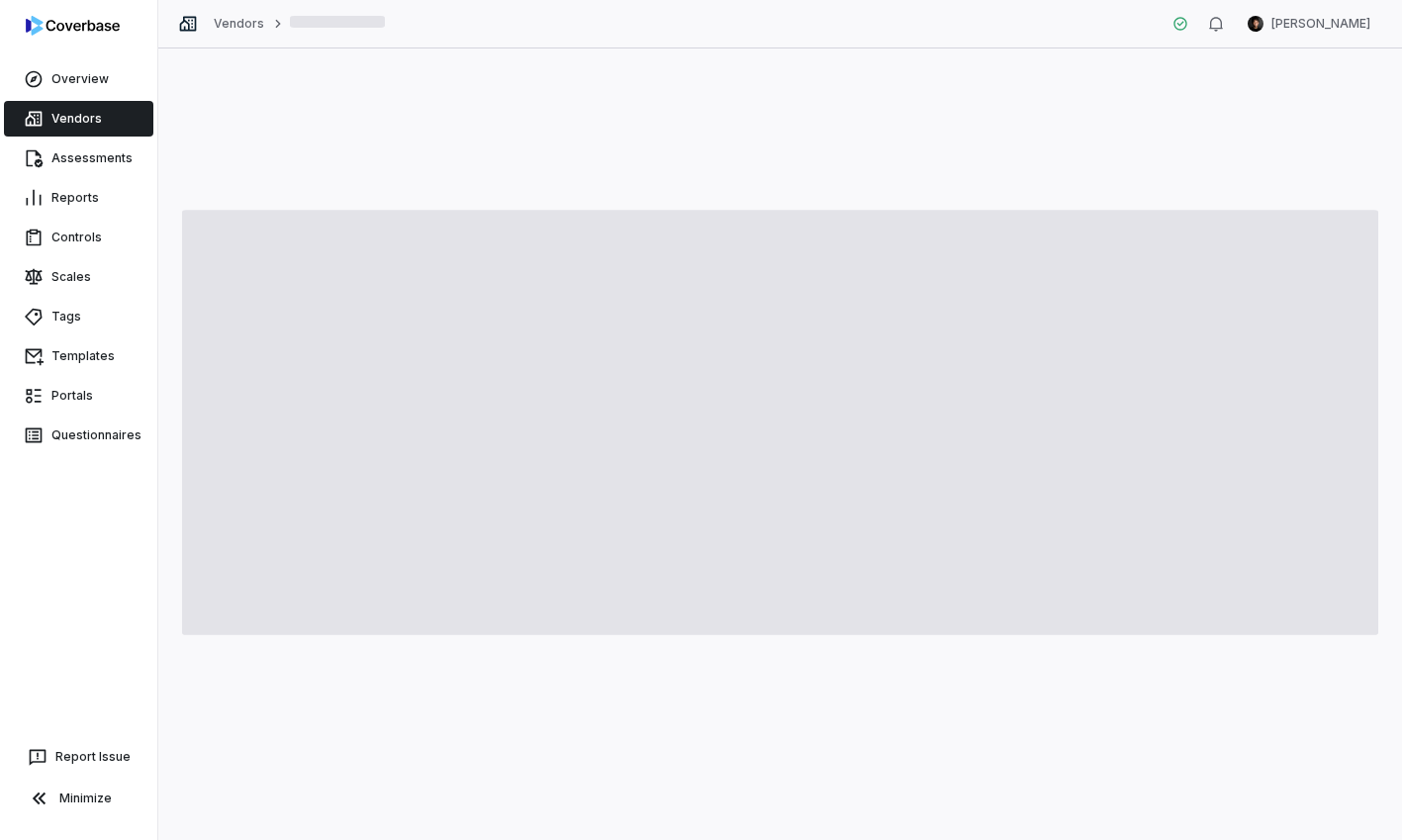 scroll, scrollTop: 0, scrollLeft: 0, axis: both 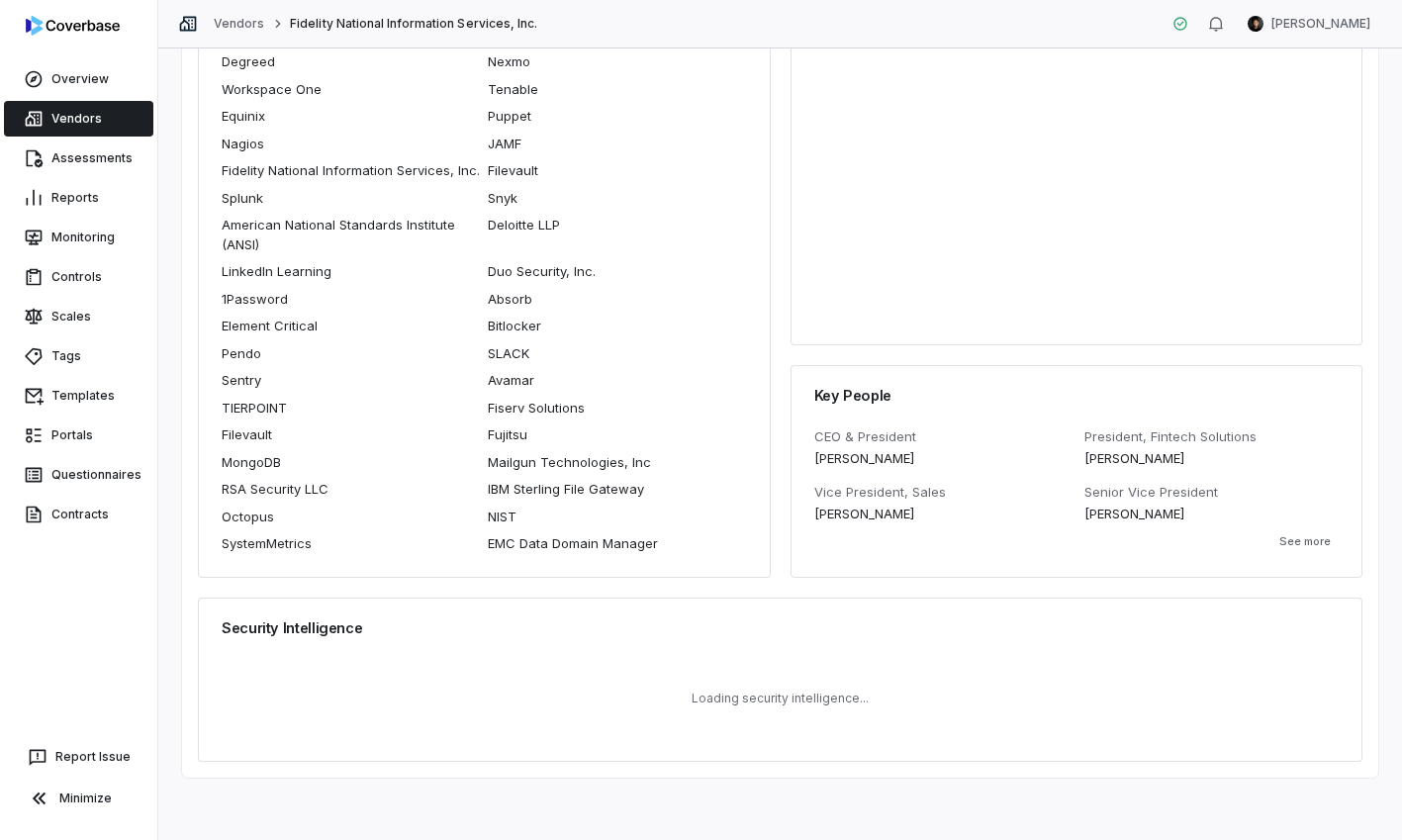 click on "Vendors" at bounding box center (78, 119) 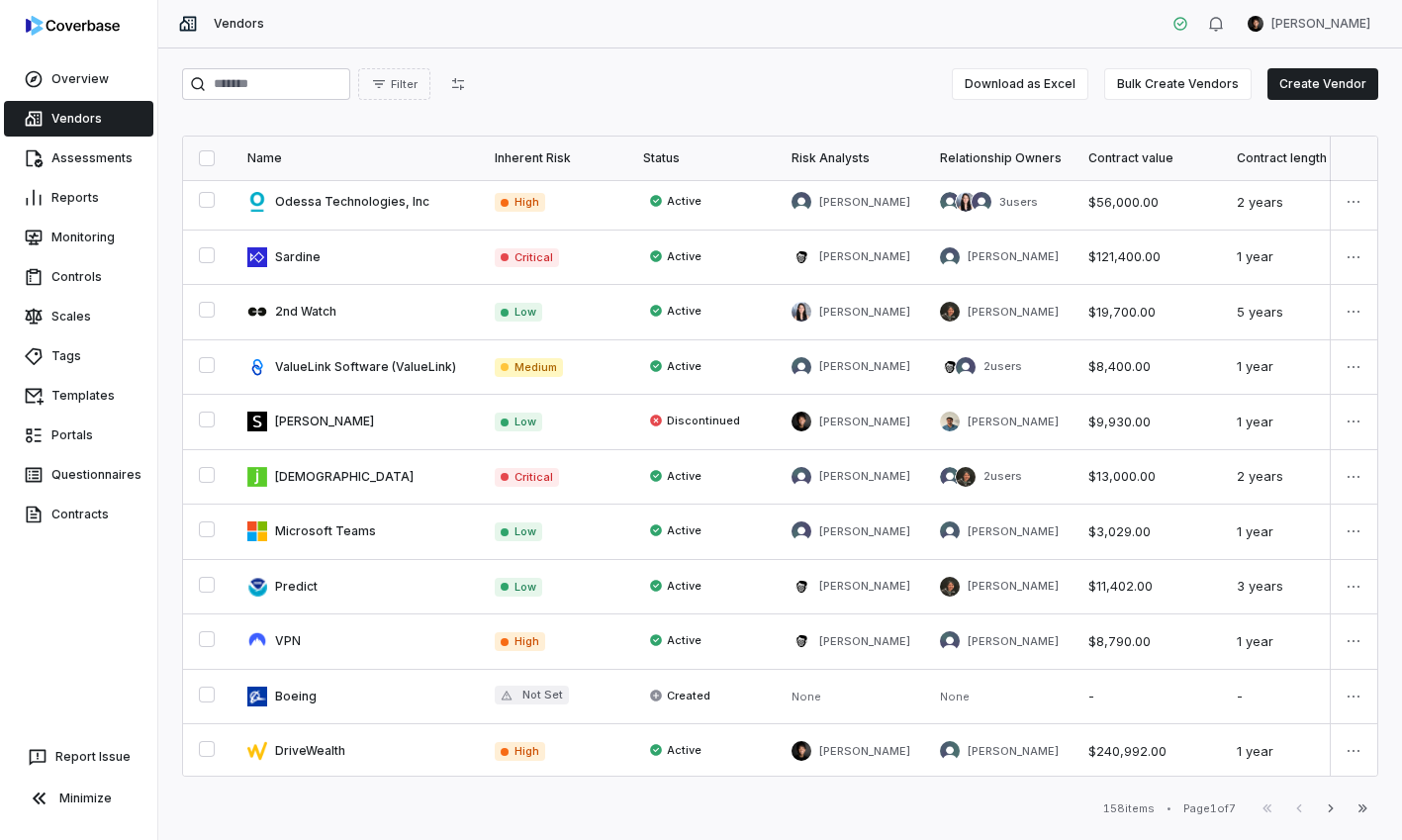 scroll, scrollTop: 0, scrollLeft: 0, axis: both 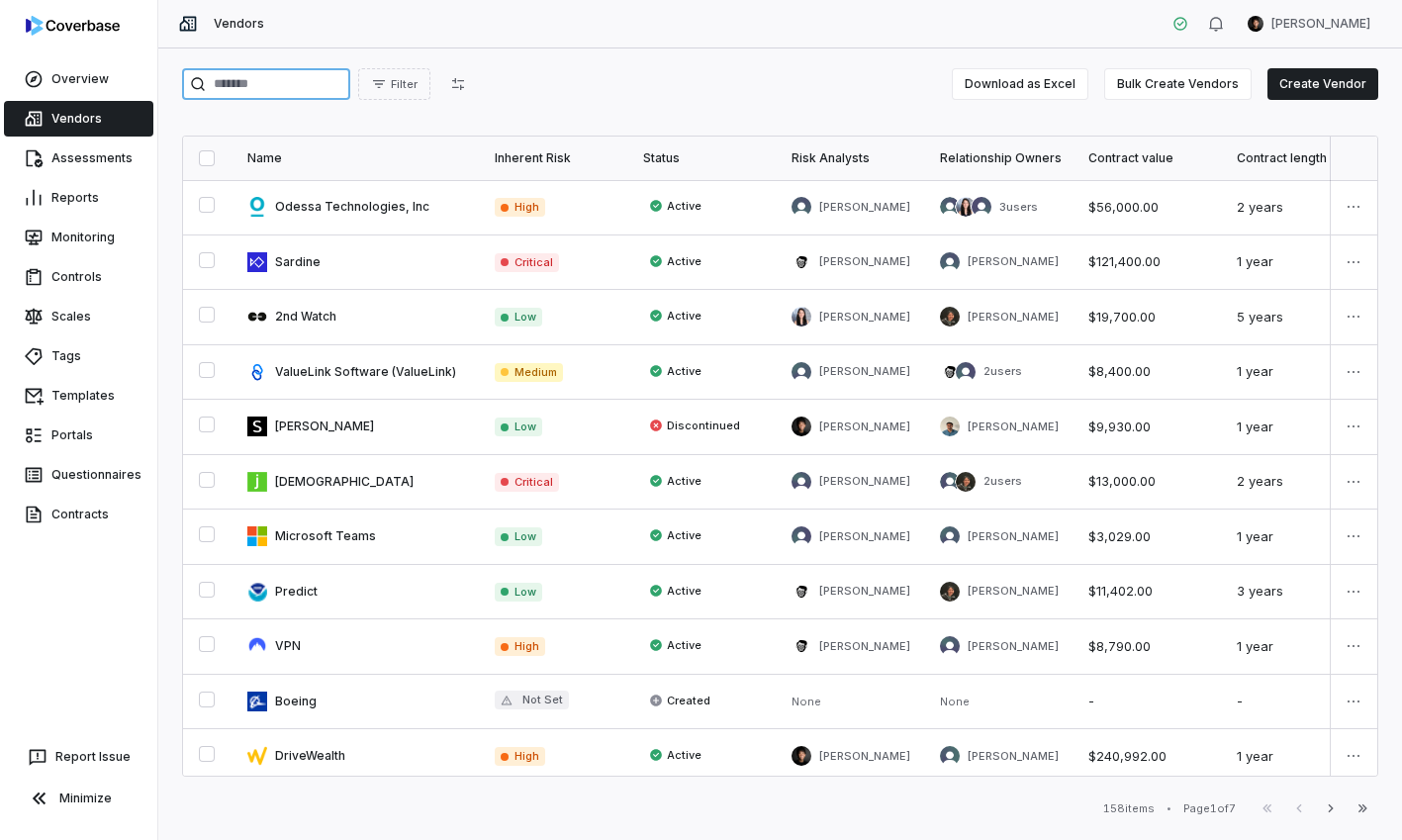 click at bounding box center (266, 84) 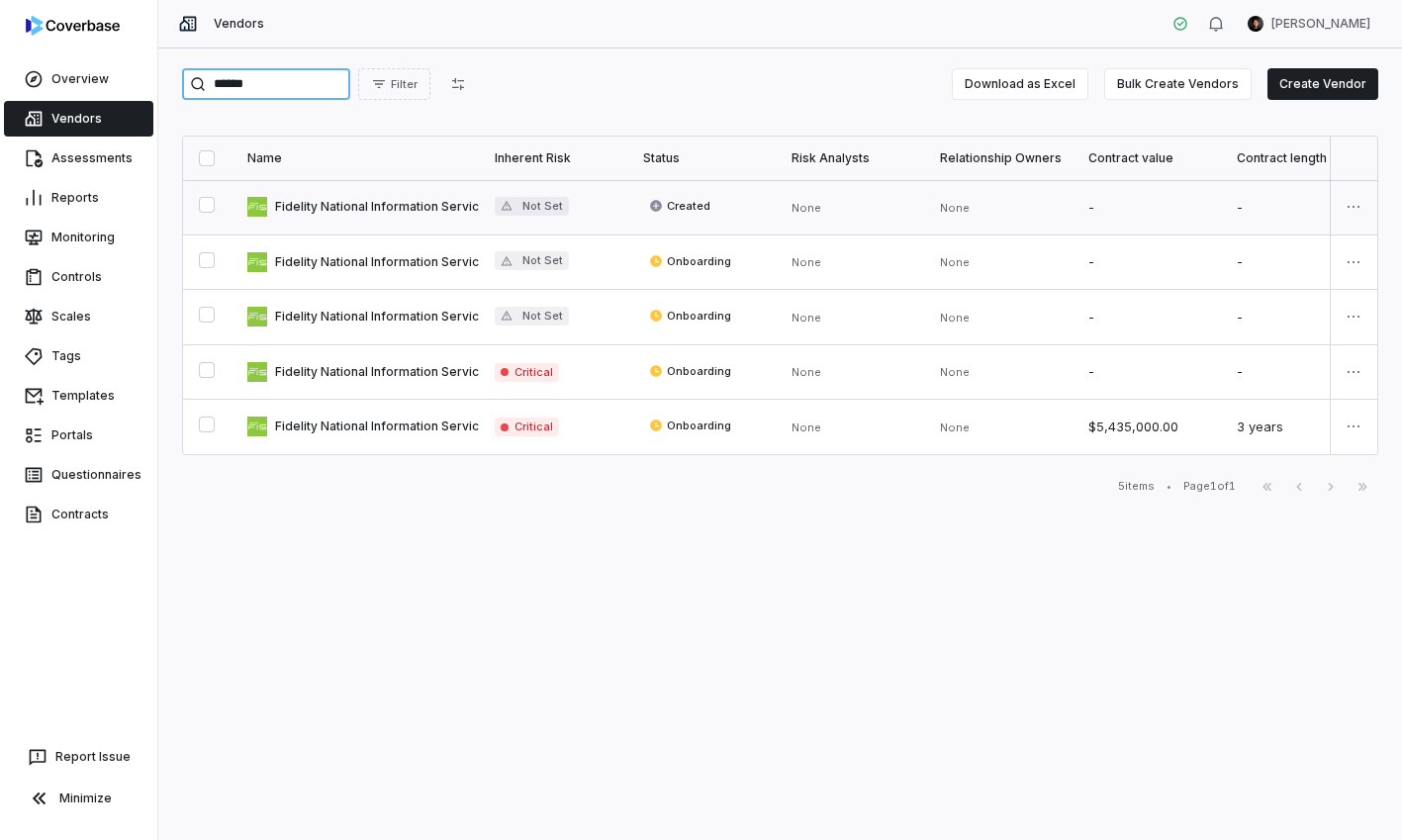 type on "******" 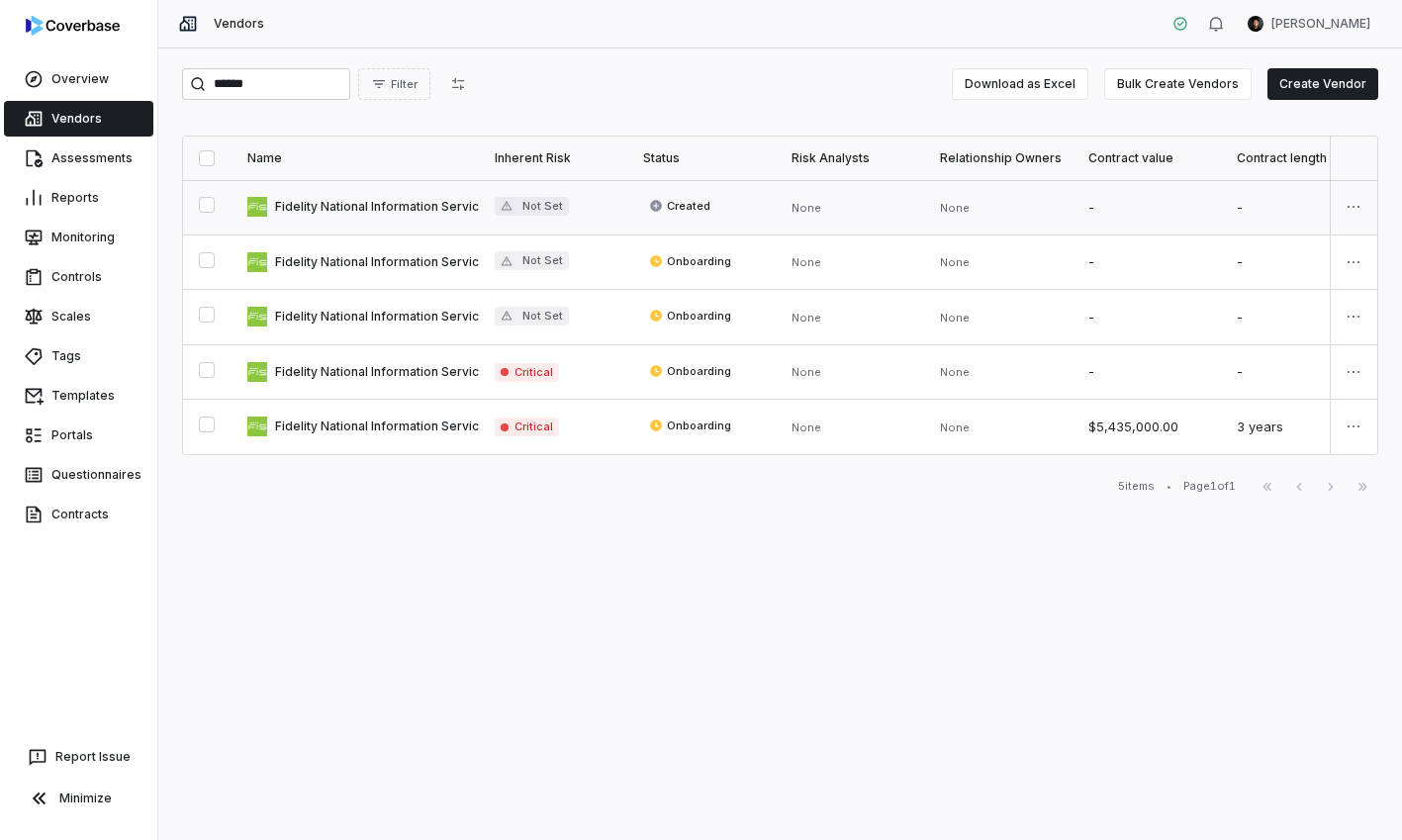 click at bounding box center (355, 207) 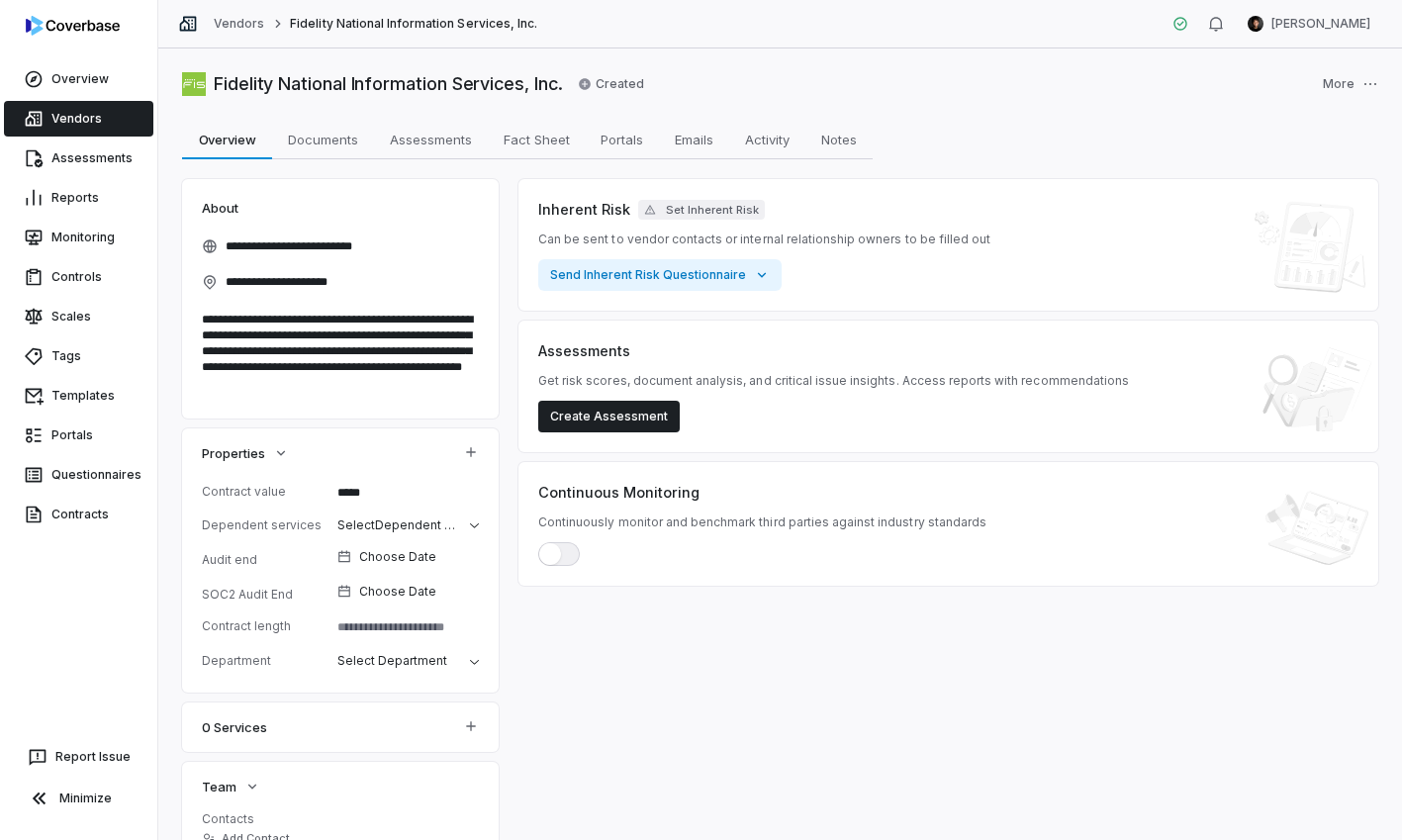 click on "Inherent Risk Set Inherent Risk Can be sent to vendor contacts or internal relationship owners to be filled out Send Inherent Risk Questionnaire" at bounding box center [948, 244] 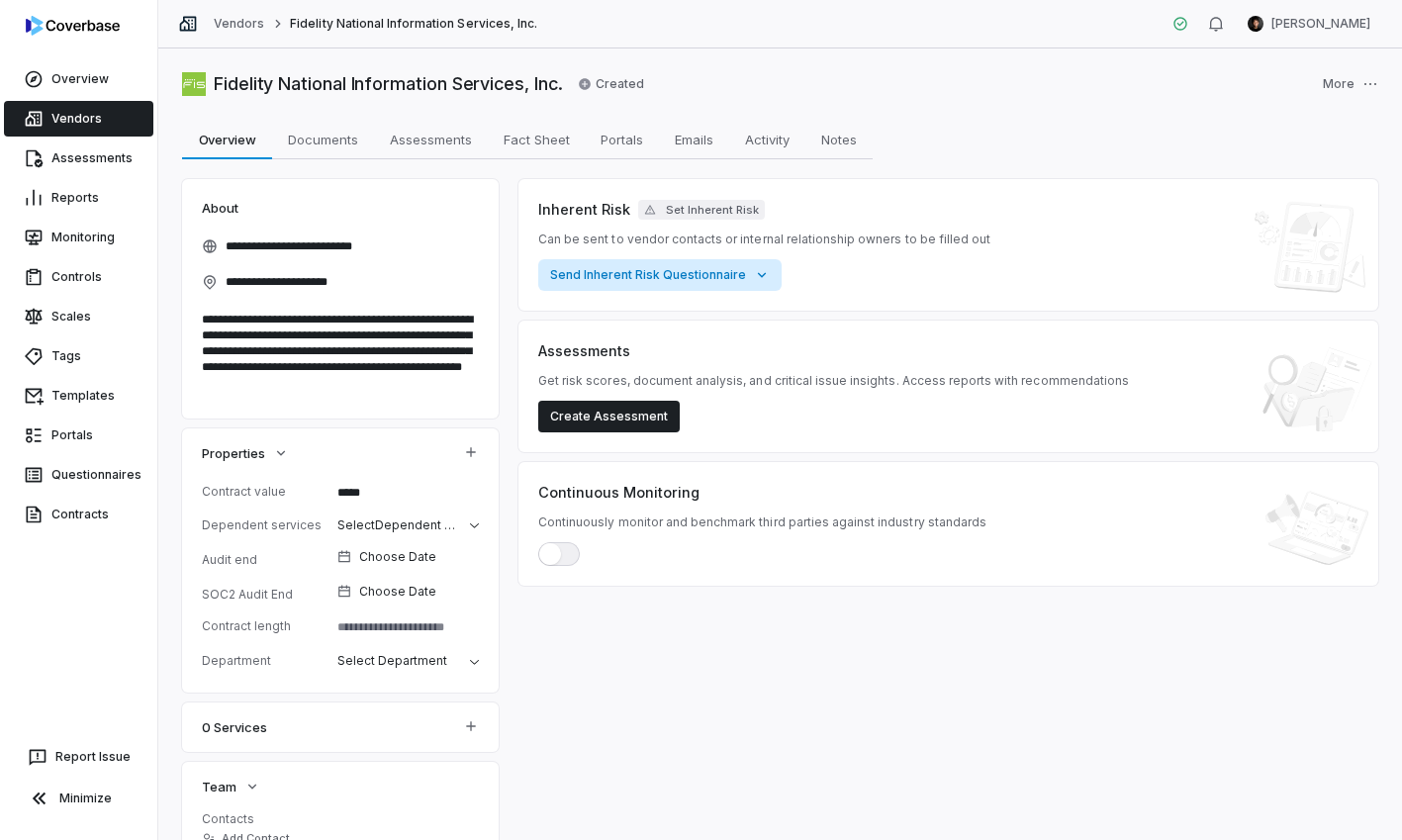 click on "**********" at bounding box center [701, 420] 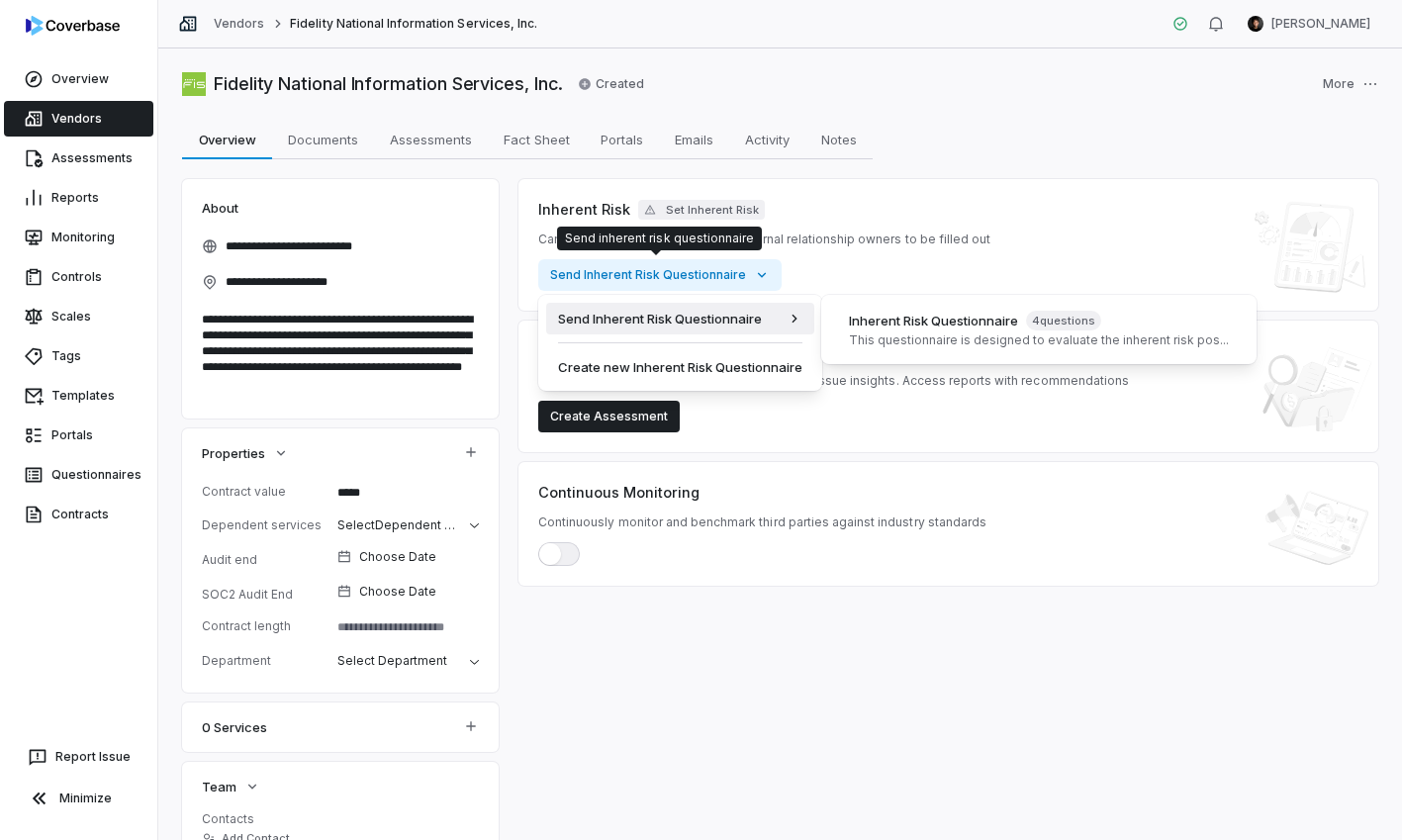 click on "**********" at bounding box center [701, 420] 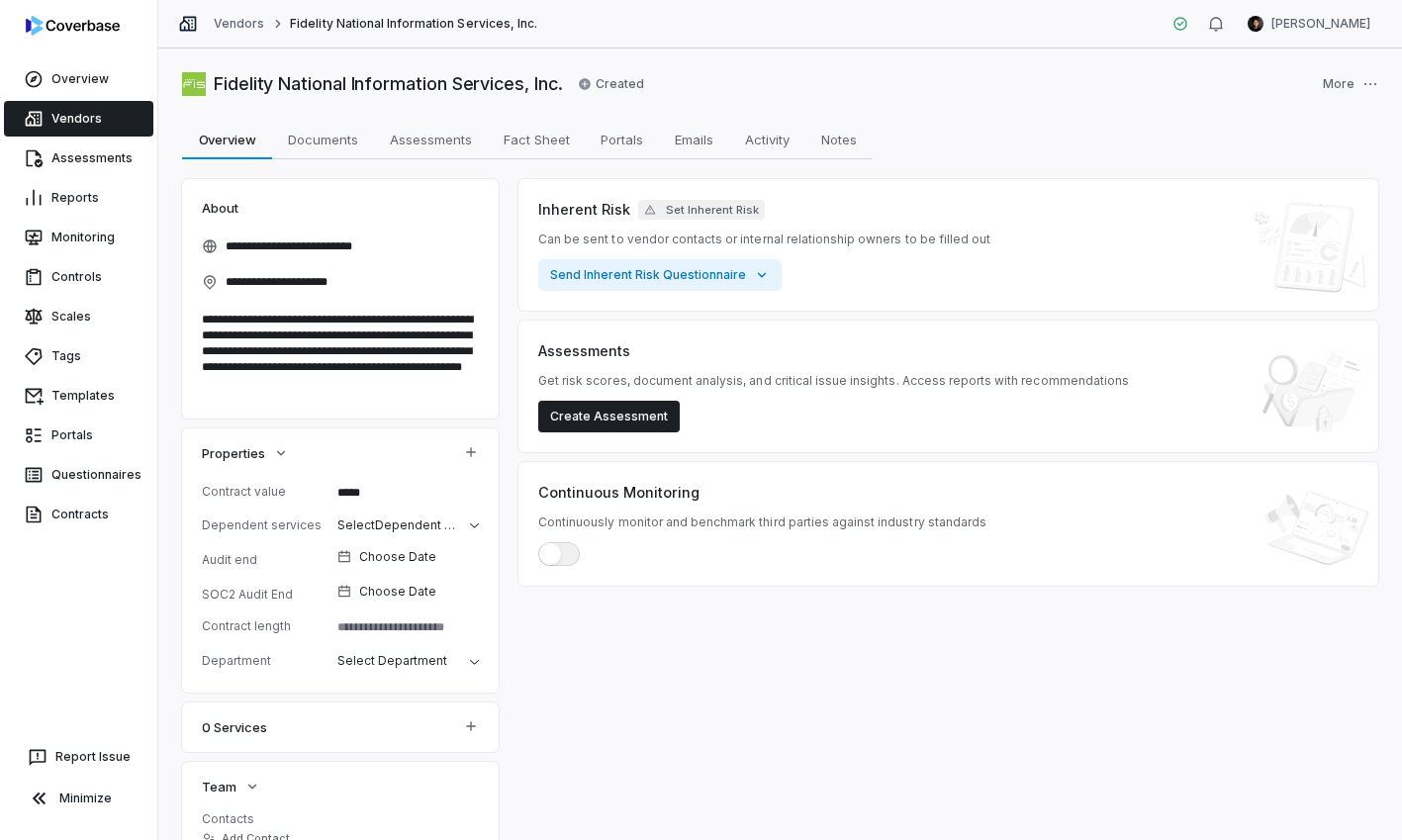 click on "Set Inherent Risk" at bounding box center (701, 210) 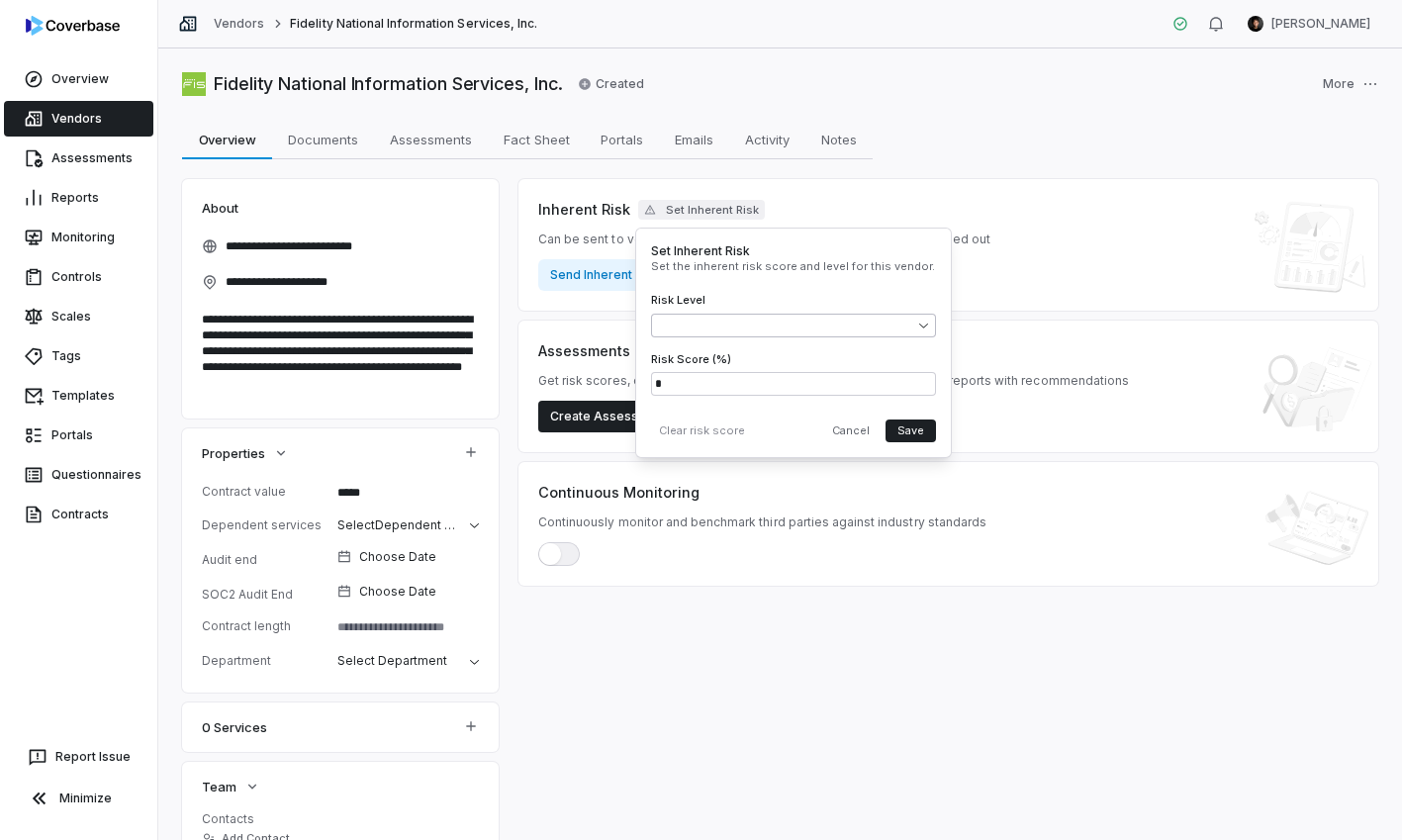click on "**********" at bounding box center (701, 420) 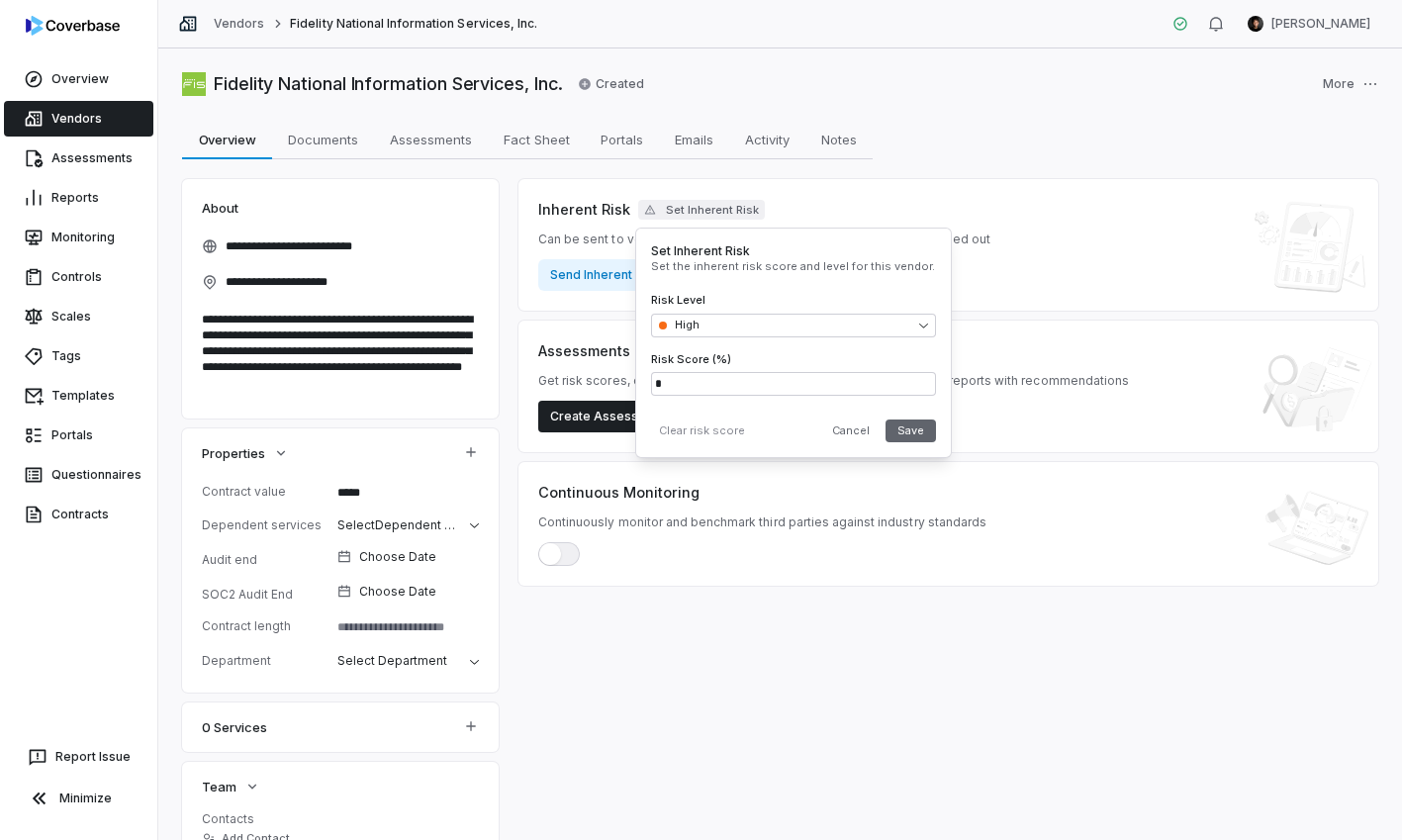 click on "Save" at bounding box center (910, 430) 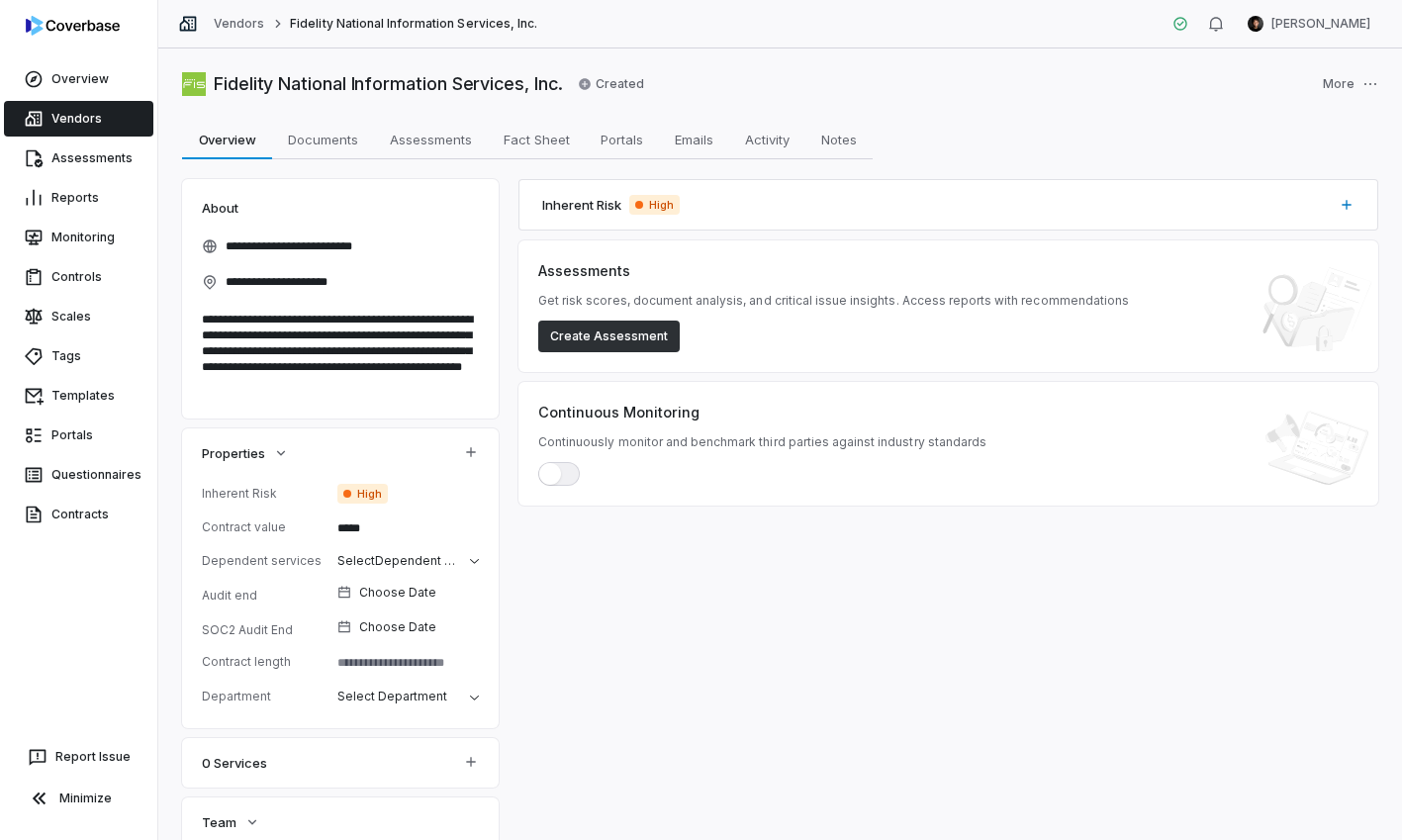click on "Create Assessment" at bounding box center [608, 336] 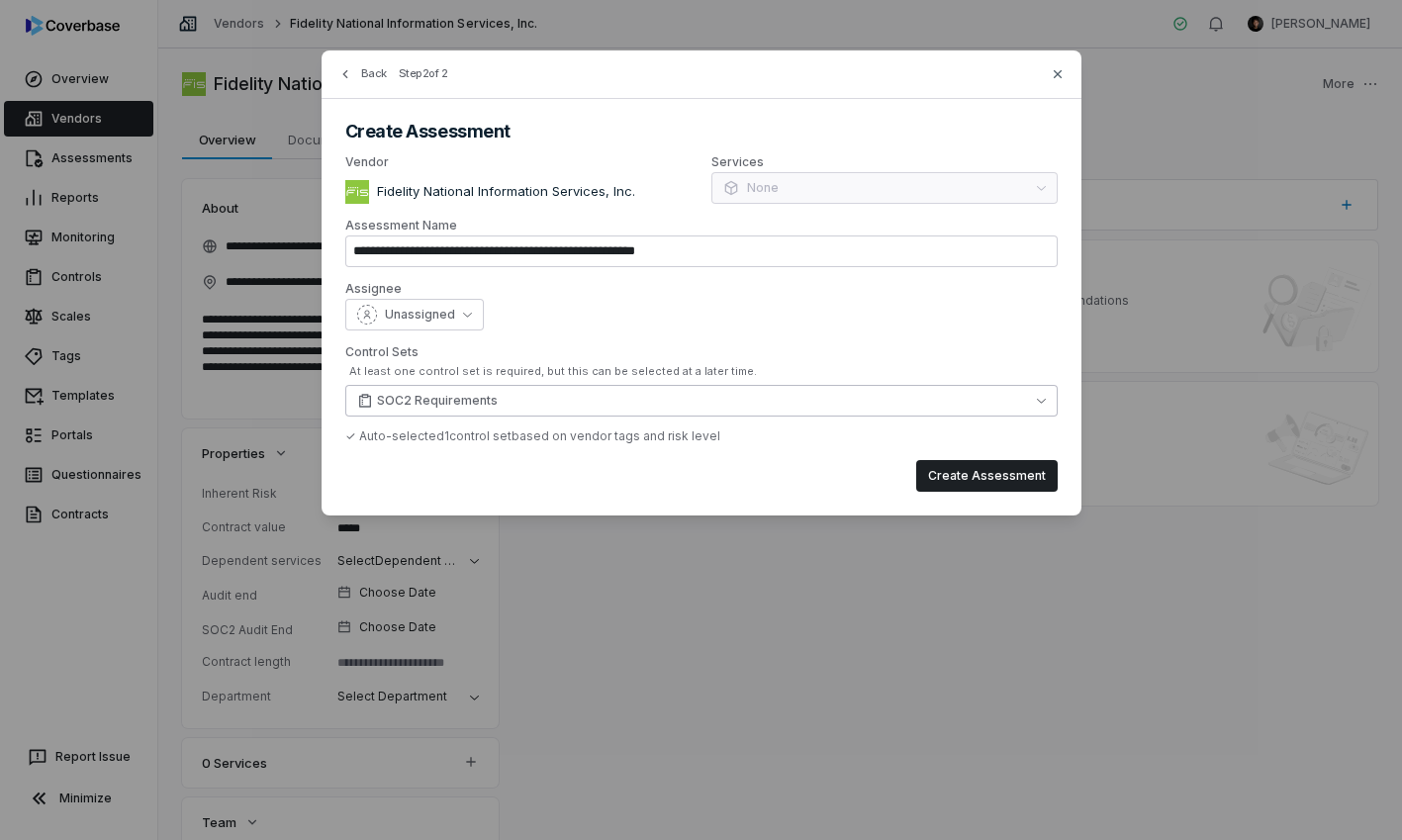 click on "SOC2 Requirements" at bounding box center [701, 401] 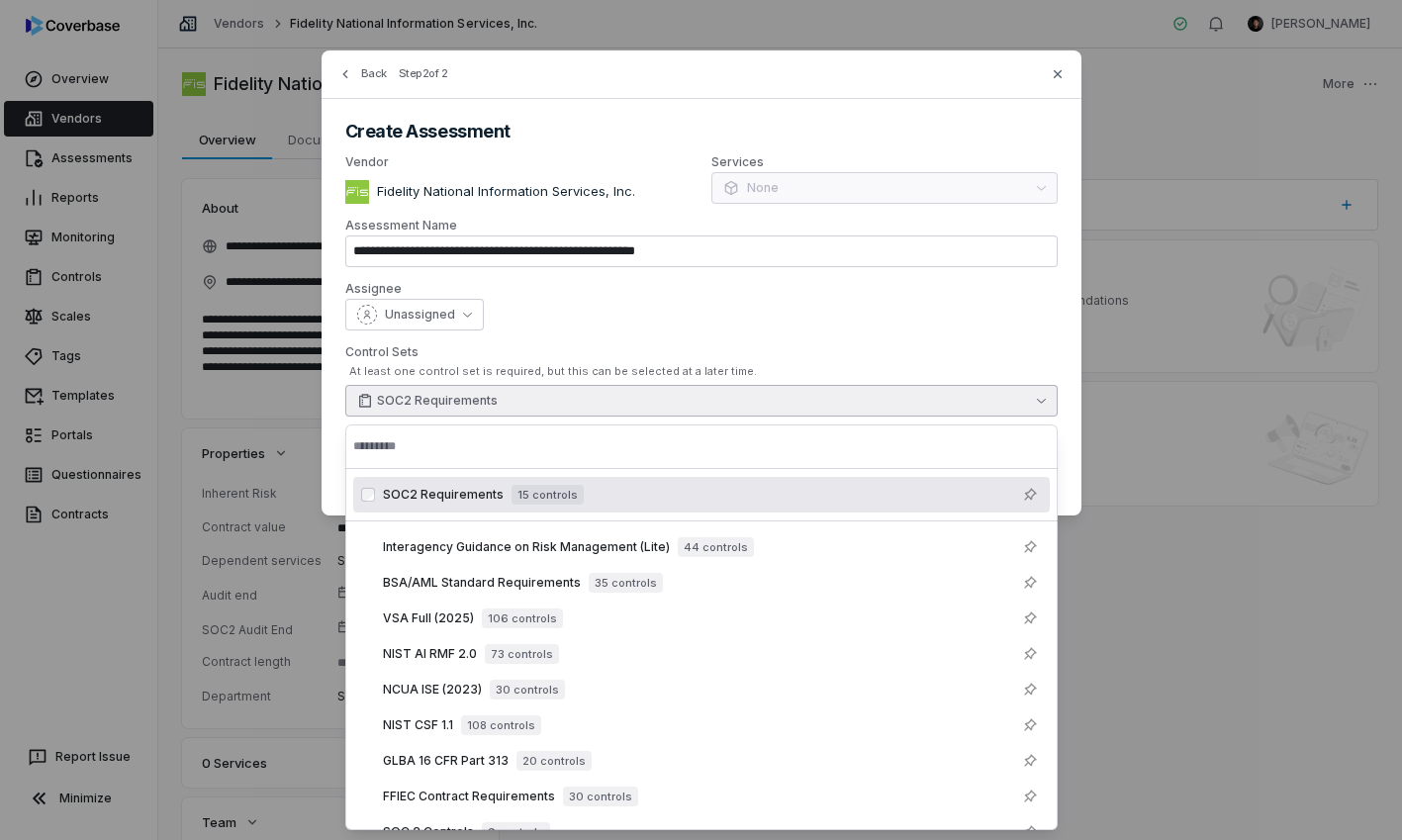 click on "**********" at bounding box center (701, 283) 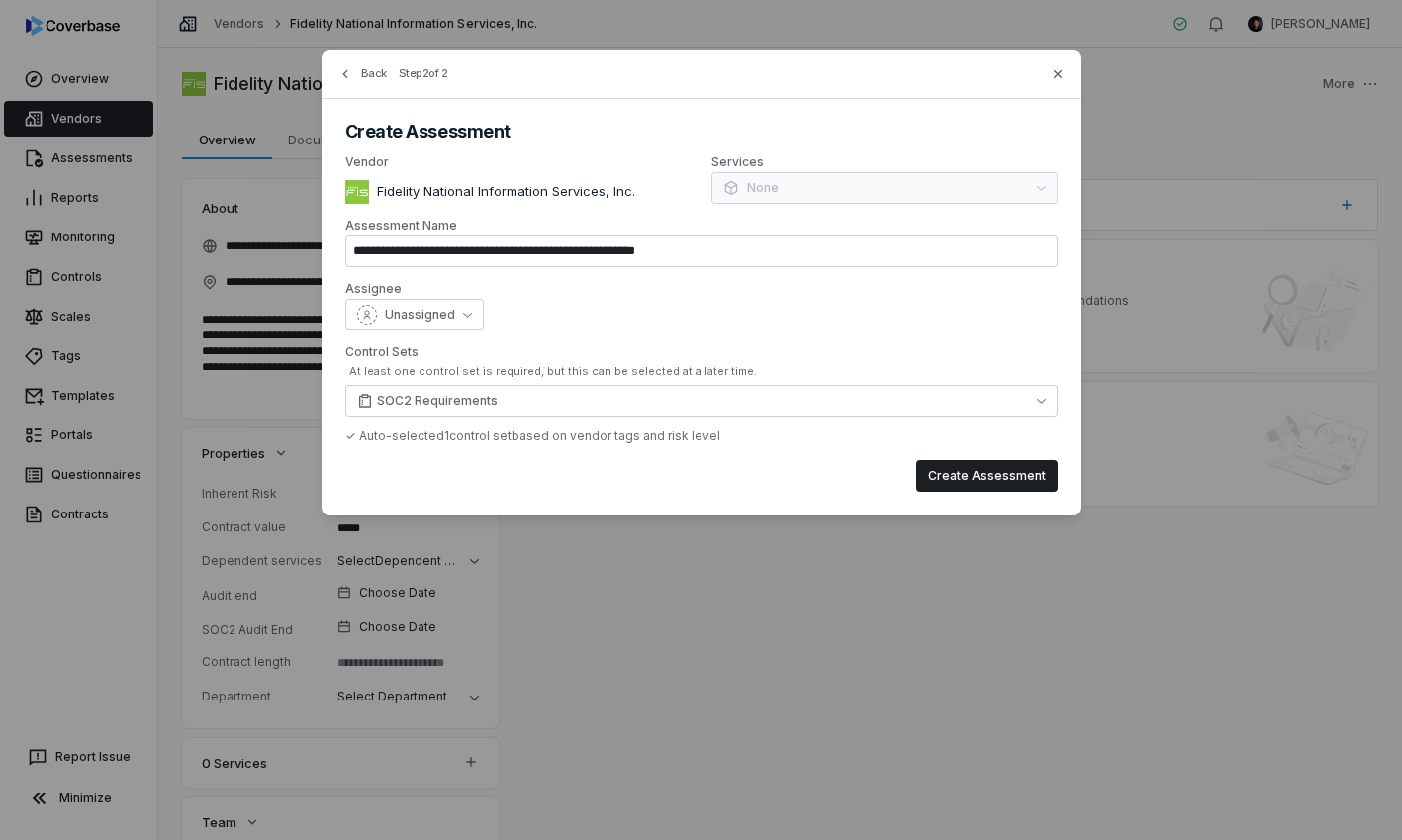 click on "**********" at bounding box center [701, 283] 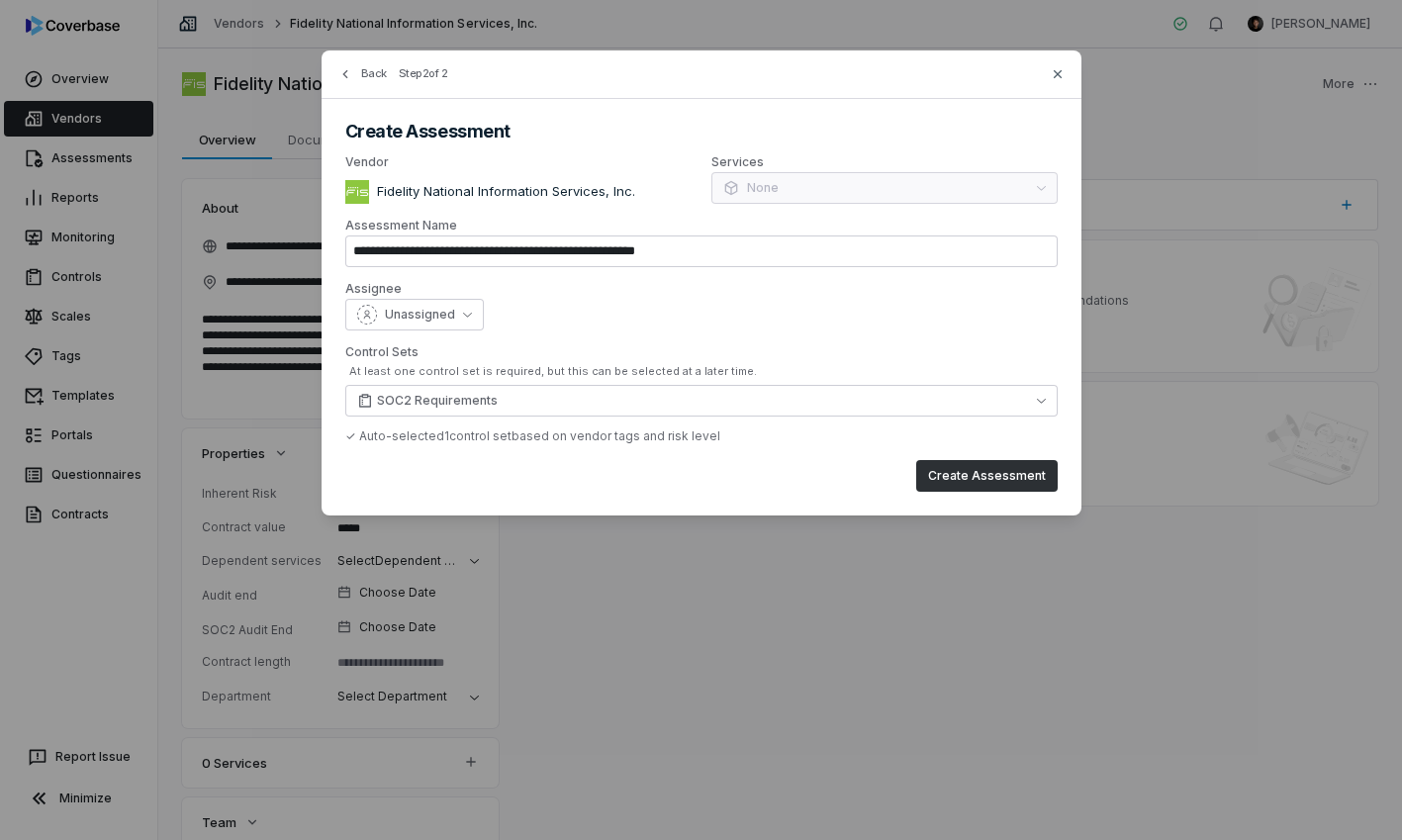 click on "Create Assessment" at bounding box center (986, 476) 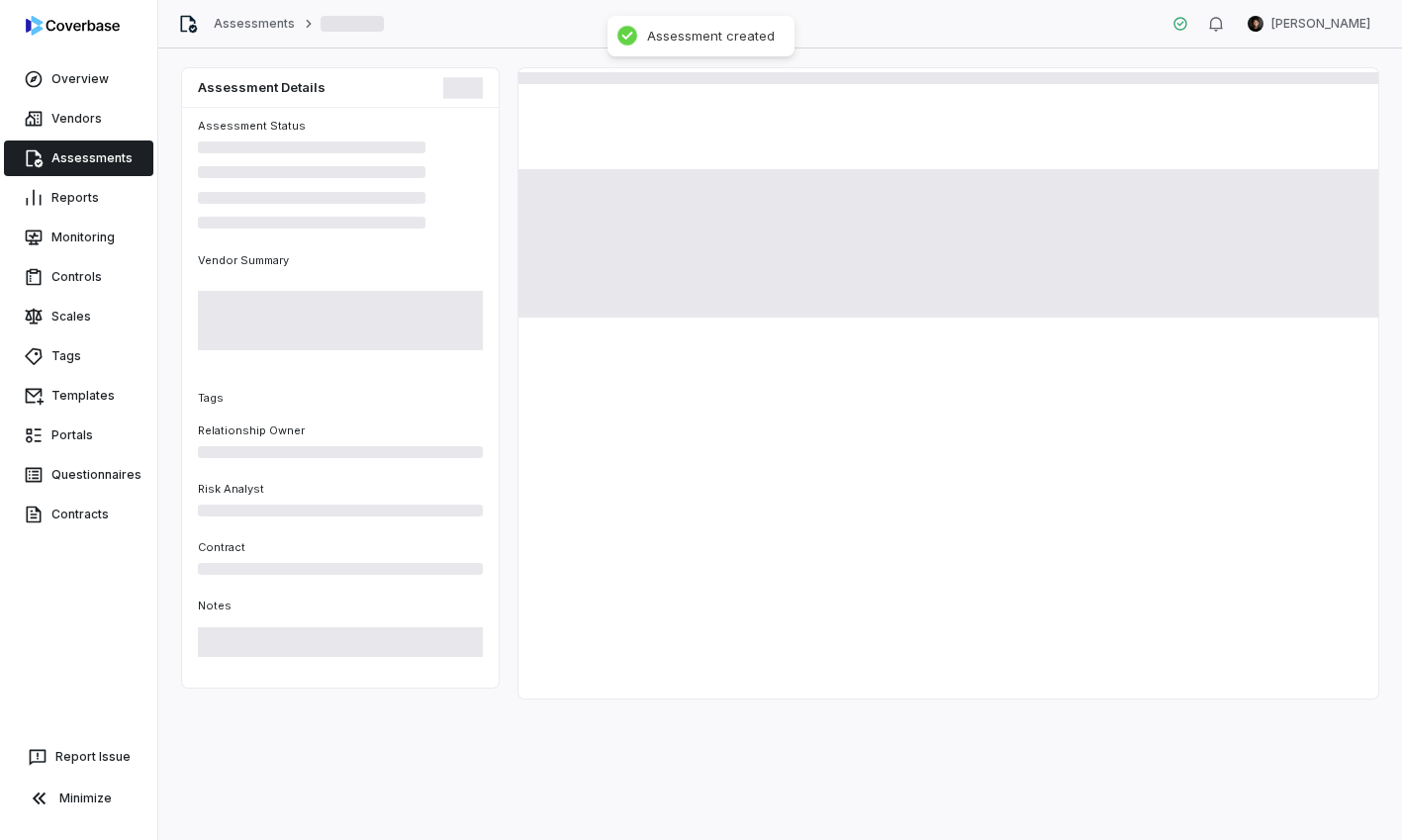 click at bounding box center (948, 218) 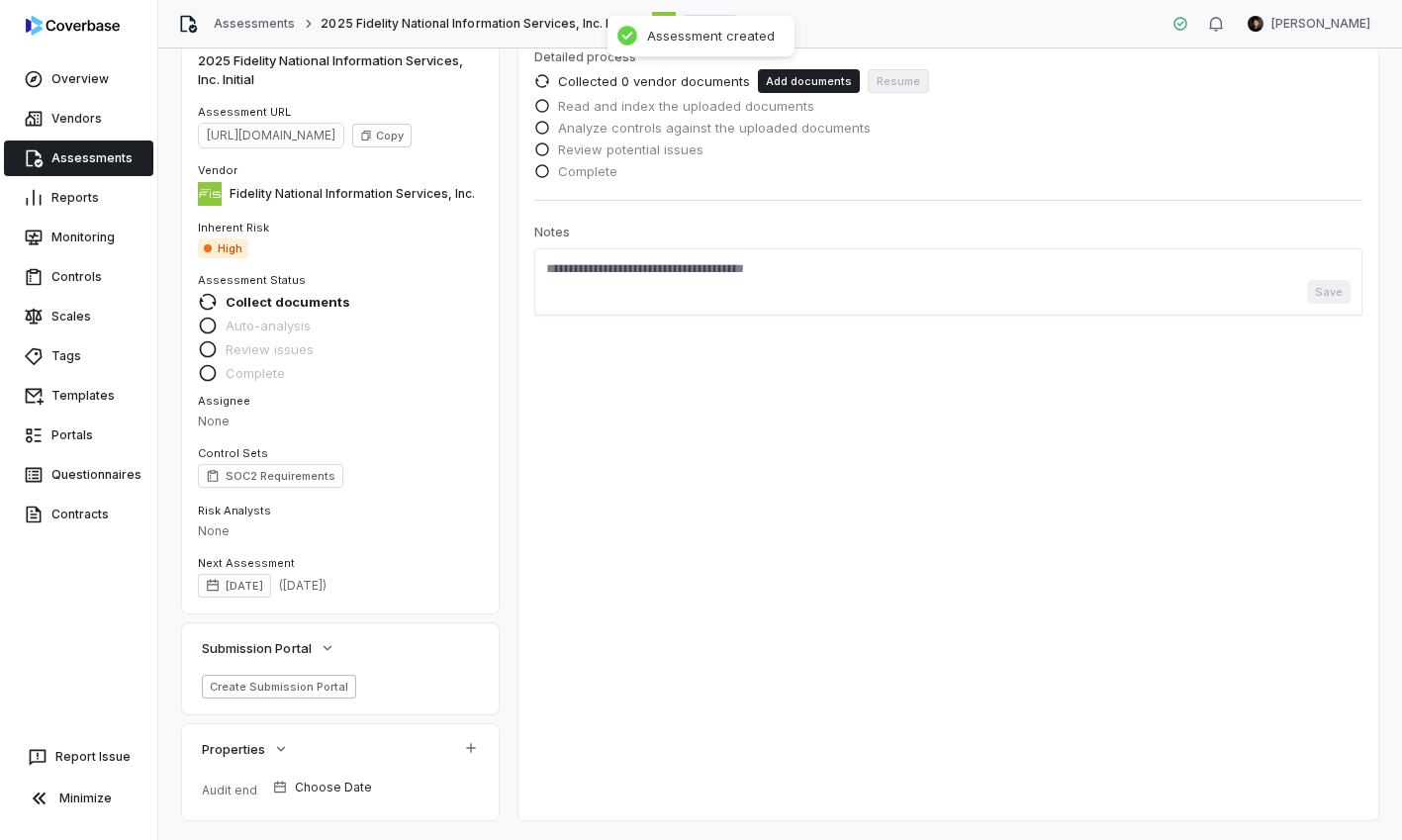 scroll, scrollTop: 0, scrollLeft: 0, axis: both 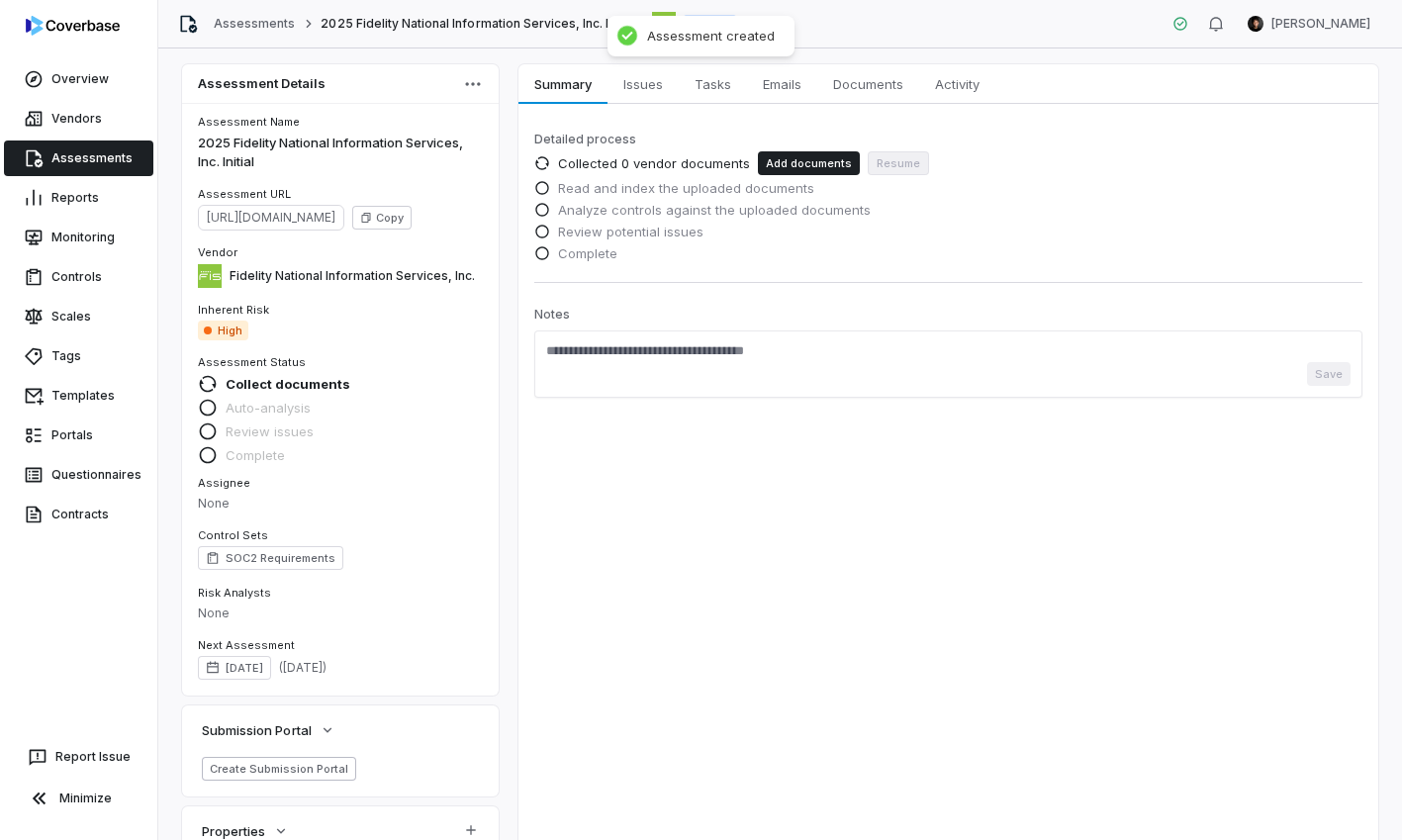click on "Create Submission Portal" at bounding box center [279, 769] 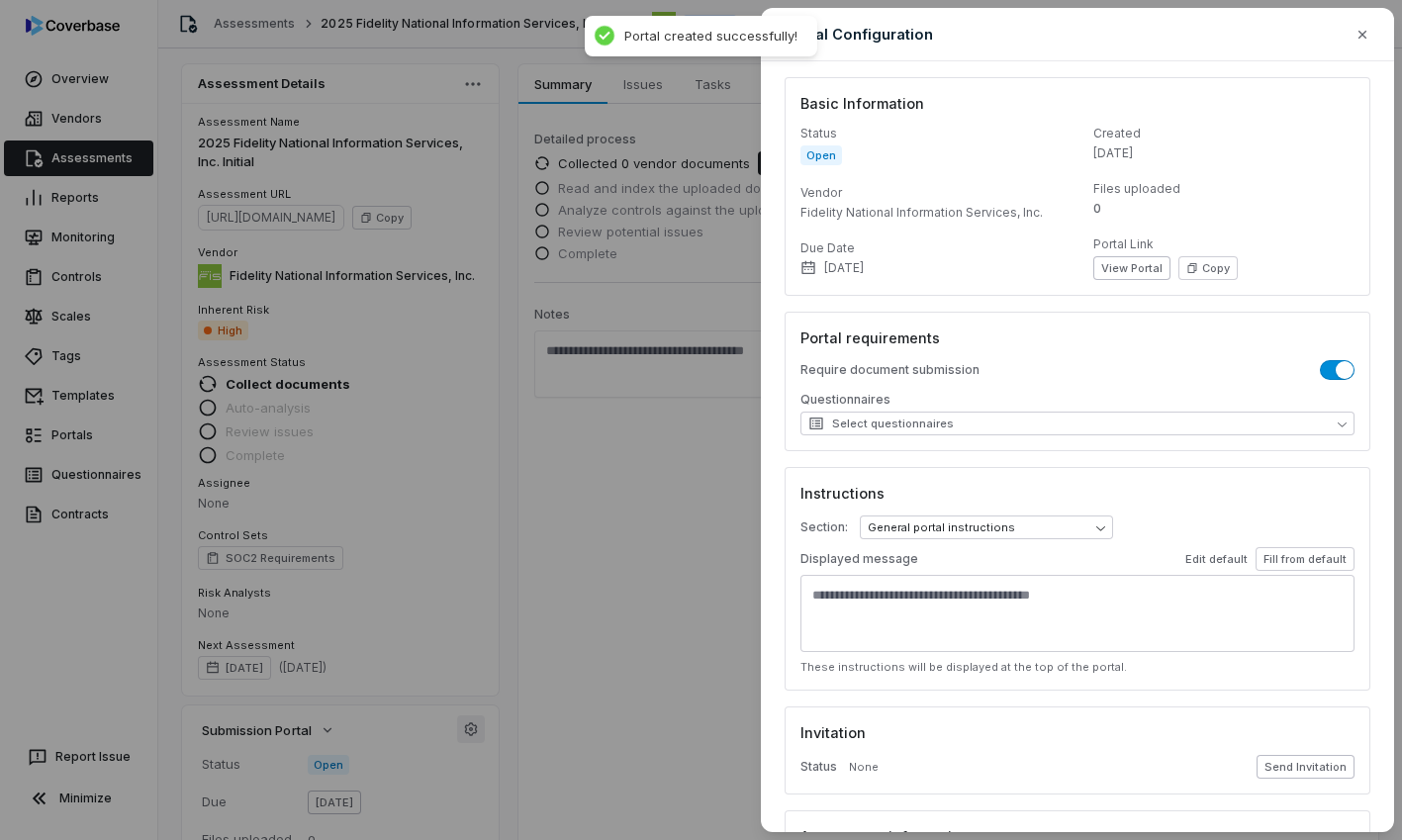 click on "Send Invitation" at bounding box center (1305, 767) 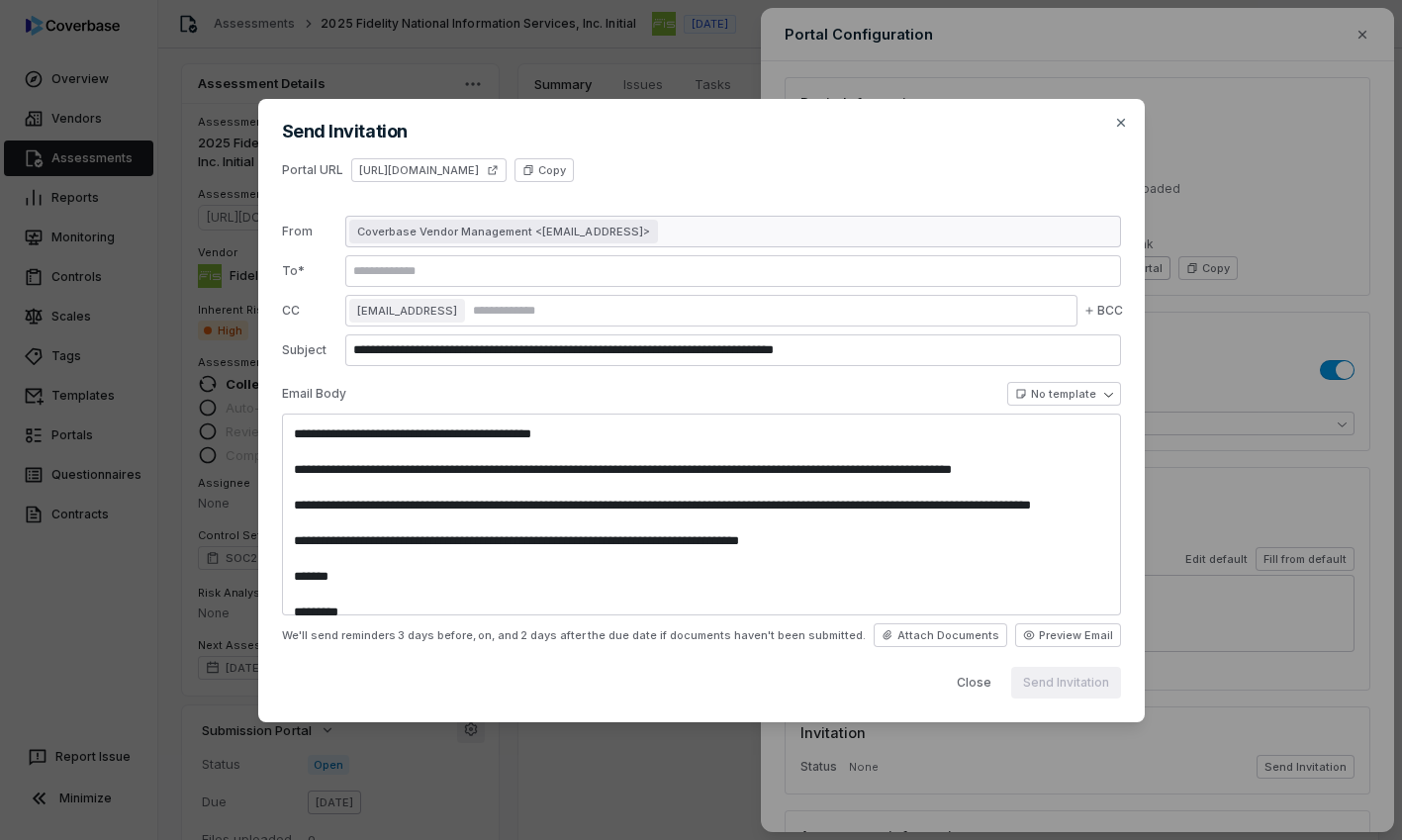 type on "**********" 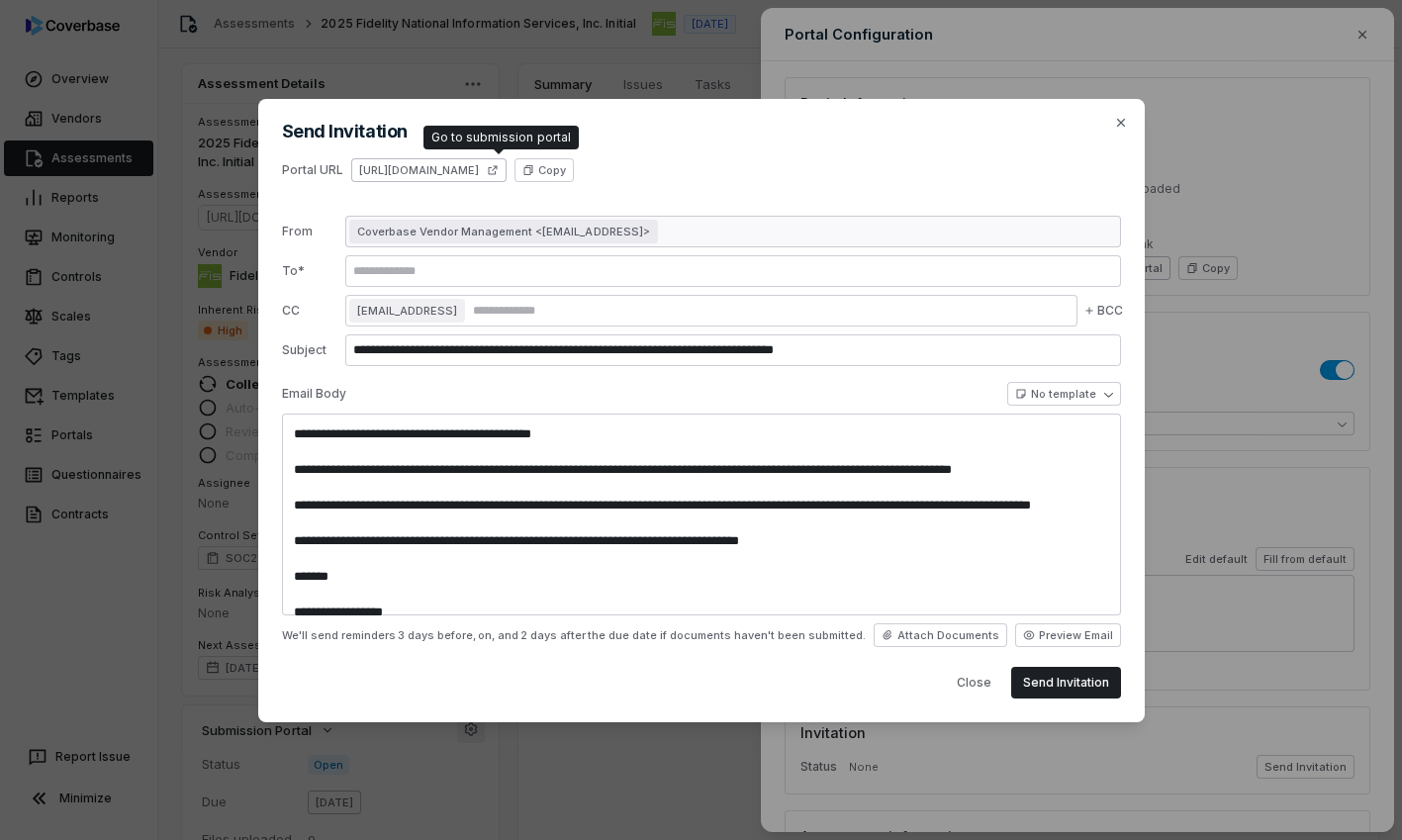 click 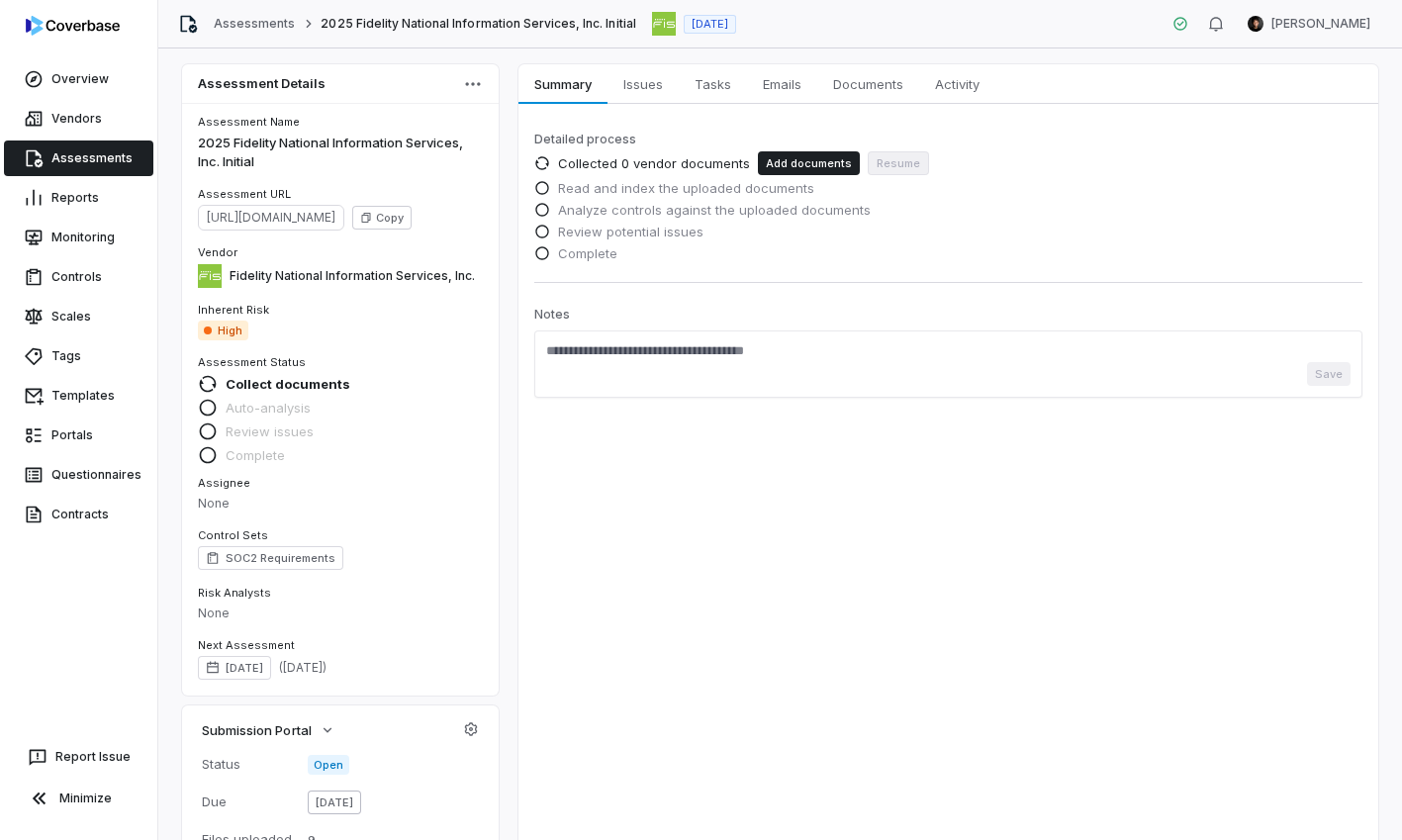 click on "Assessments" at bounding box center (78, 158) 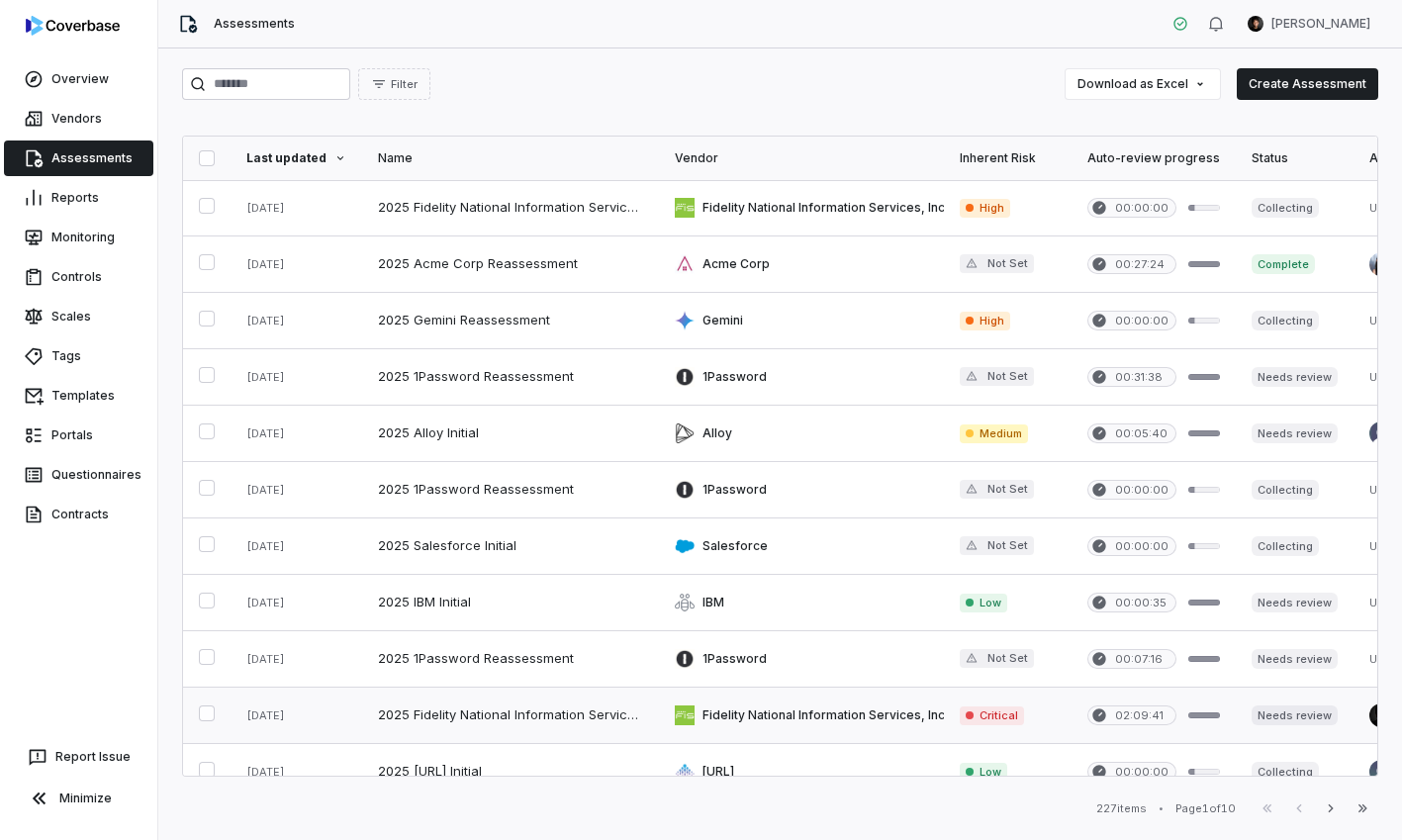 click at bounding box center (511, 715) 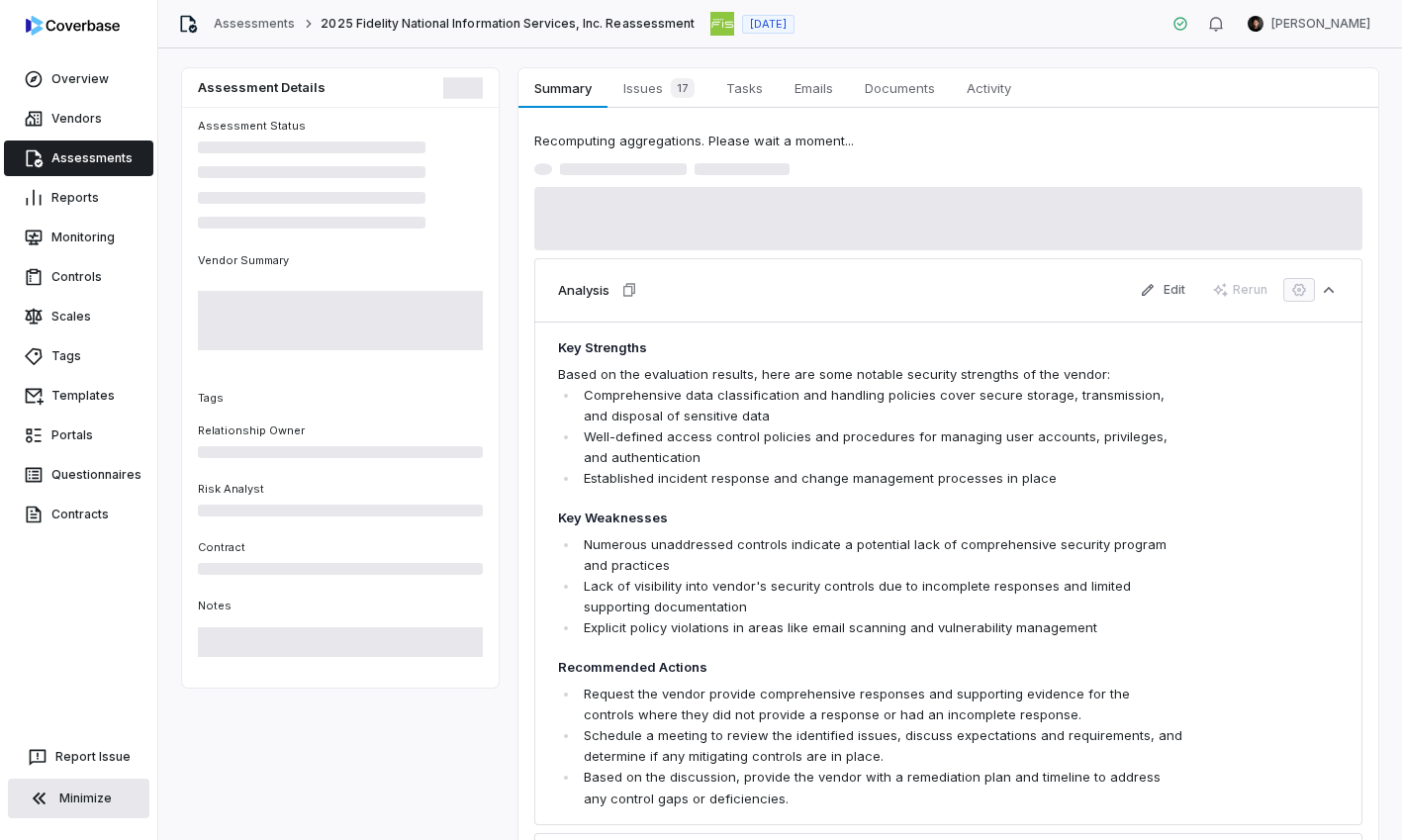 click on "Minimize" at bounding box center (78, 798) 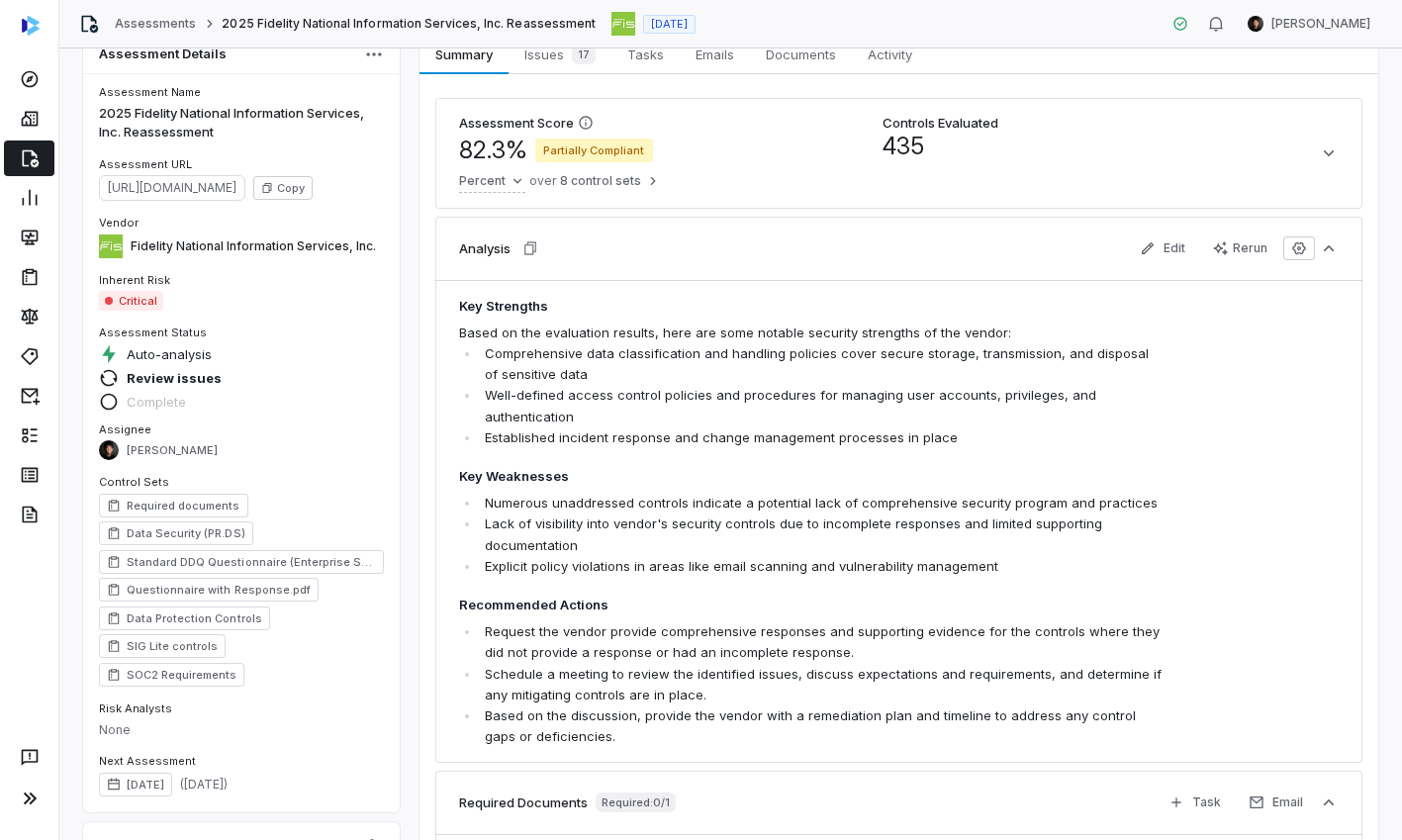 scroll, scrollTop: 0, scrollLeft: 0, axis: both 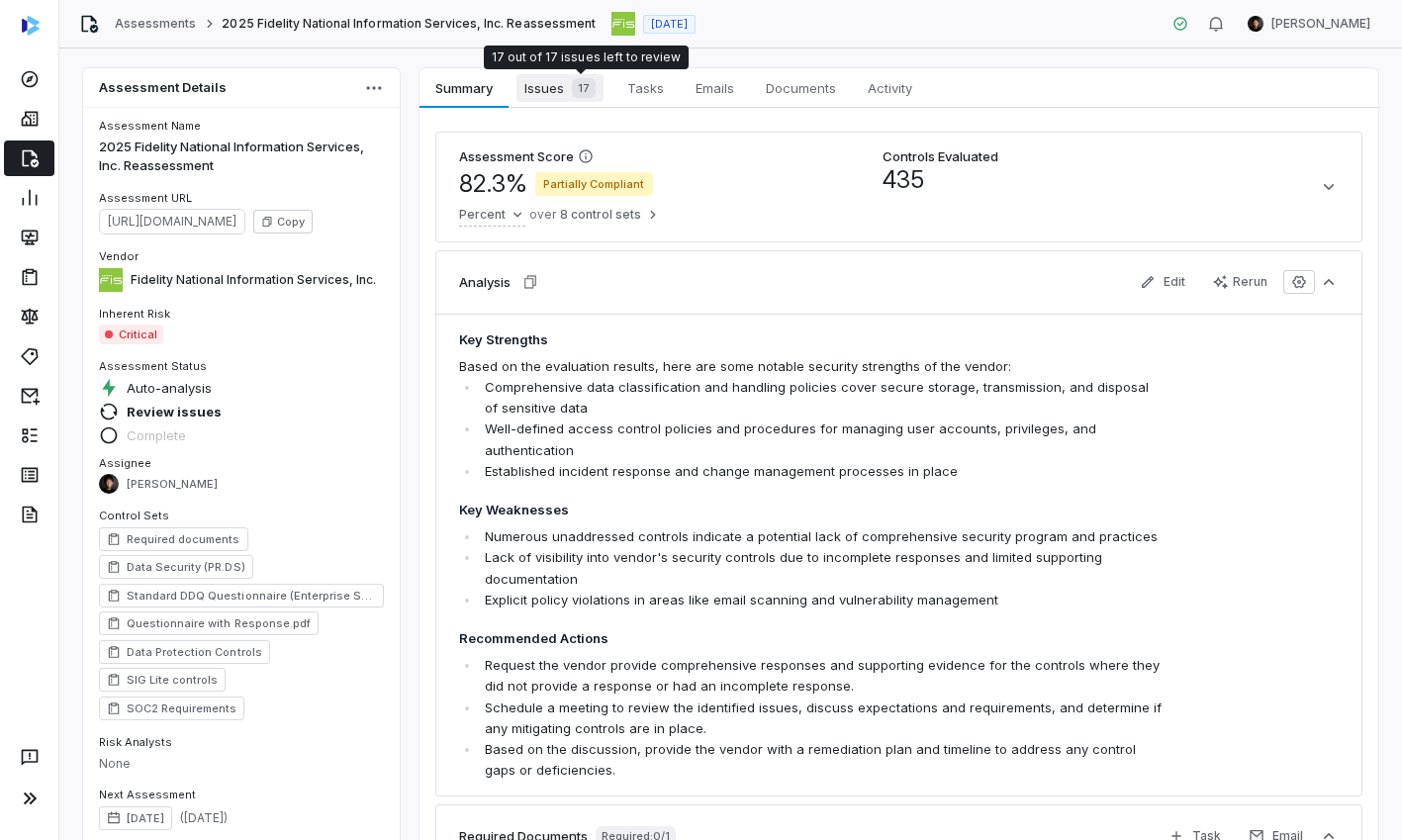click on "17" at bounding box center [580, 88] 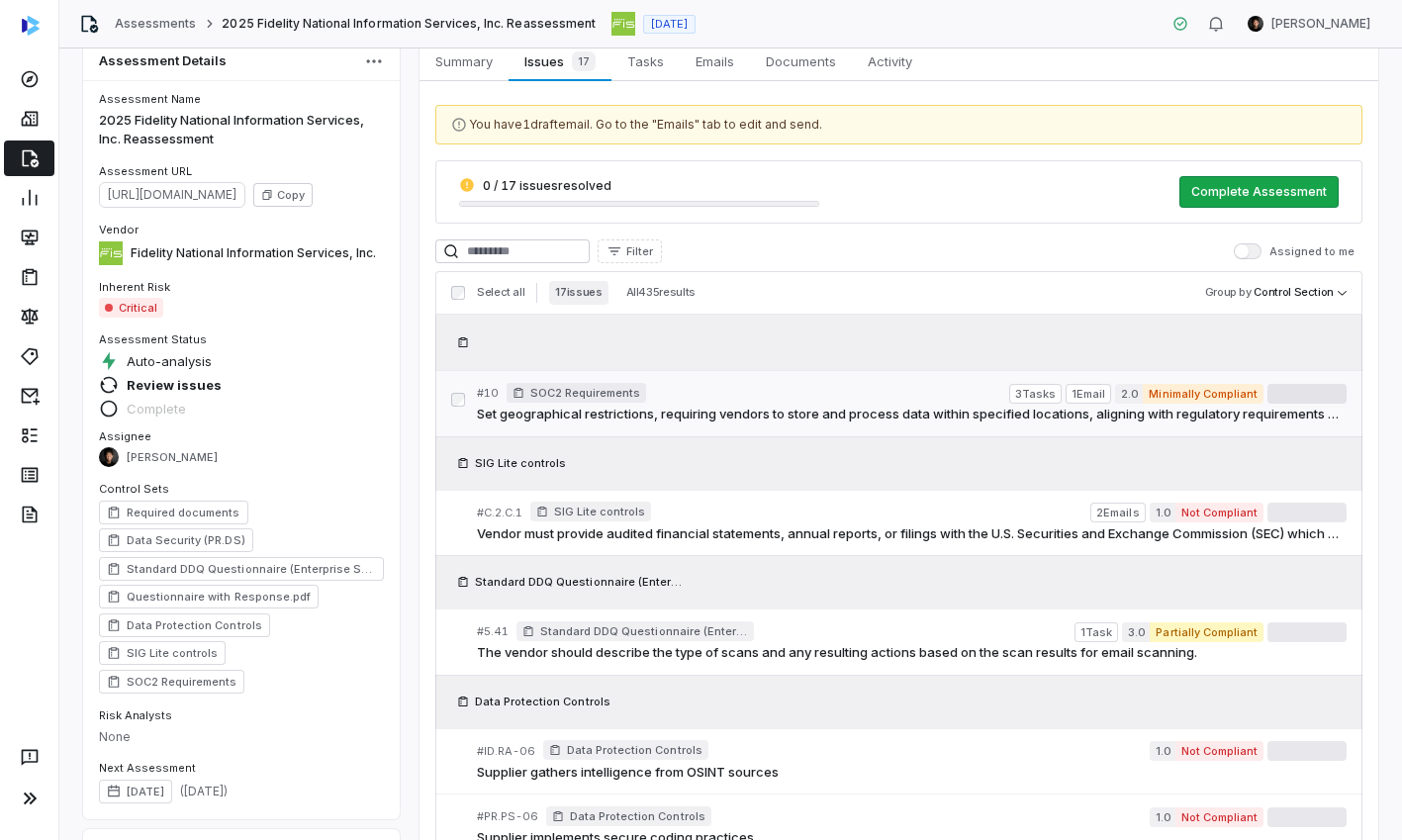scroll, scrollTop: 30, scrollLeft: 0, axis: vertical 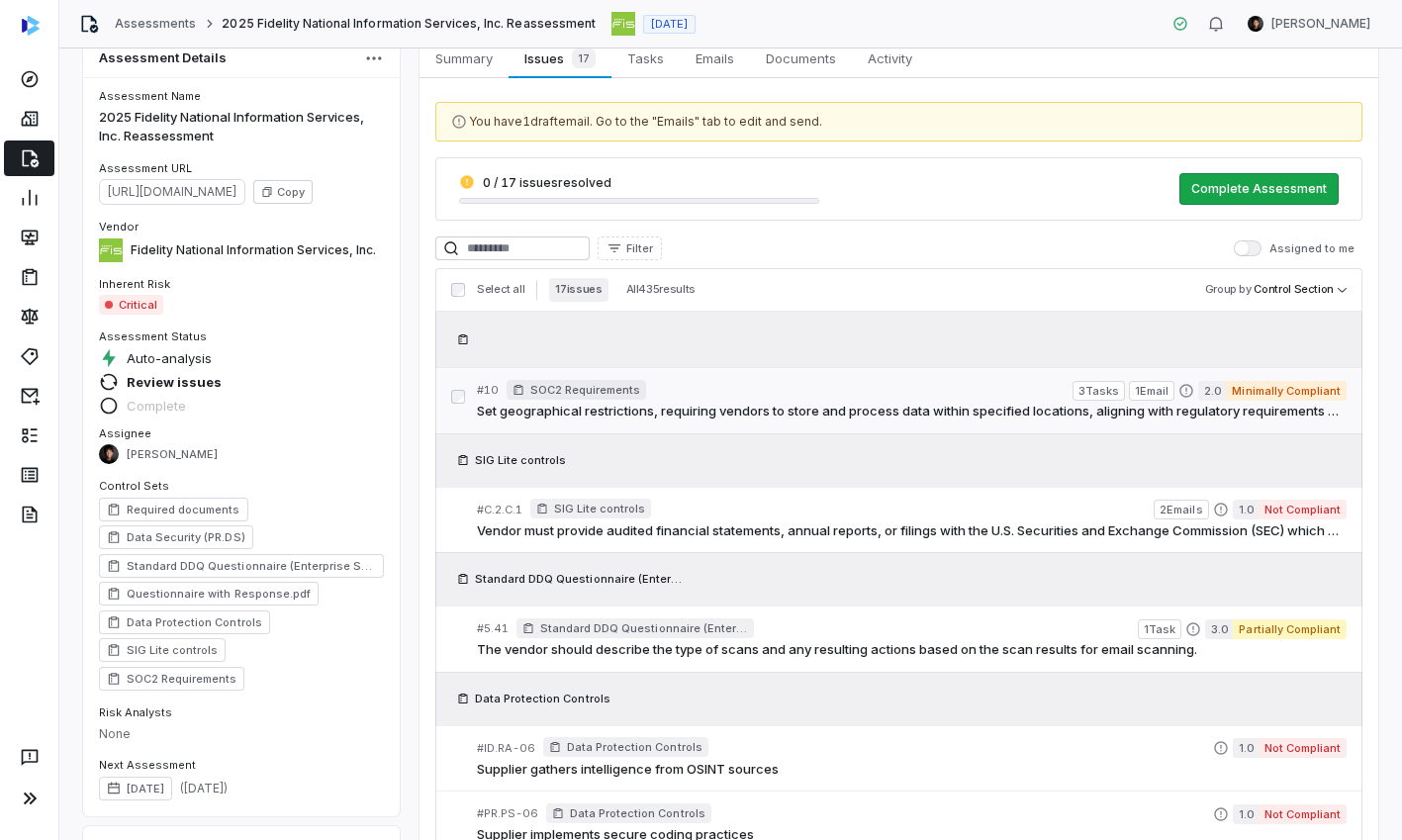 click on "Set geographical restrictions, requiring vendors to store and process data within specified locations, aligning with regulatory requirements and ensuring data sovereignty." at bounding box center [911, 412] 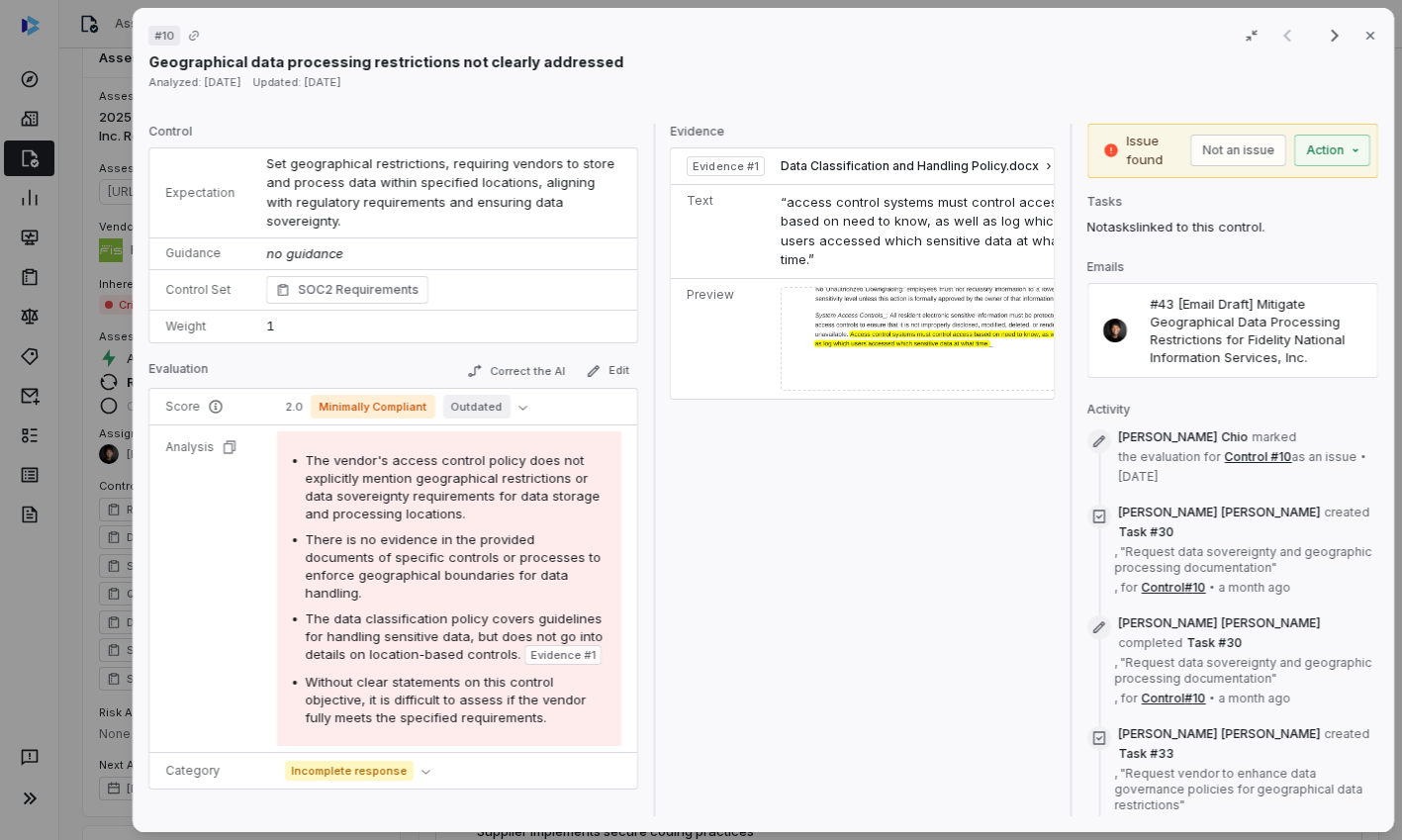 click on "Control Expectation Set geographical restrictions, requiring vendors to store and process data within specified locations, aligning with regulatory requirements and ensuring data sovereignty. Guidance no guidance Control Set SOC2 Requirements Weight 1 Evaluation Correct the AI Edit   Score 2.0 Minimally Compliant Outdated Analysis The vendor's access control policy does not explicitly mention geographical restrictions or data sovereignty requirements for data storage and processing locations. There is no evidence in the provided documents of specific controls or processes to enforce geographical boundaries for data handling. The data classification policy covers guidelines for handling sensitive data, but does not go into details on location-based controls. Evidence # 1 Without clear statements on this control objective, it is difficult to assess if the vendor fully meets the specified requirements. Category Incomplete response Evidence Evidence # 1 Data Classification and Handling Policy.docx page  3 Text" at bounding box center (763, 470) 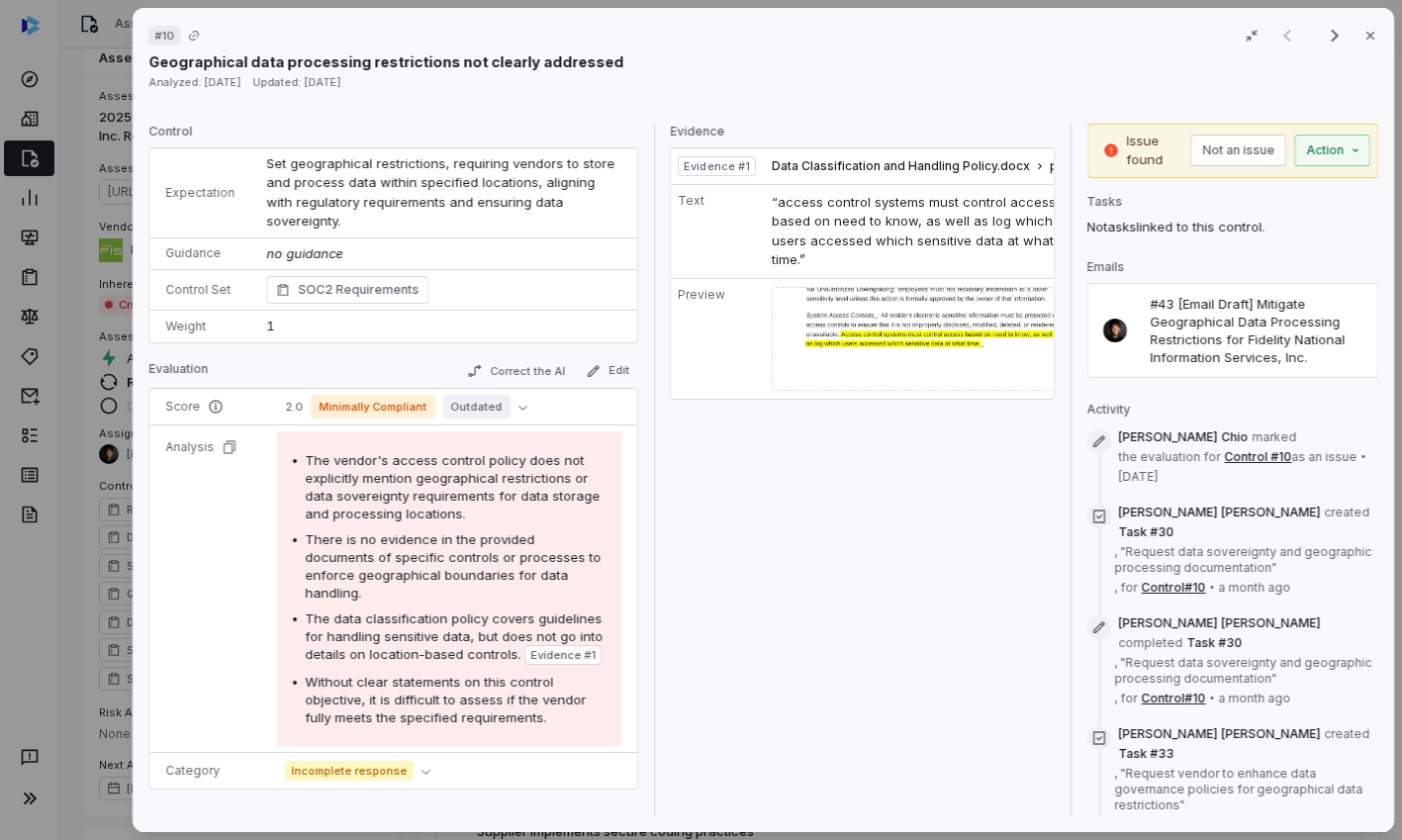 scroll, scrollTop: 0, scrollLeft: 0, axis: both 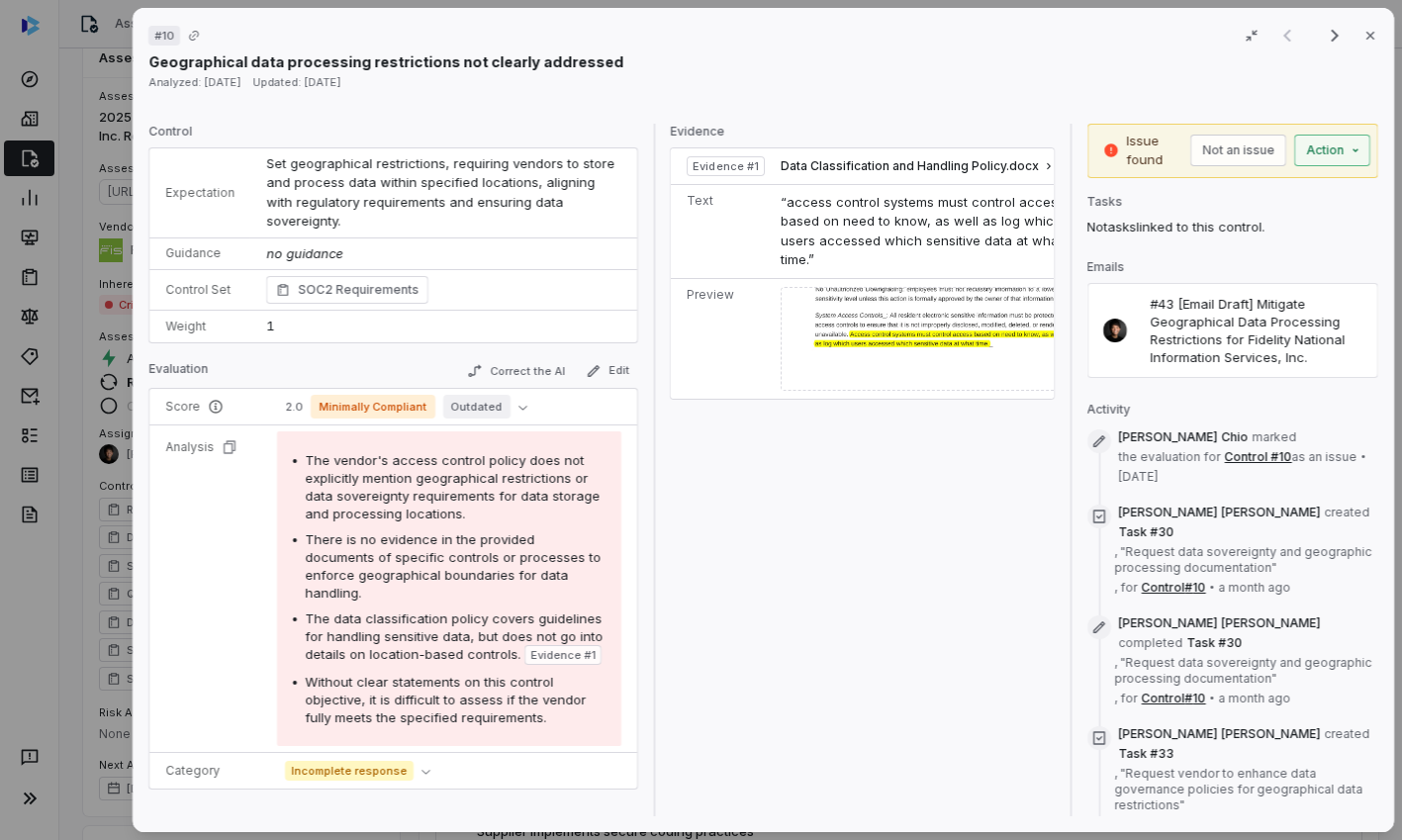 click on "Issue found Not an issue Action" at bounding box center [1232, 150] 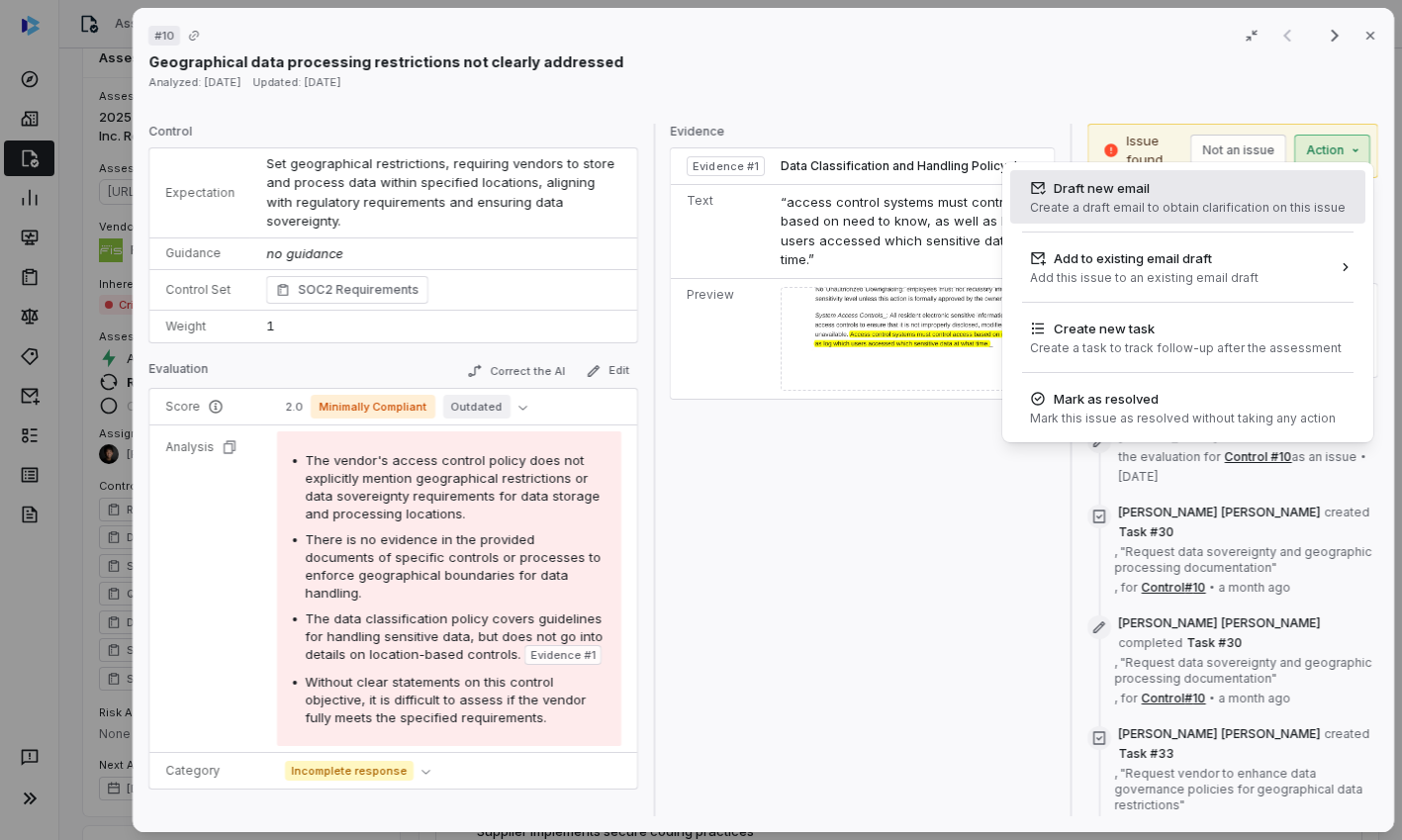 click on "Create a draft email to obtain clarification on this issue" at bounding box center [1187, 208] 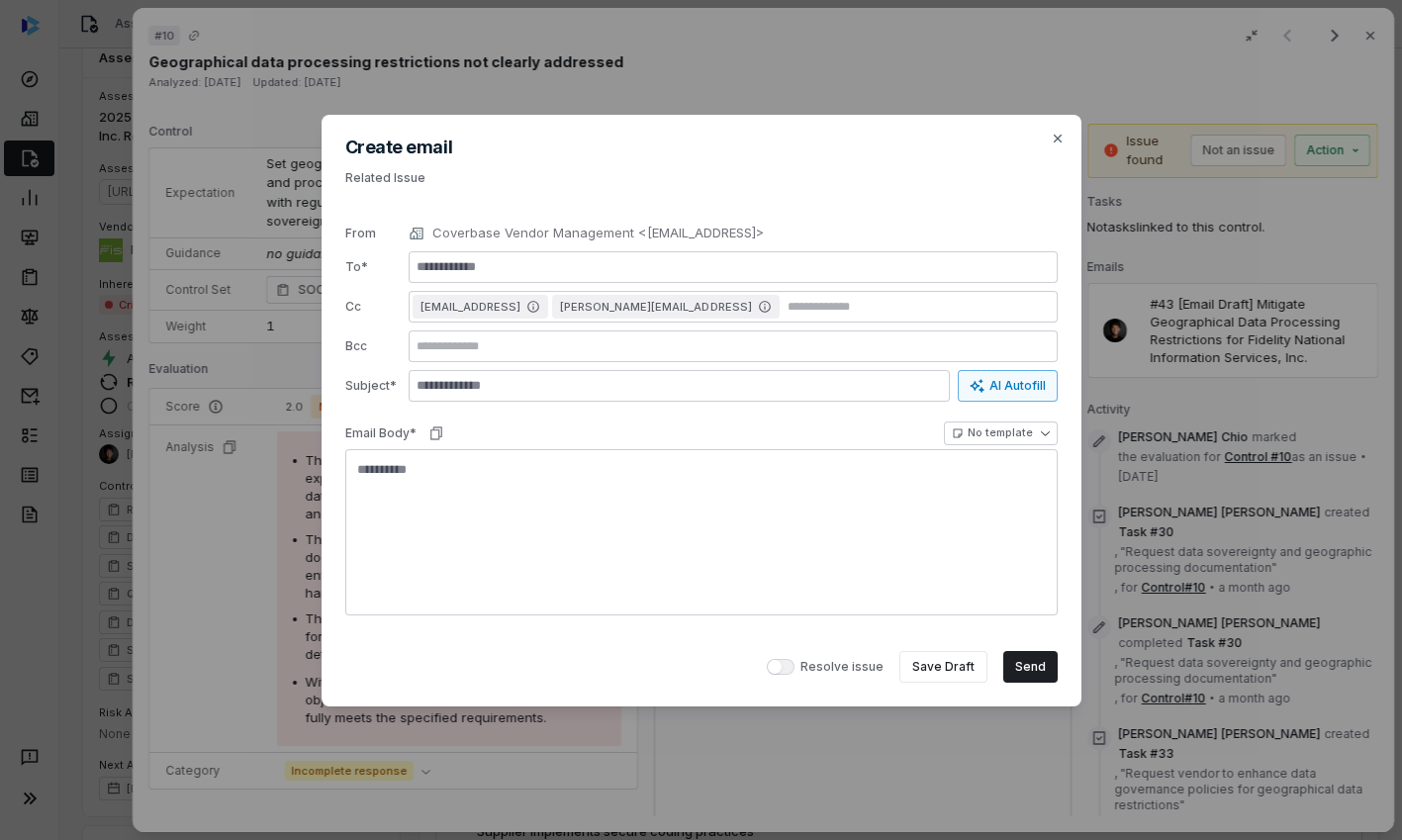 click on "AI Autofill" at bounding box center [1007, 386] 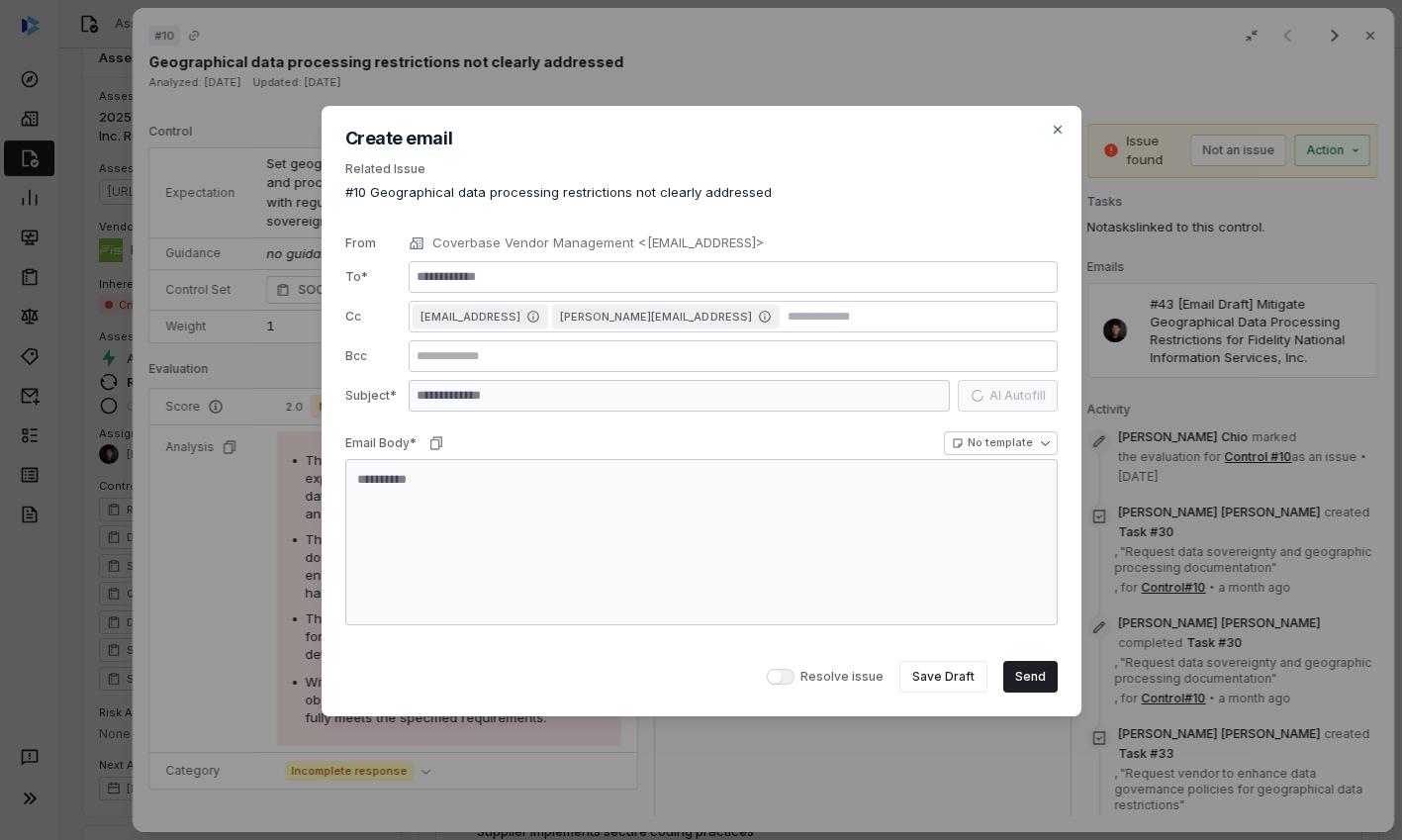 type on "*" 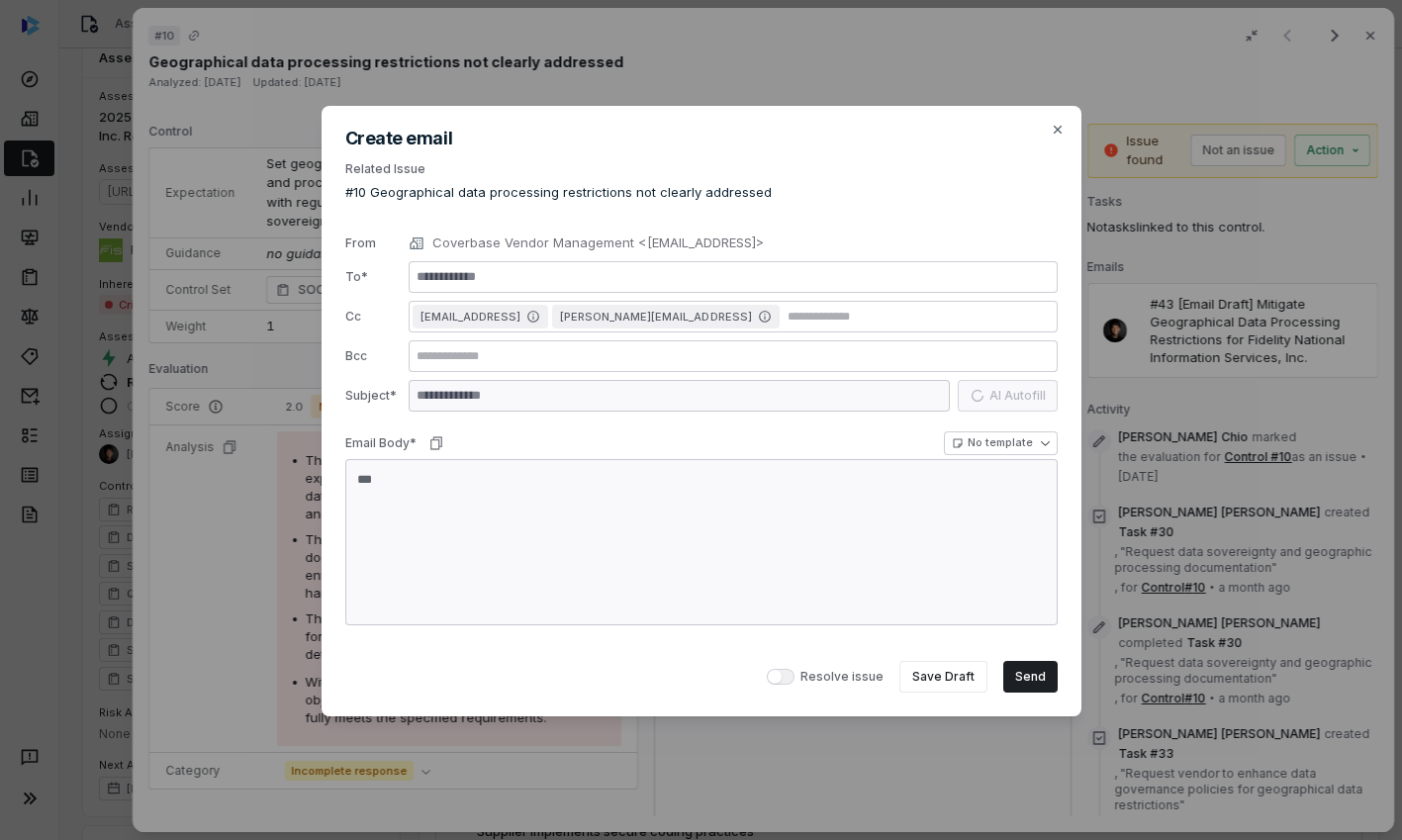 type on "*" 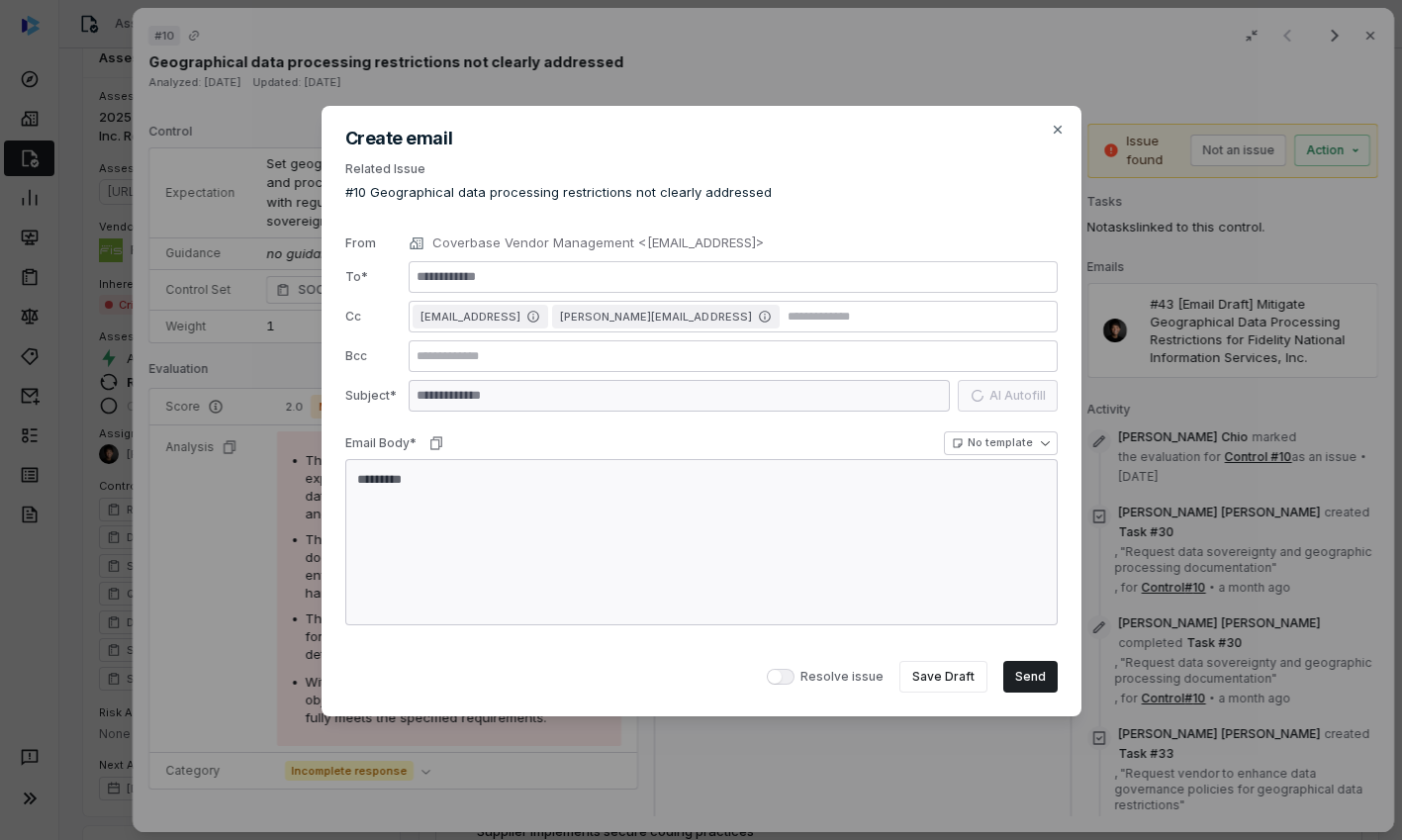 type on "*" 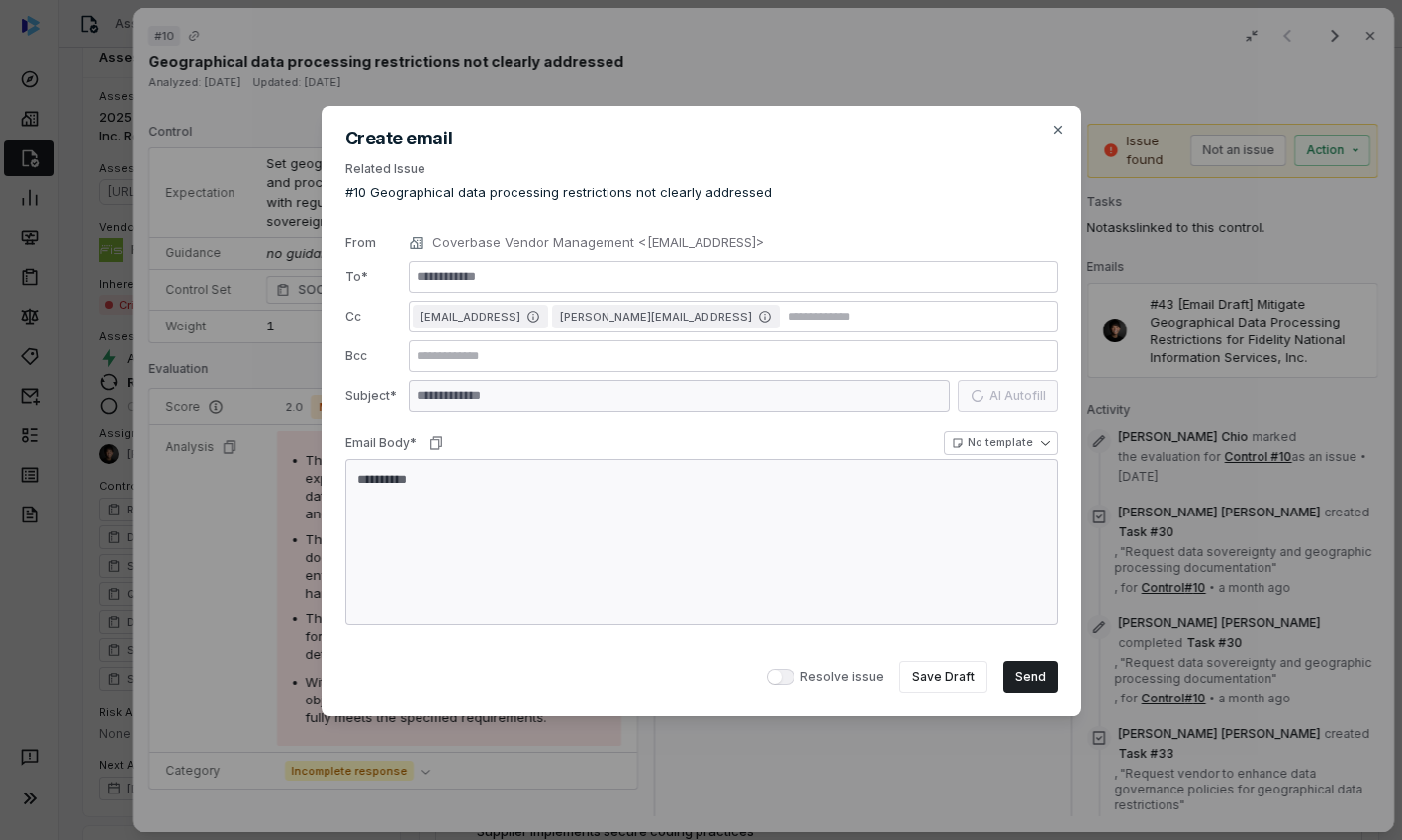 type on "*" 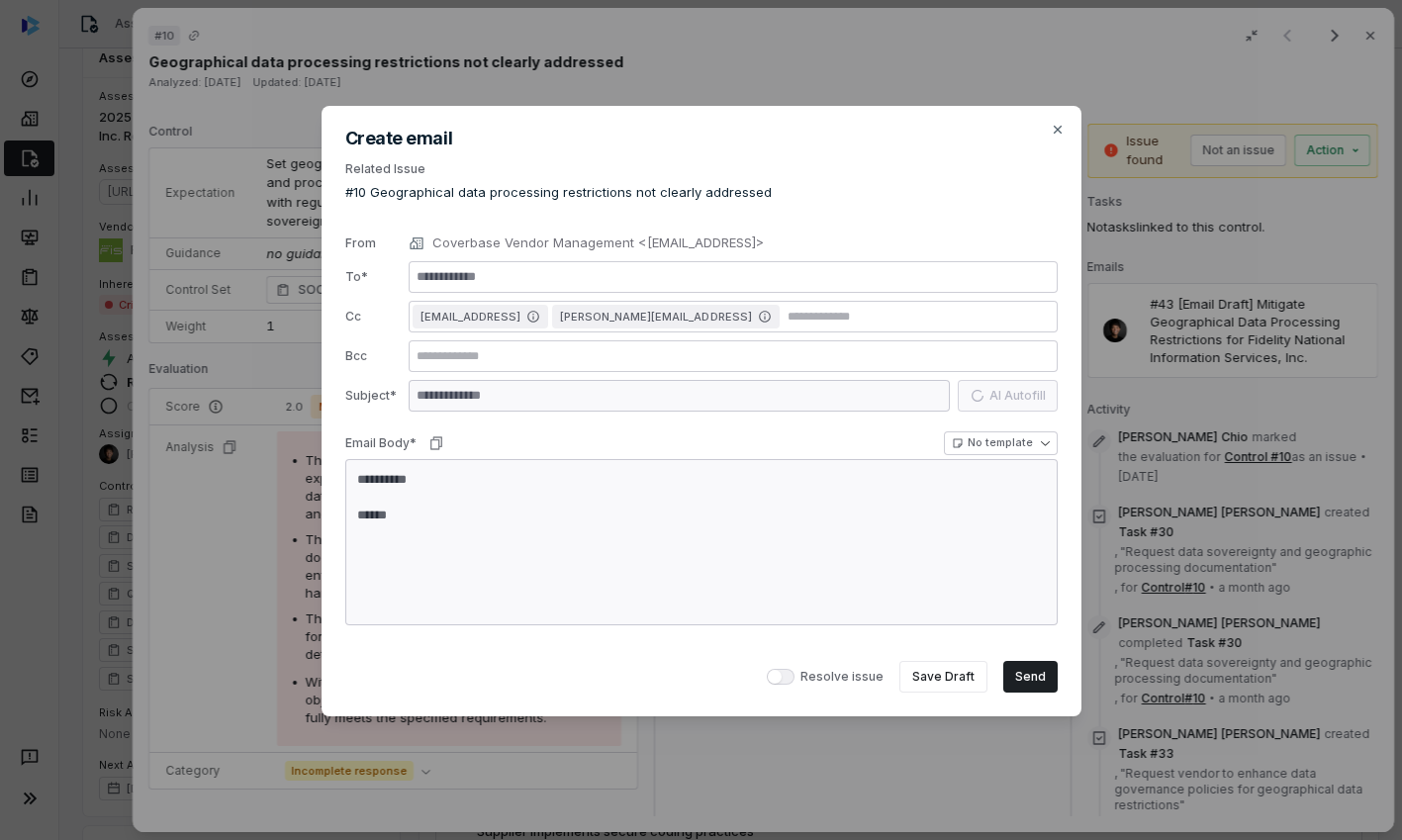 type on "*" 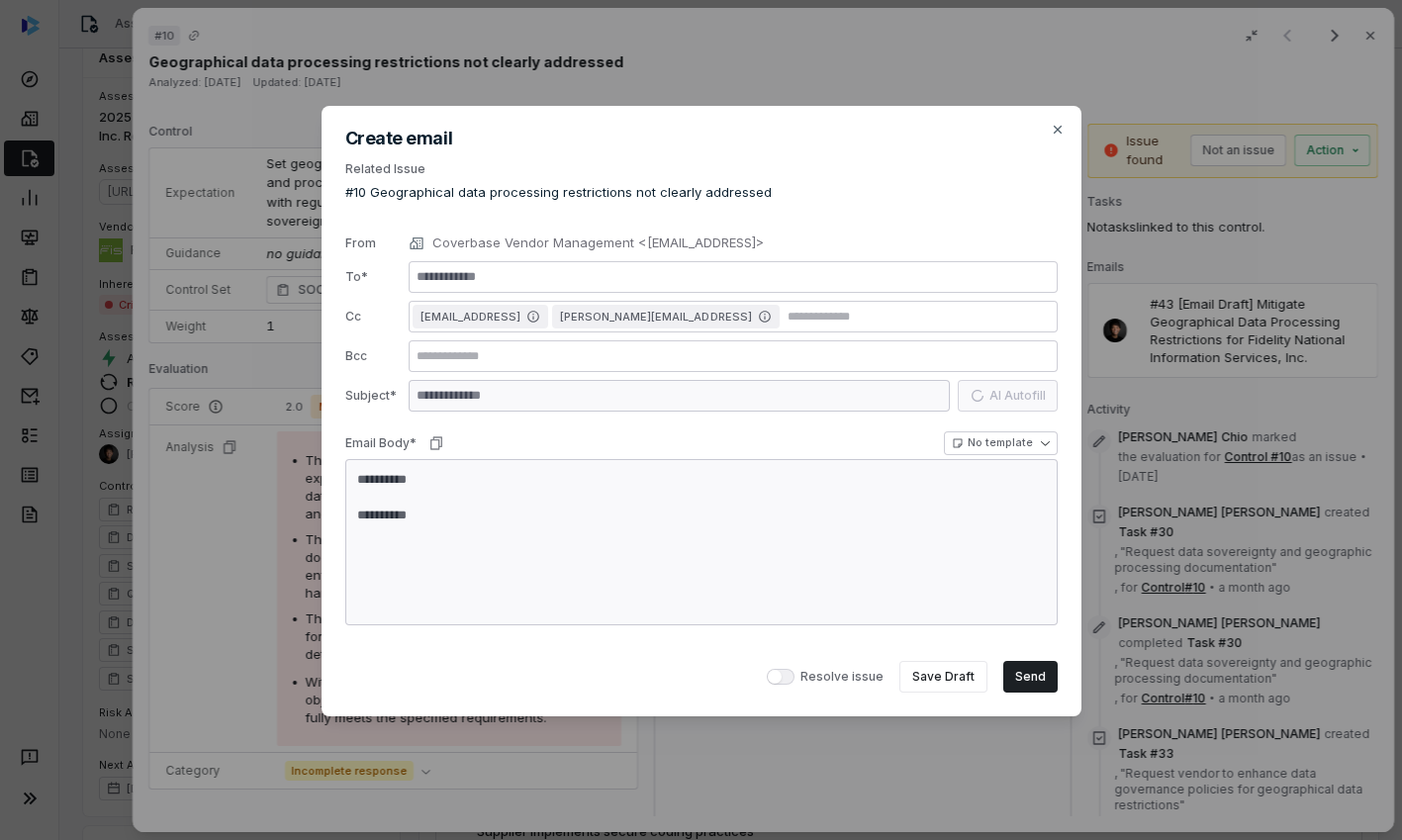 type on "*" 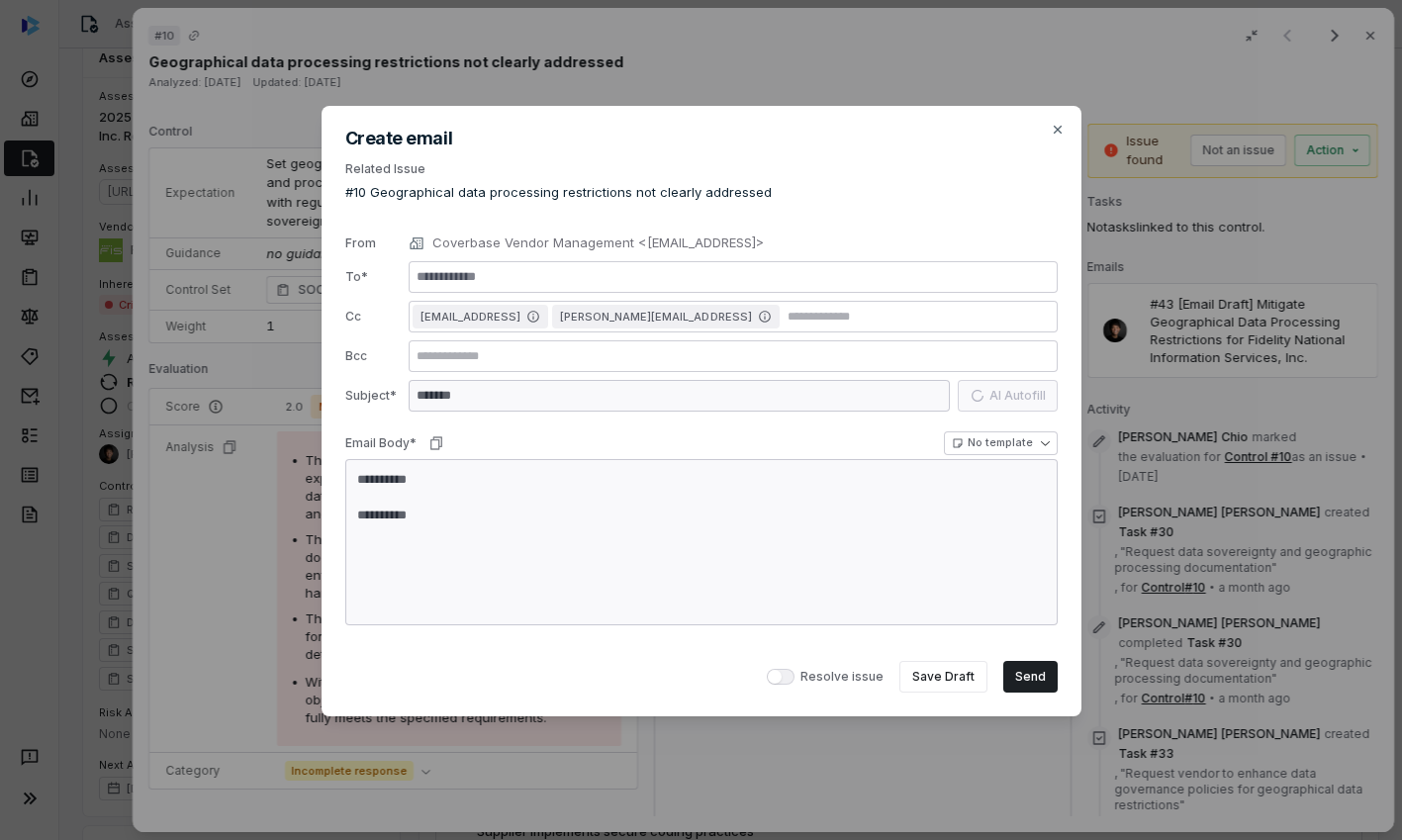 type on "**********" 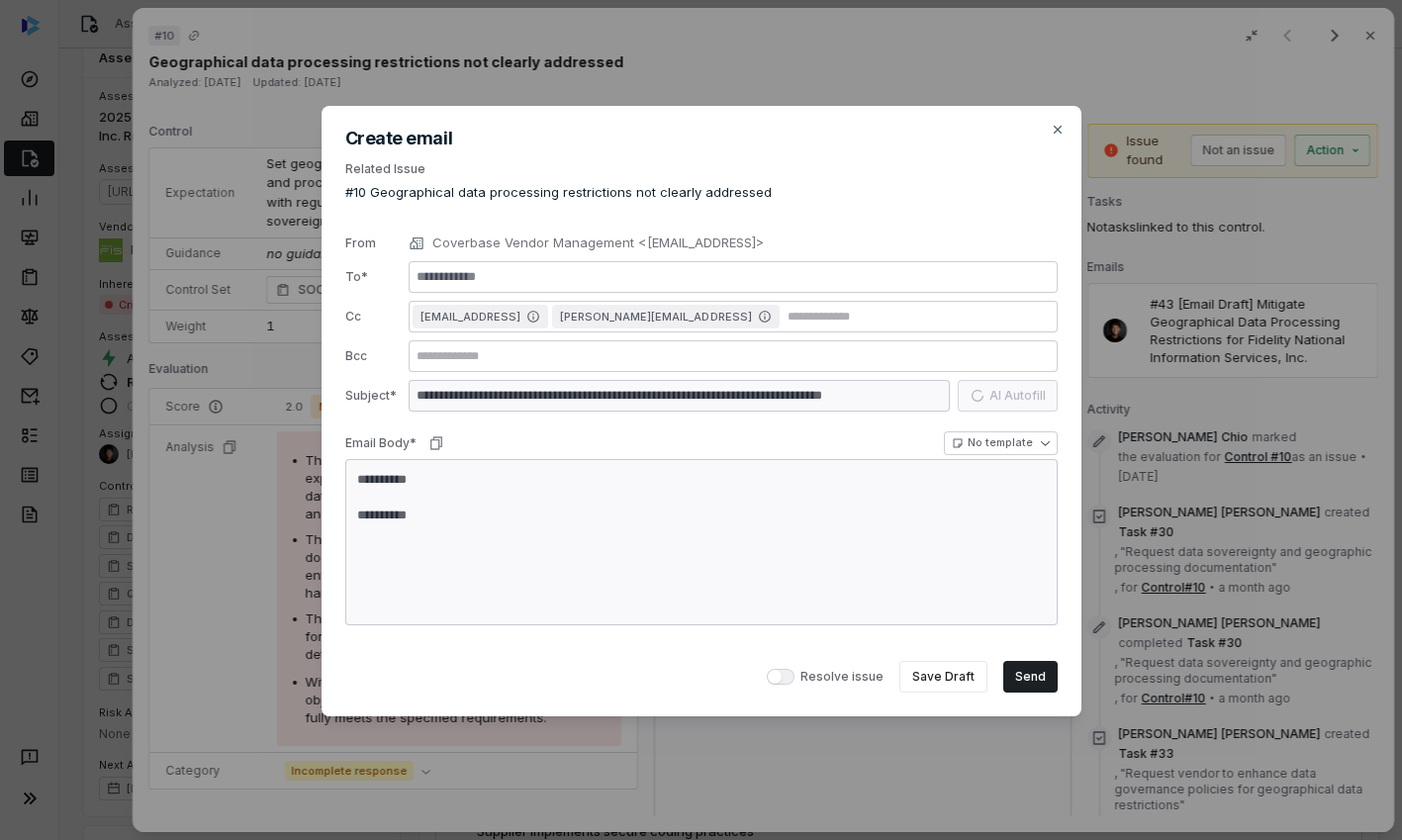 type on "*" 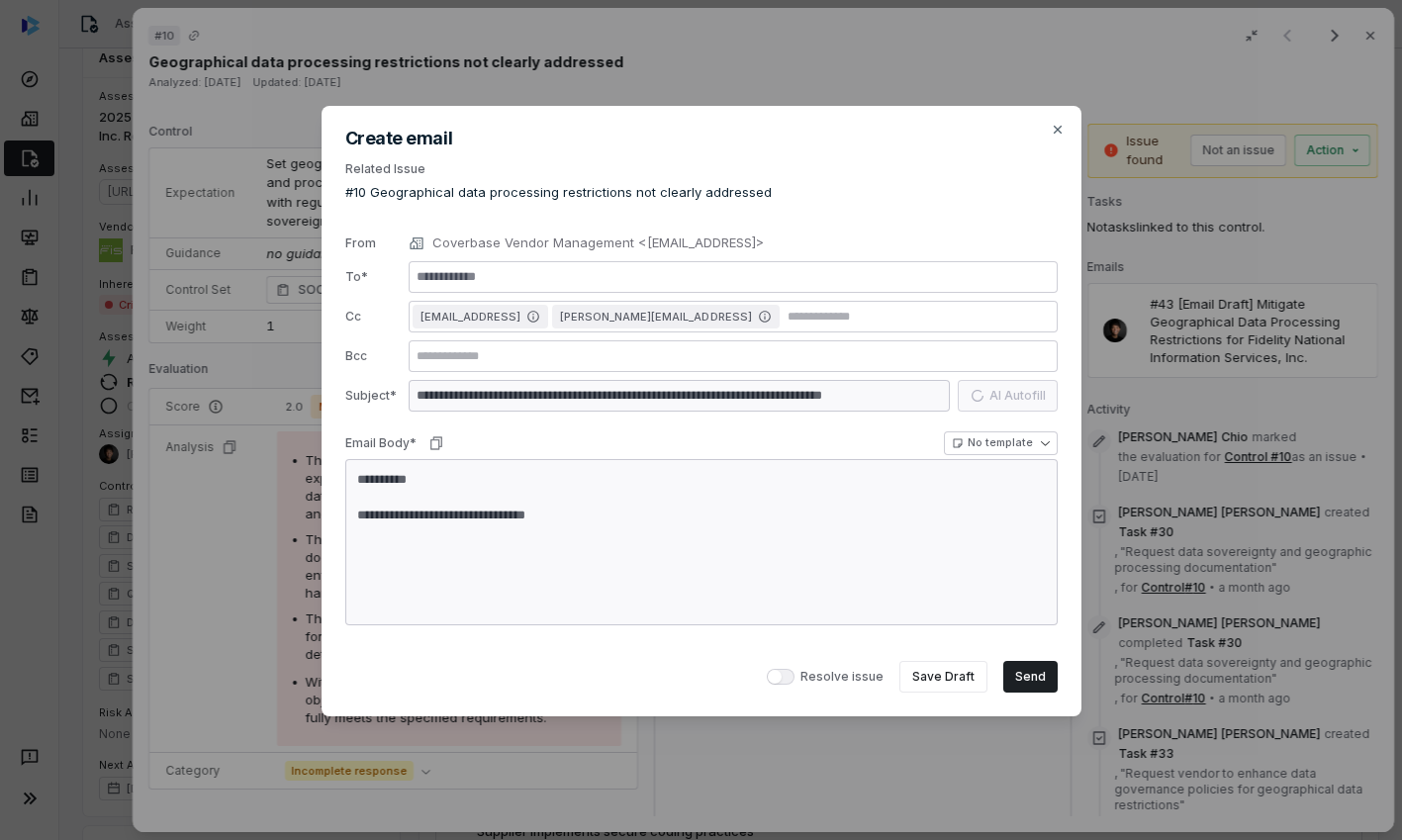 type on "*" 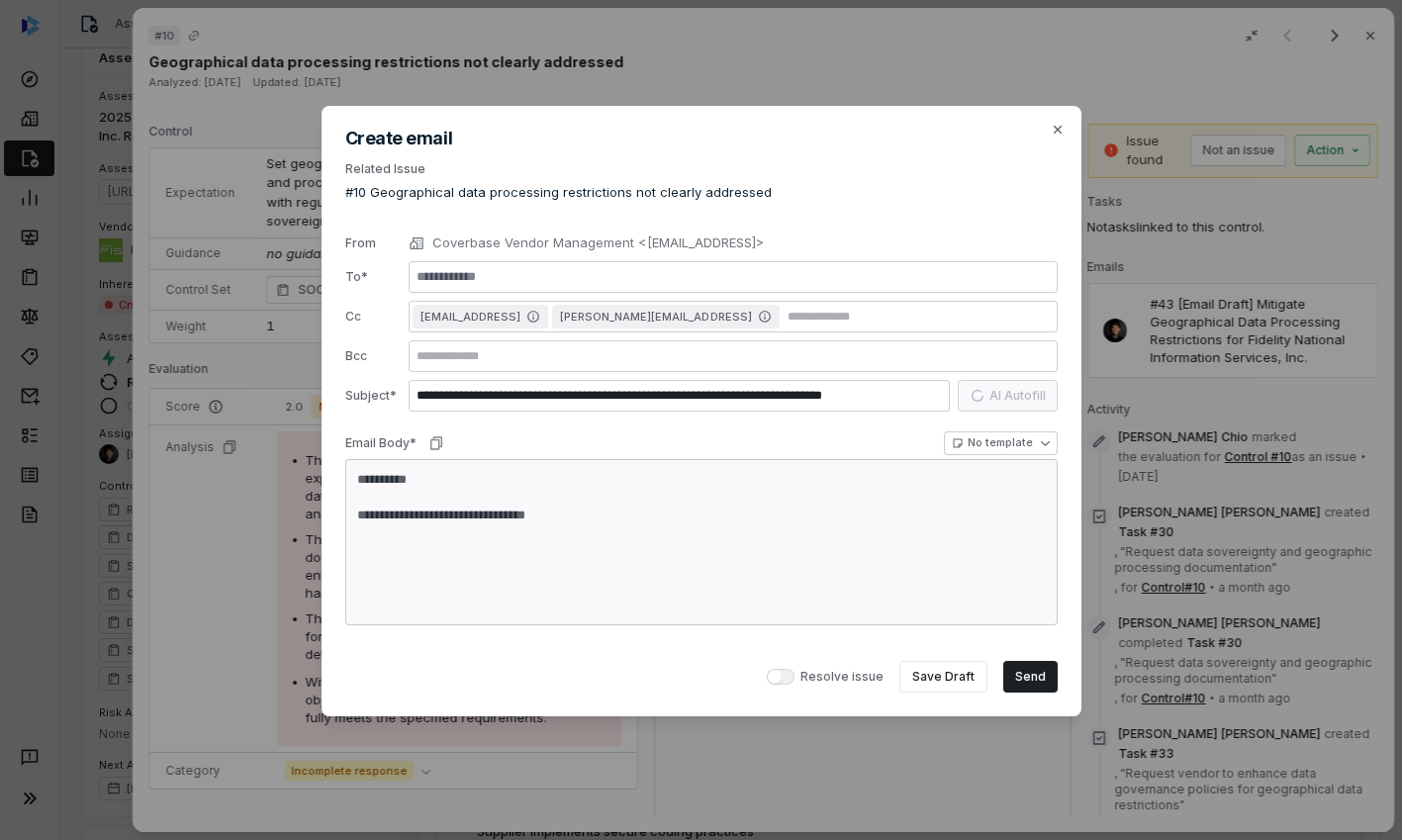 type on "**********" 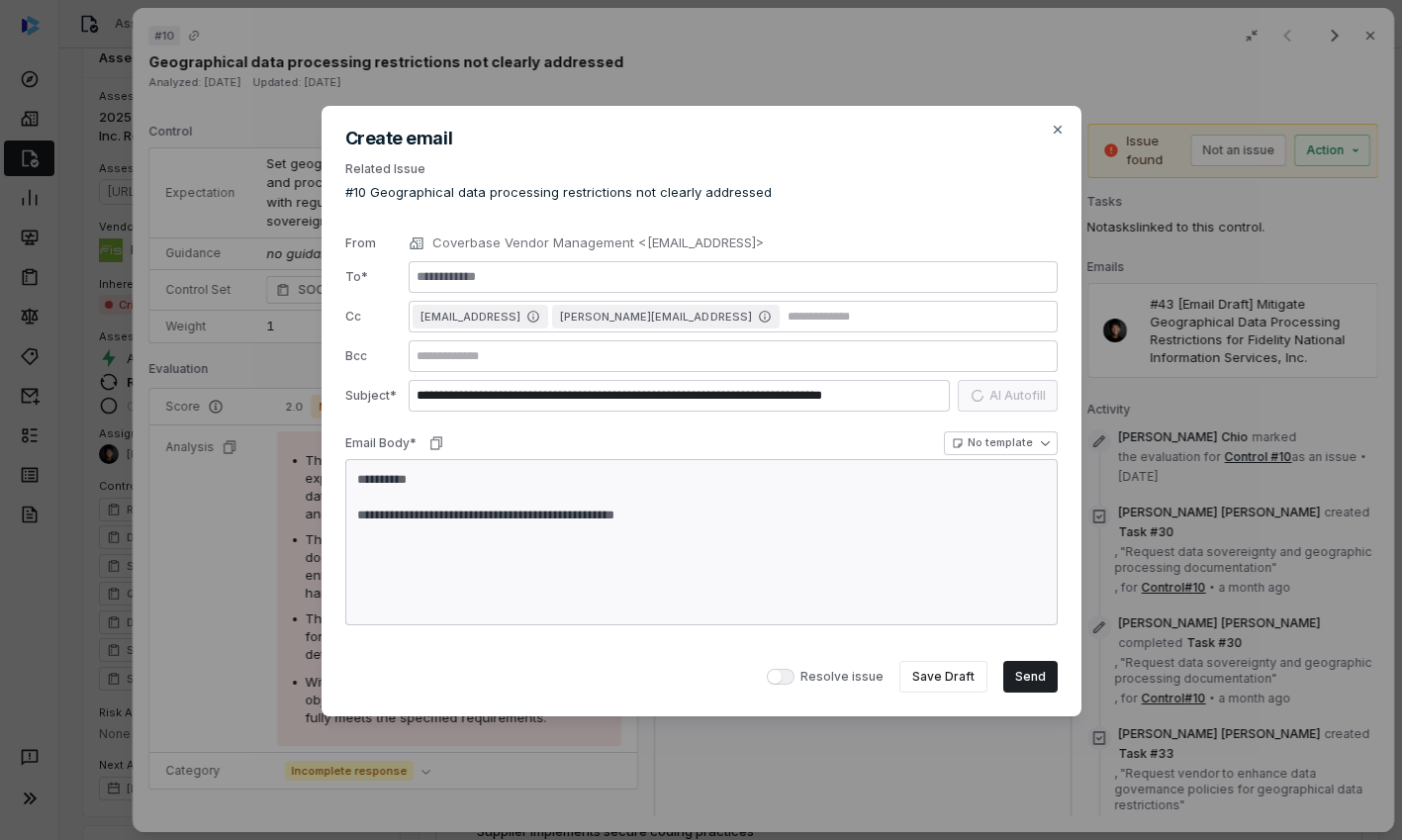 type on "*" 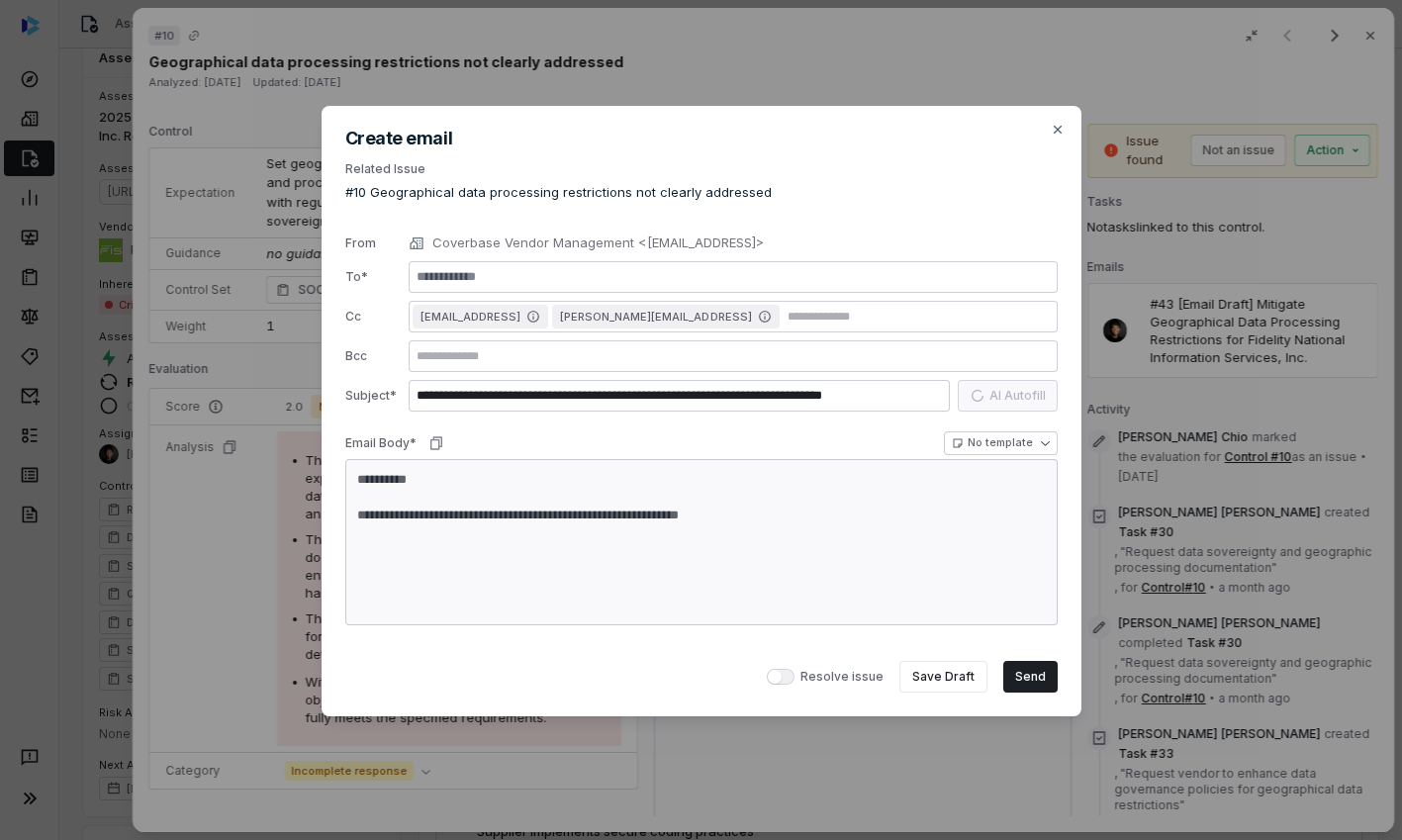 type on "*" 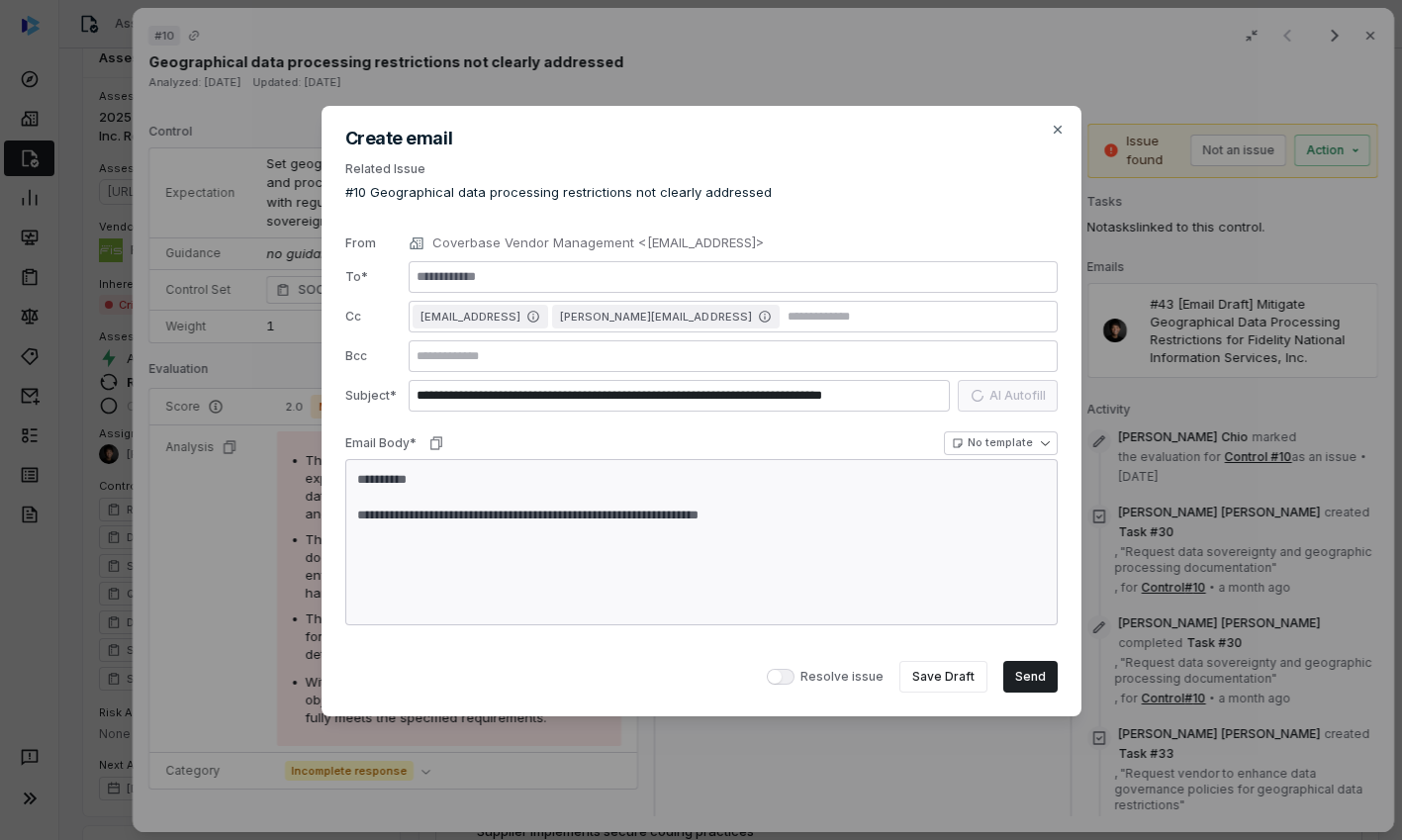 type on "*" 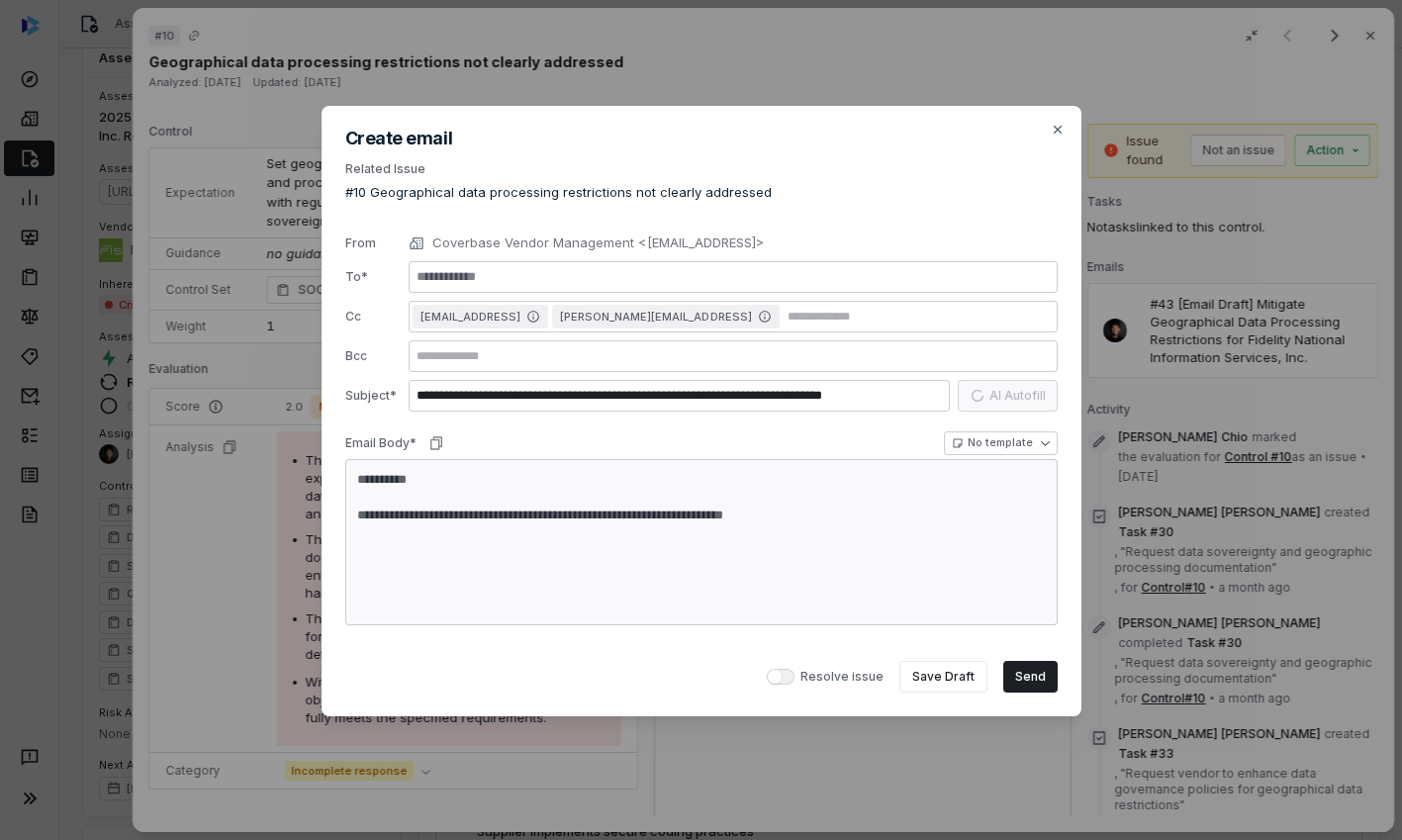 type on "*" 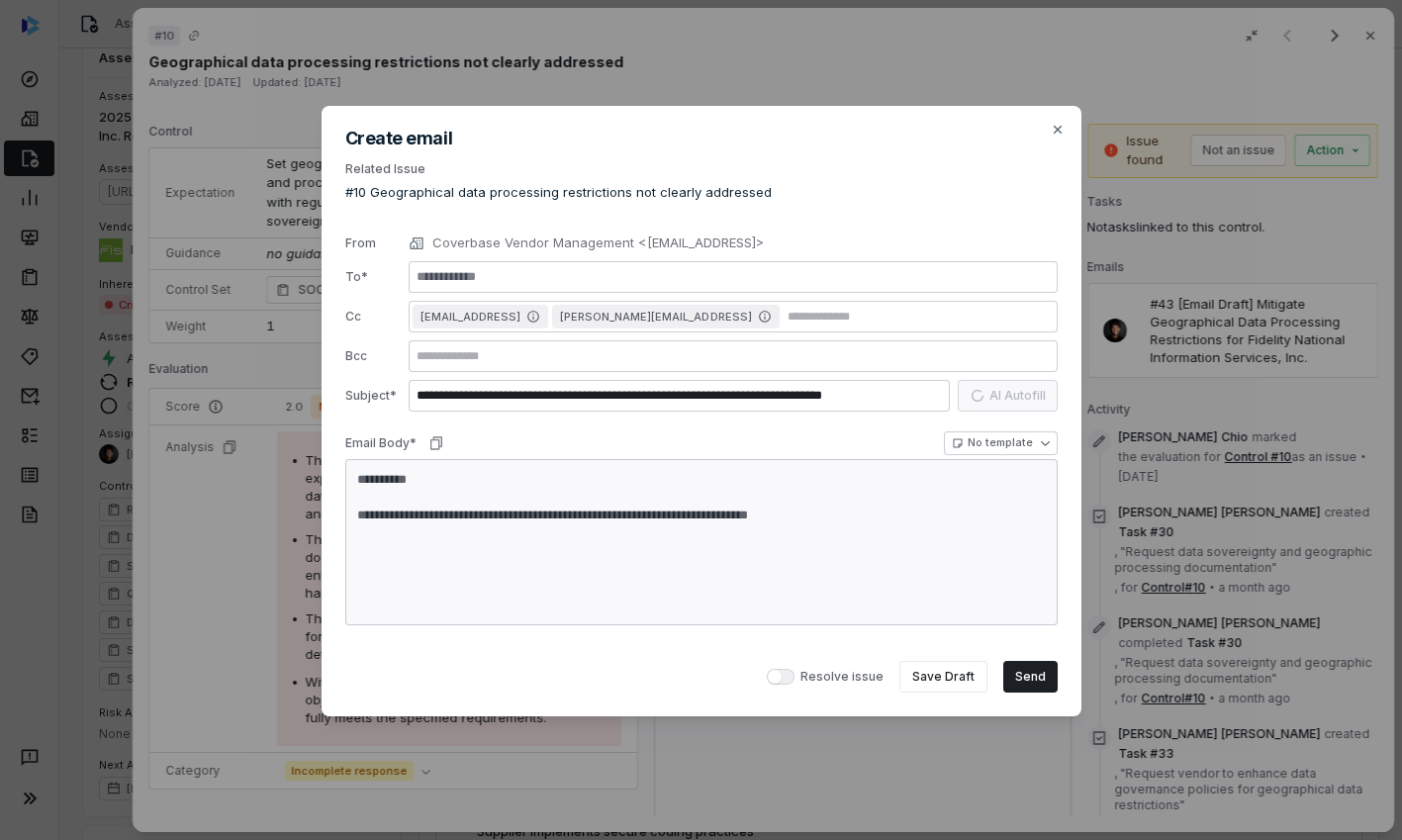 type on "*" 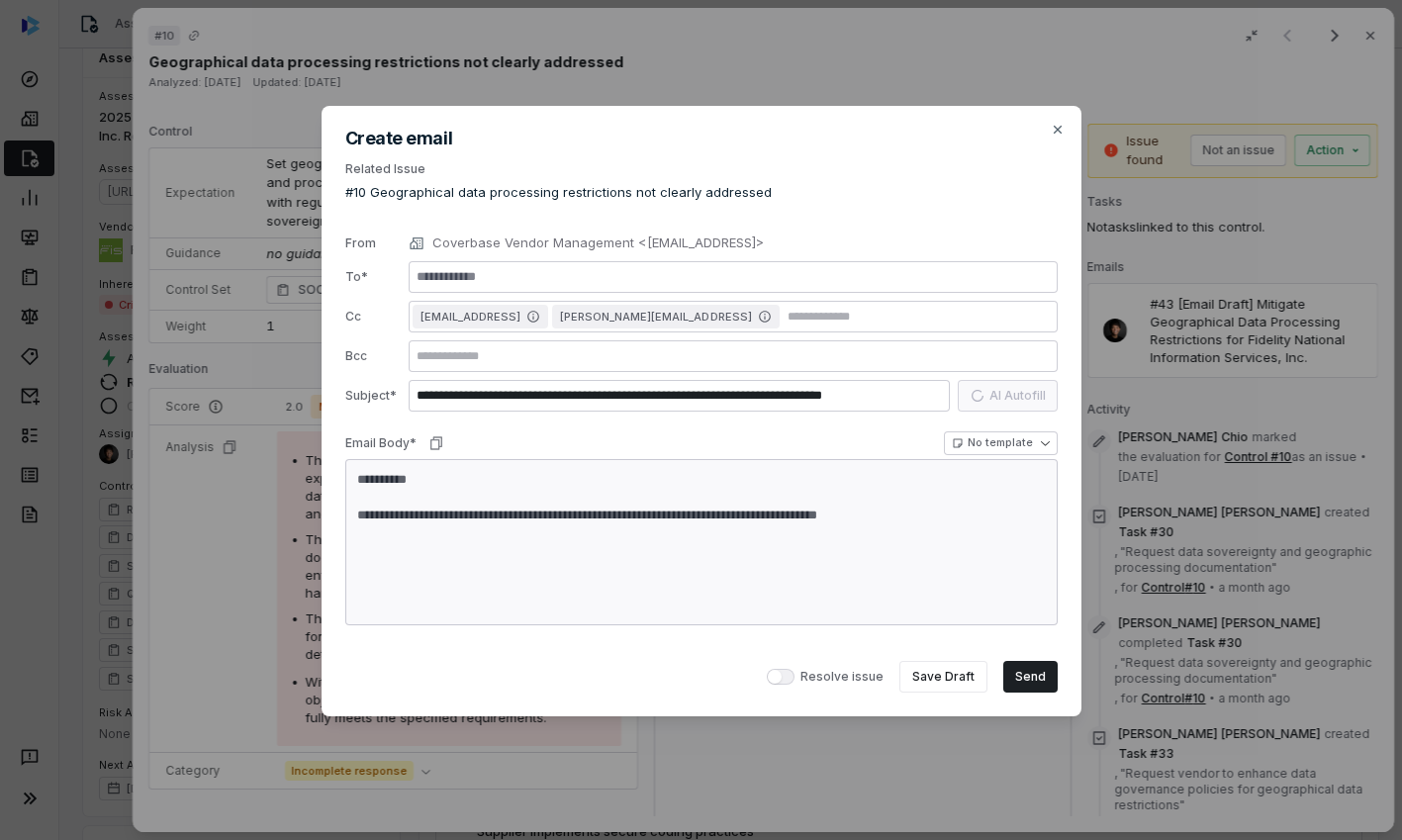 type on "*" 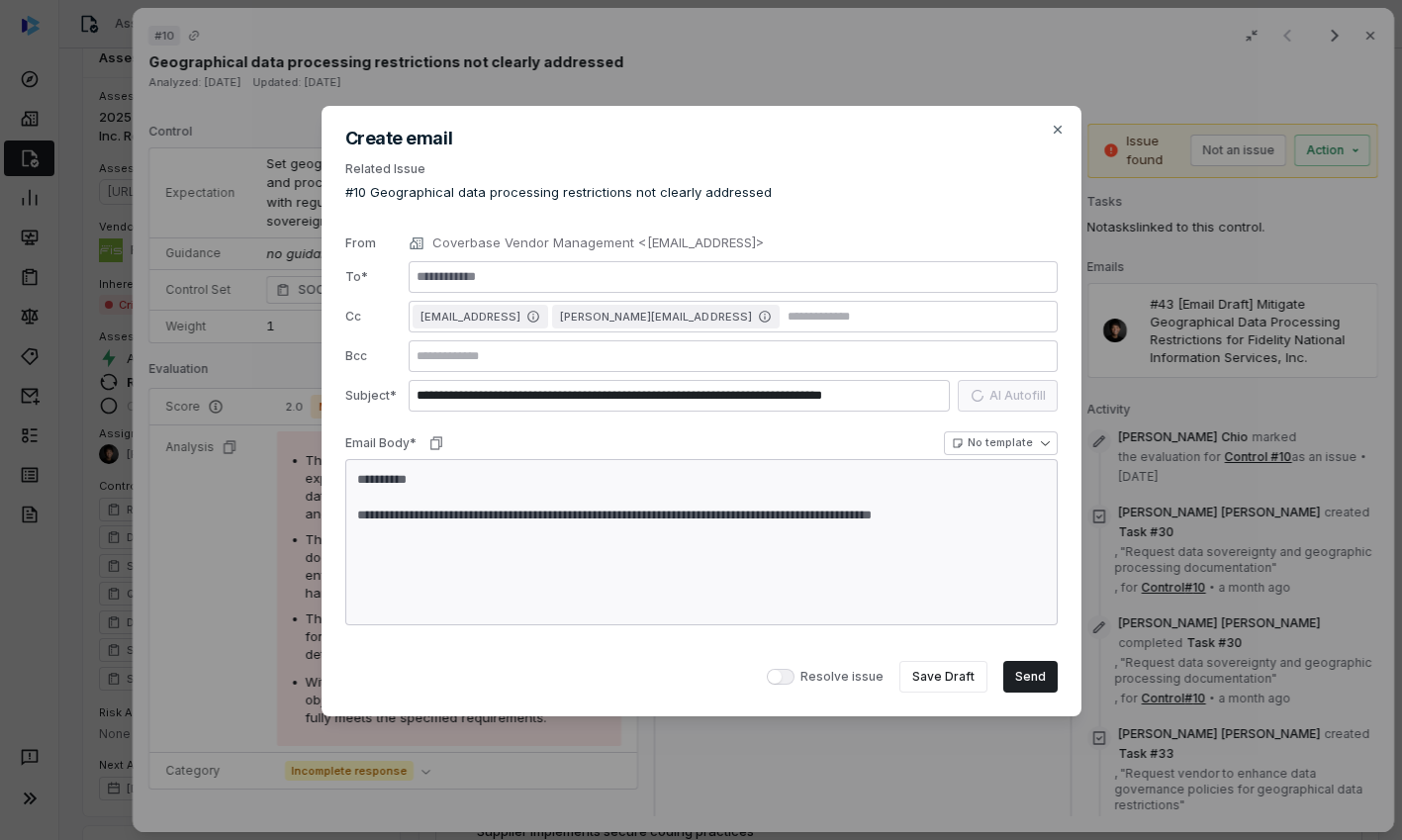 type on "*" 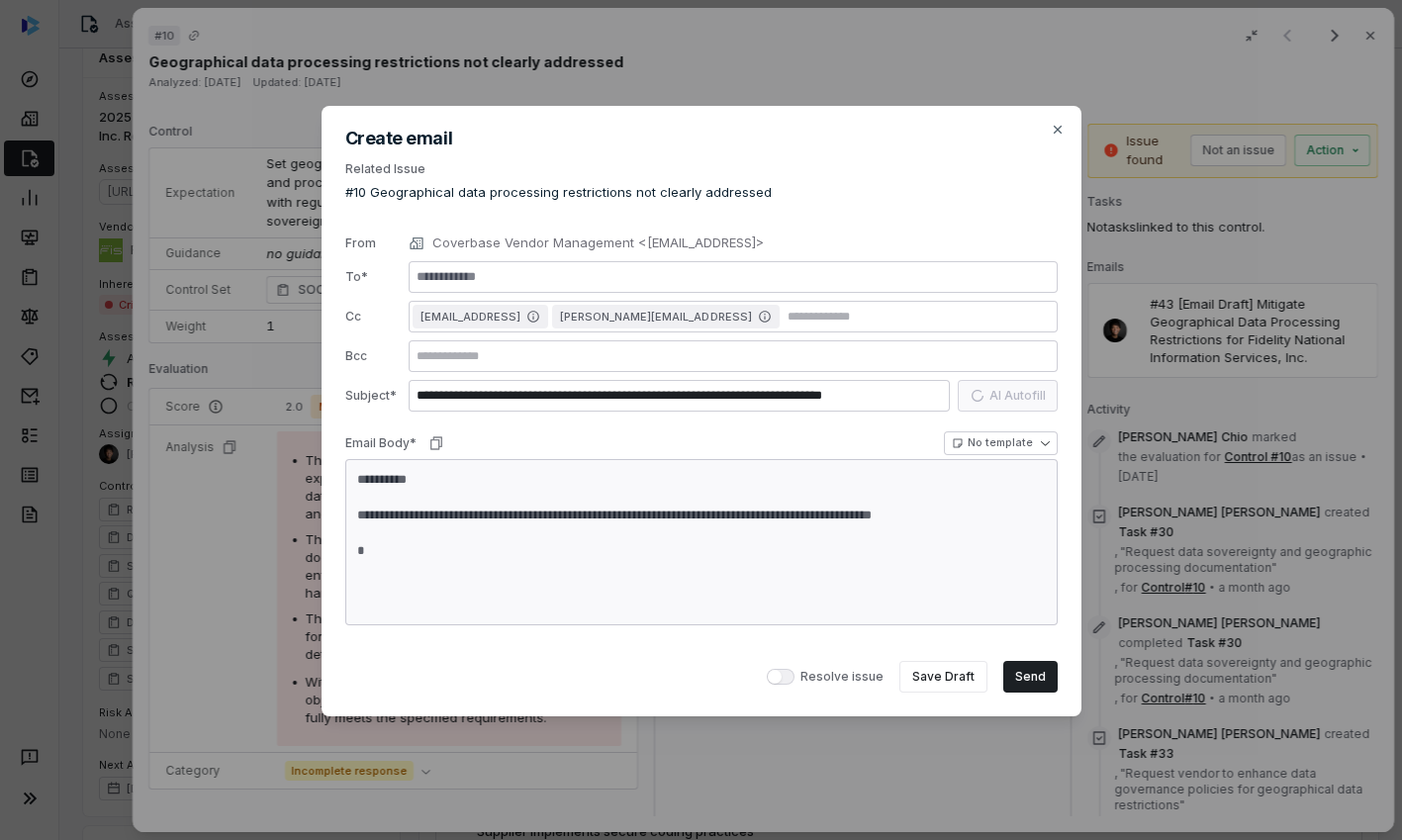 type on "*" 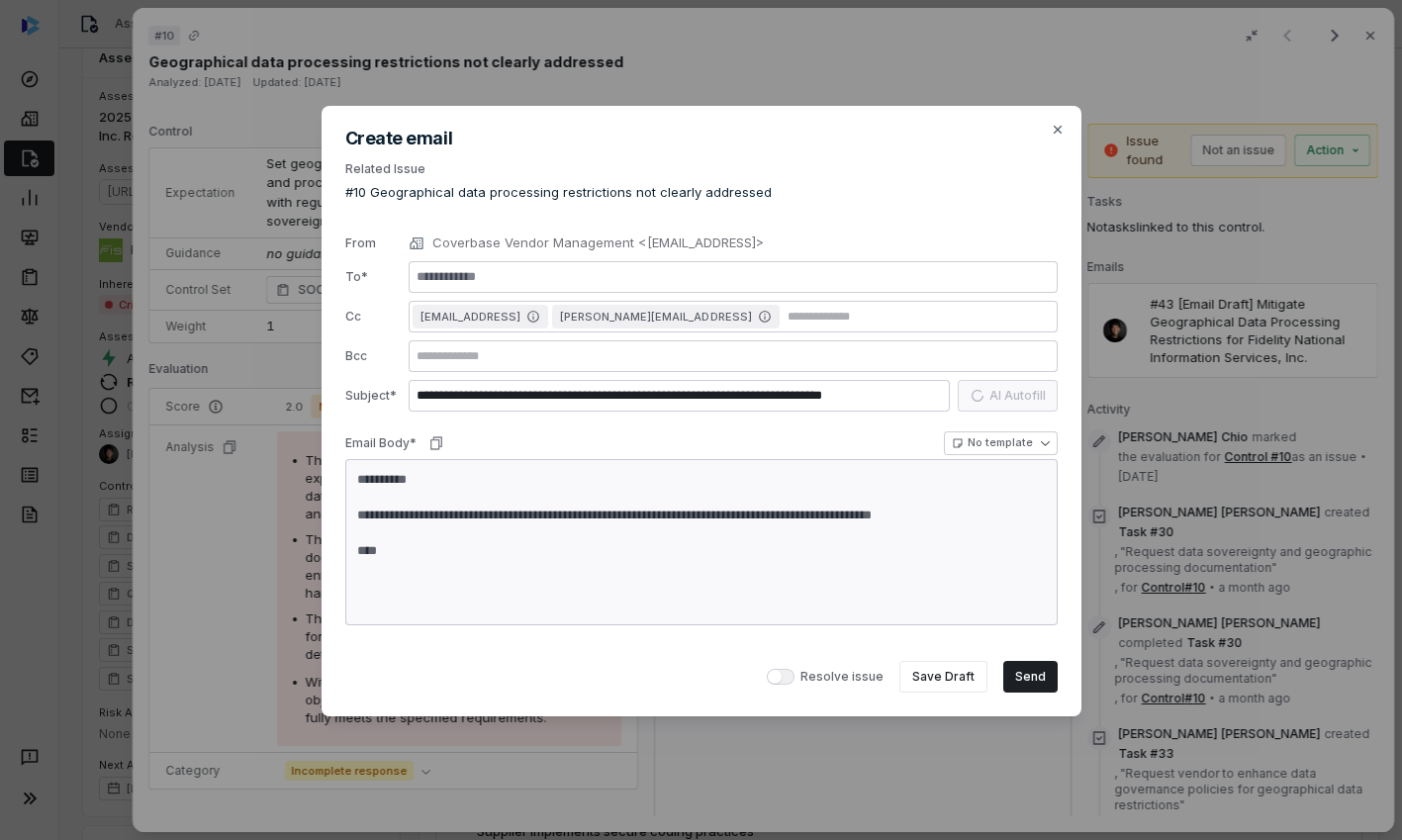type on "*" 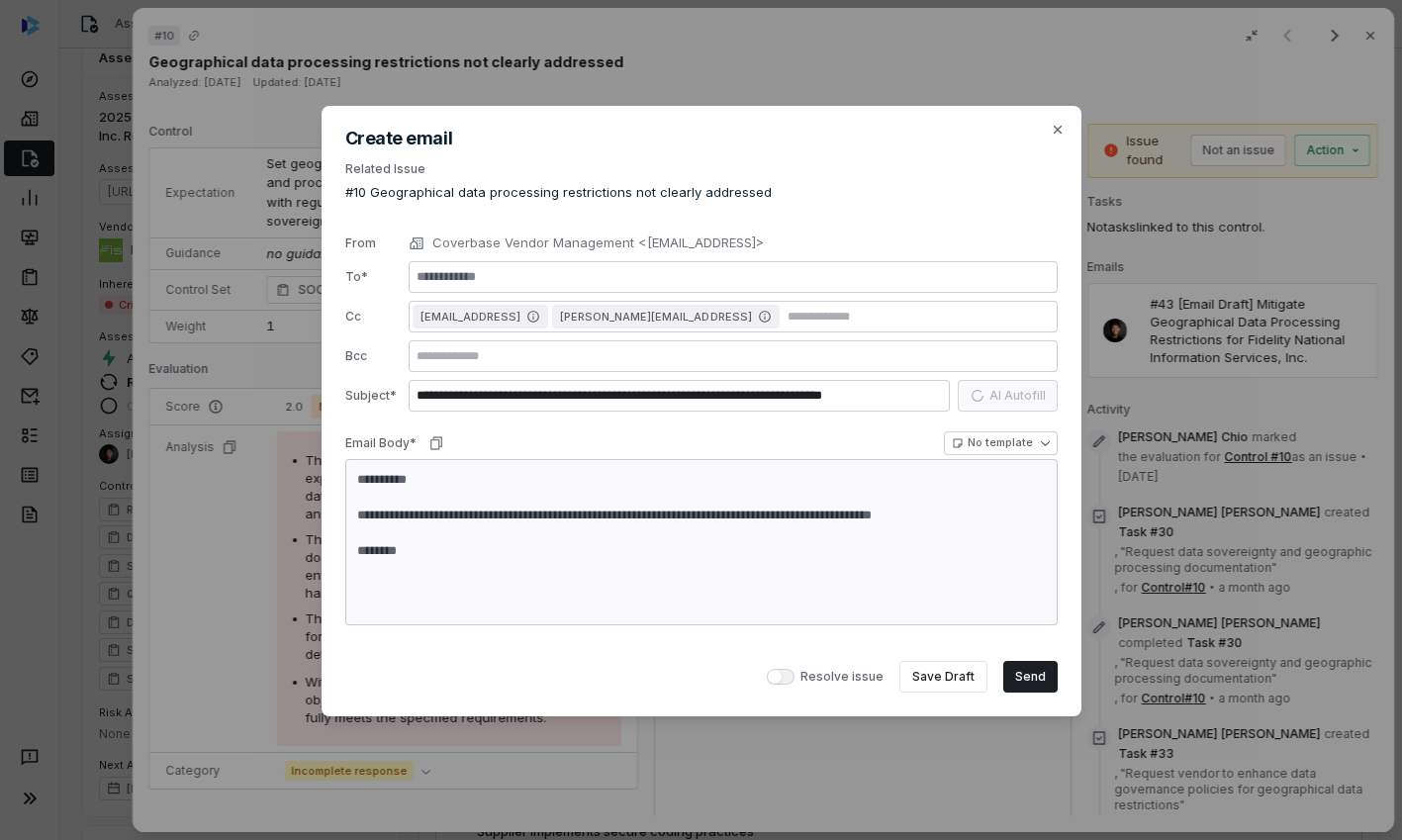 type on "*" 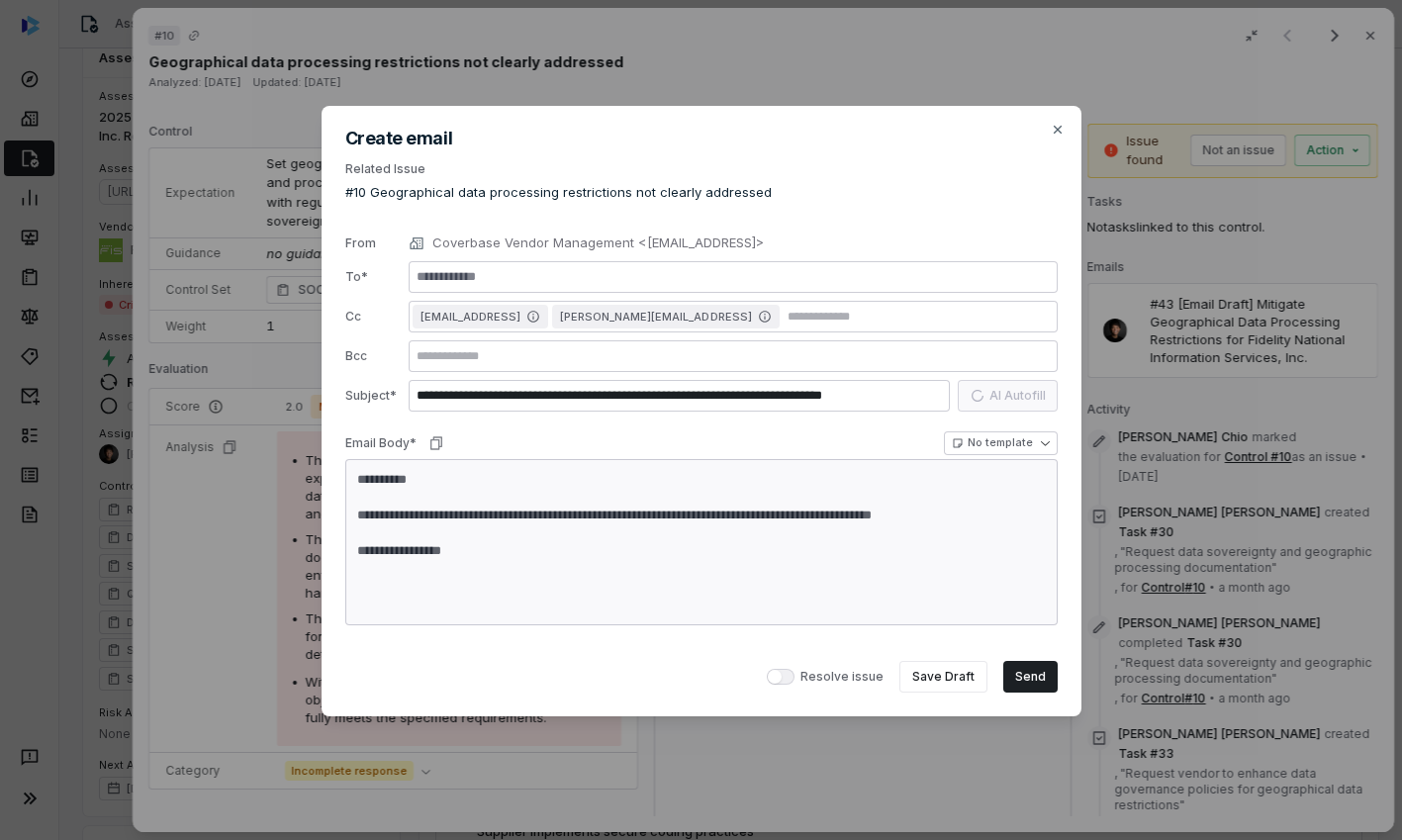 type on "*" 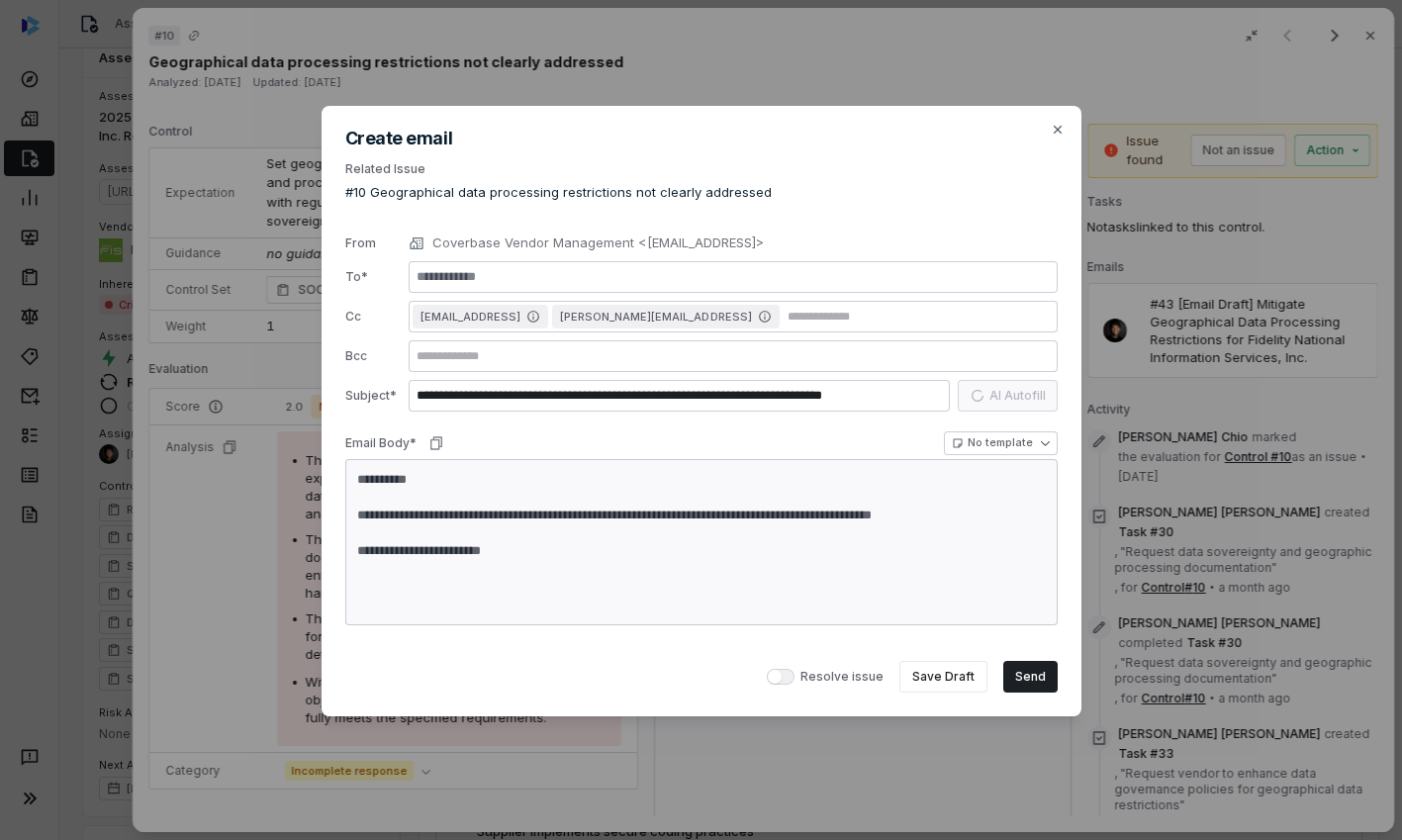 type on "*" 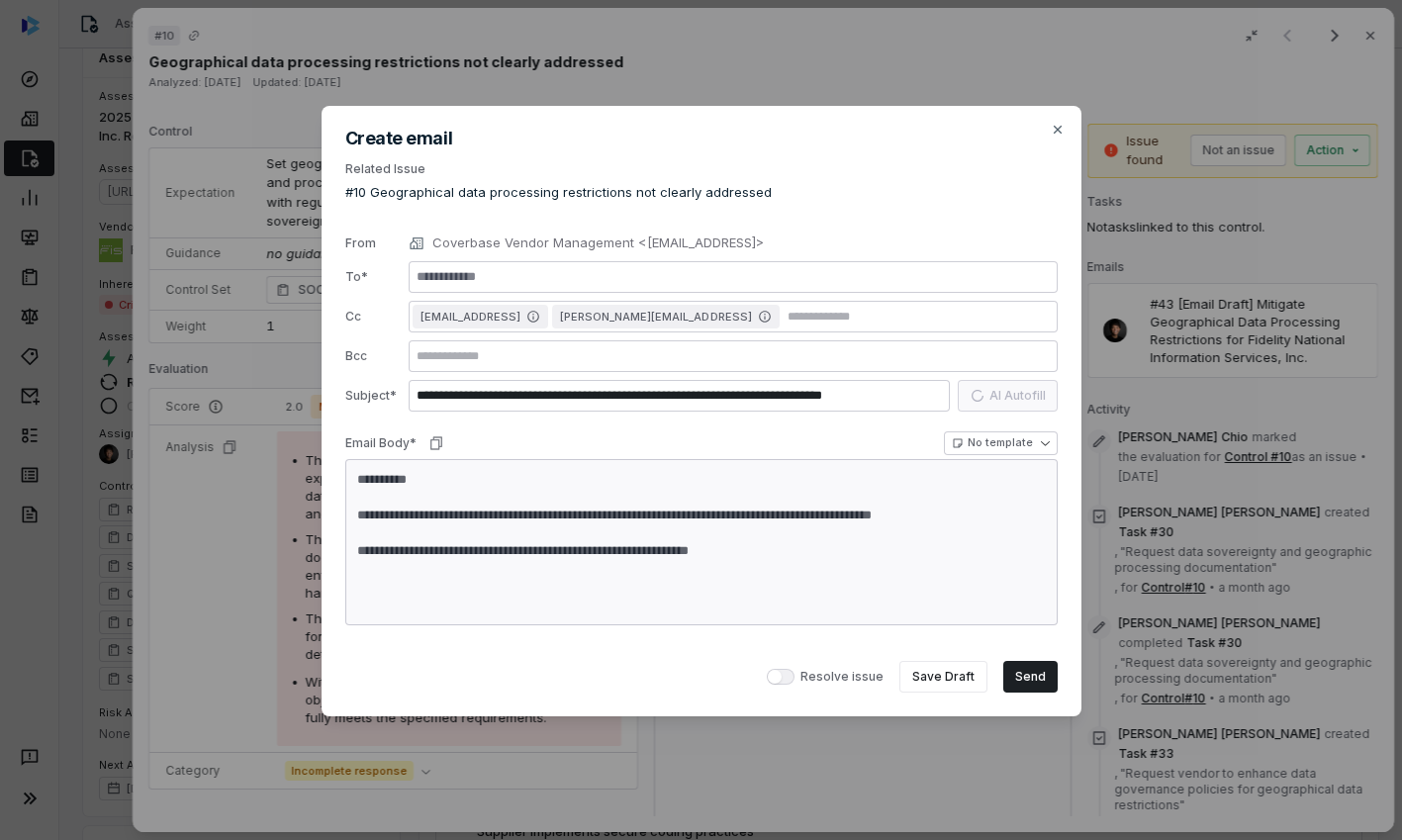 type on "*" 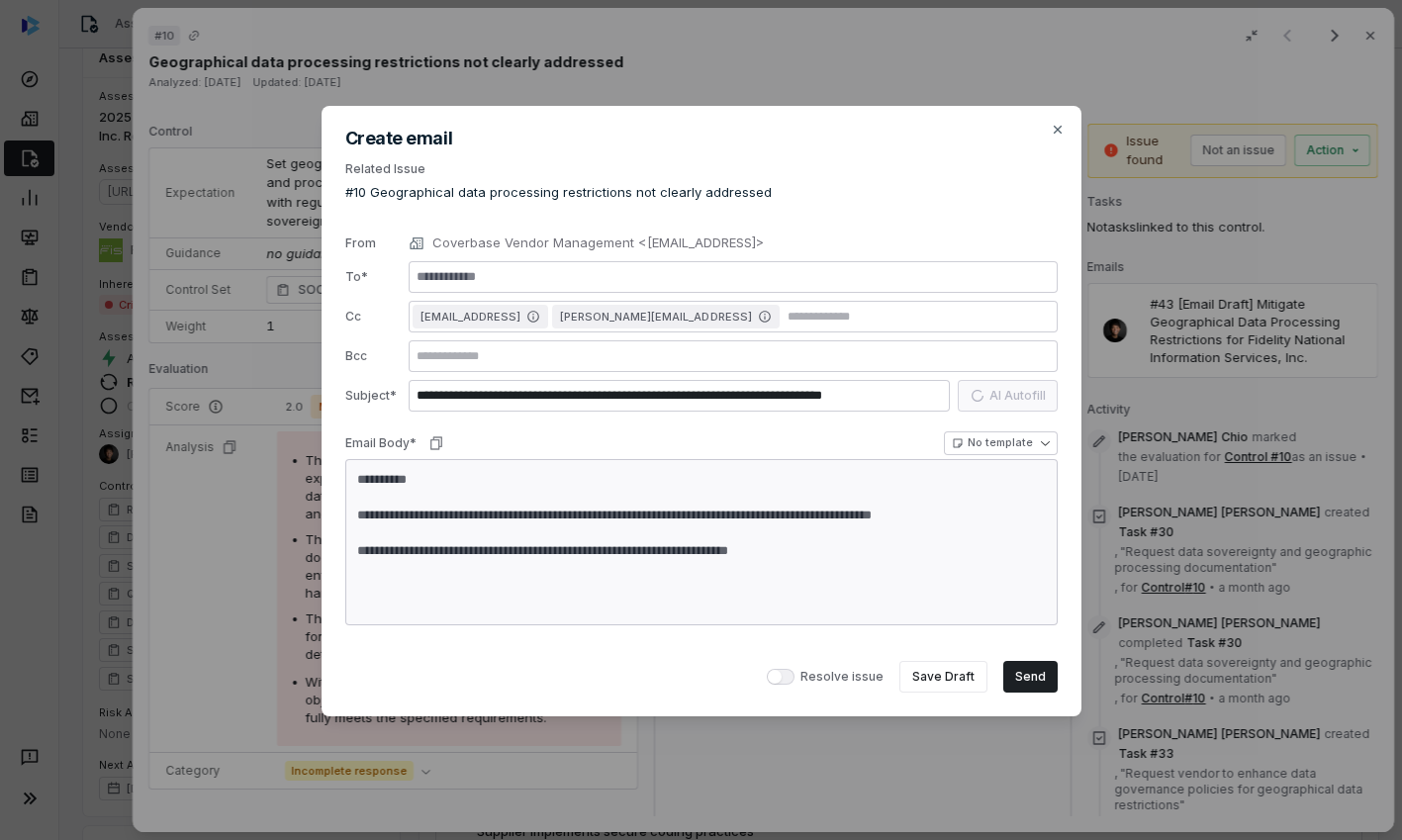 type on "*" 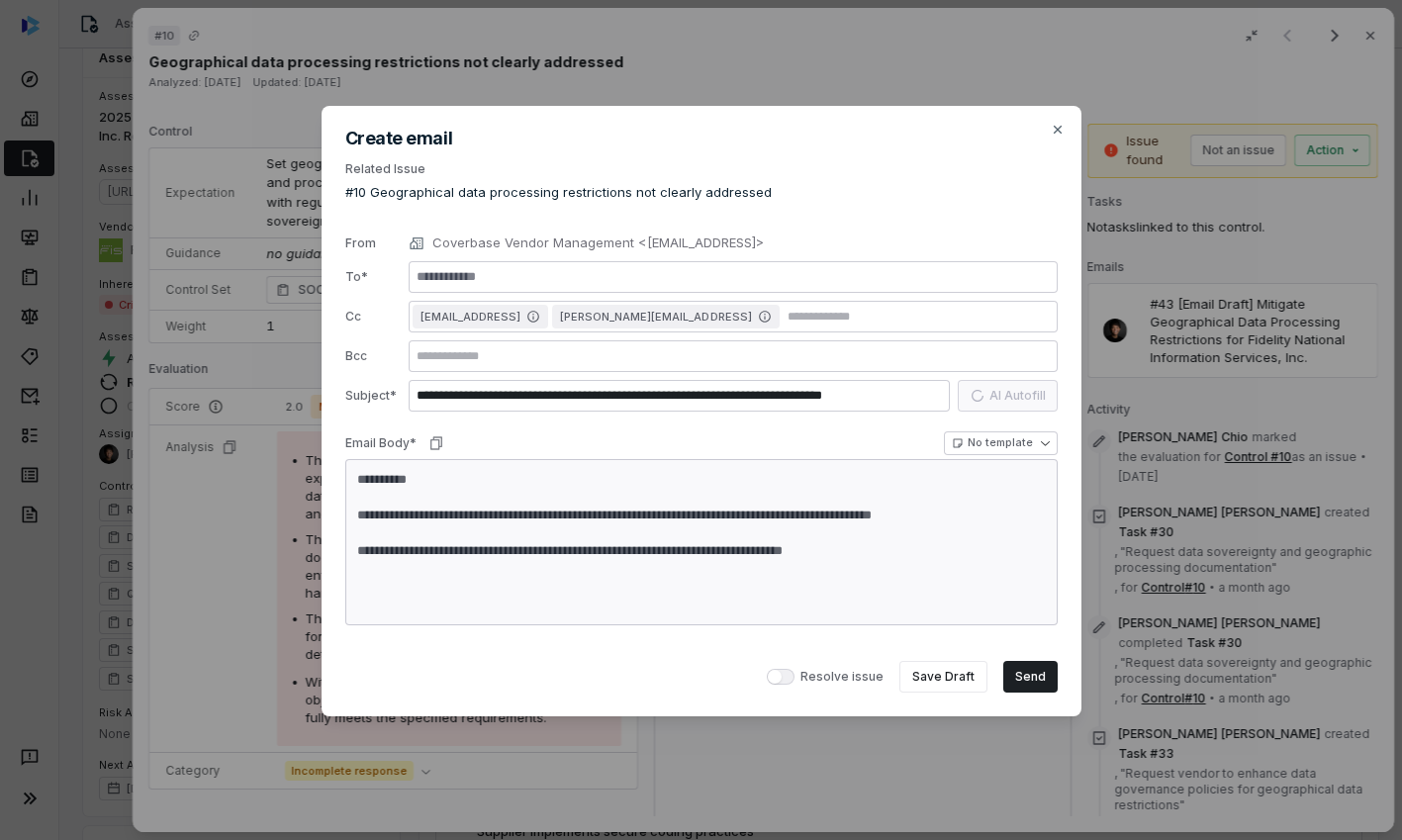 type on "*" 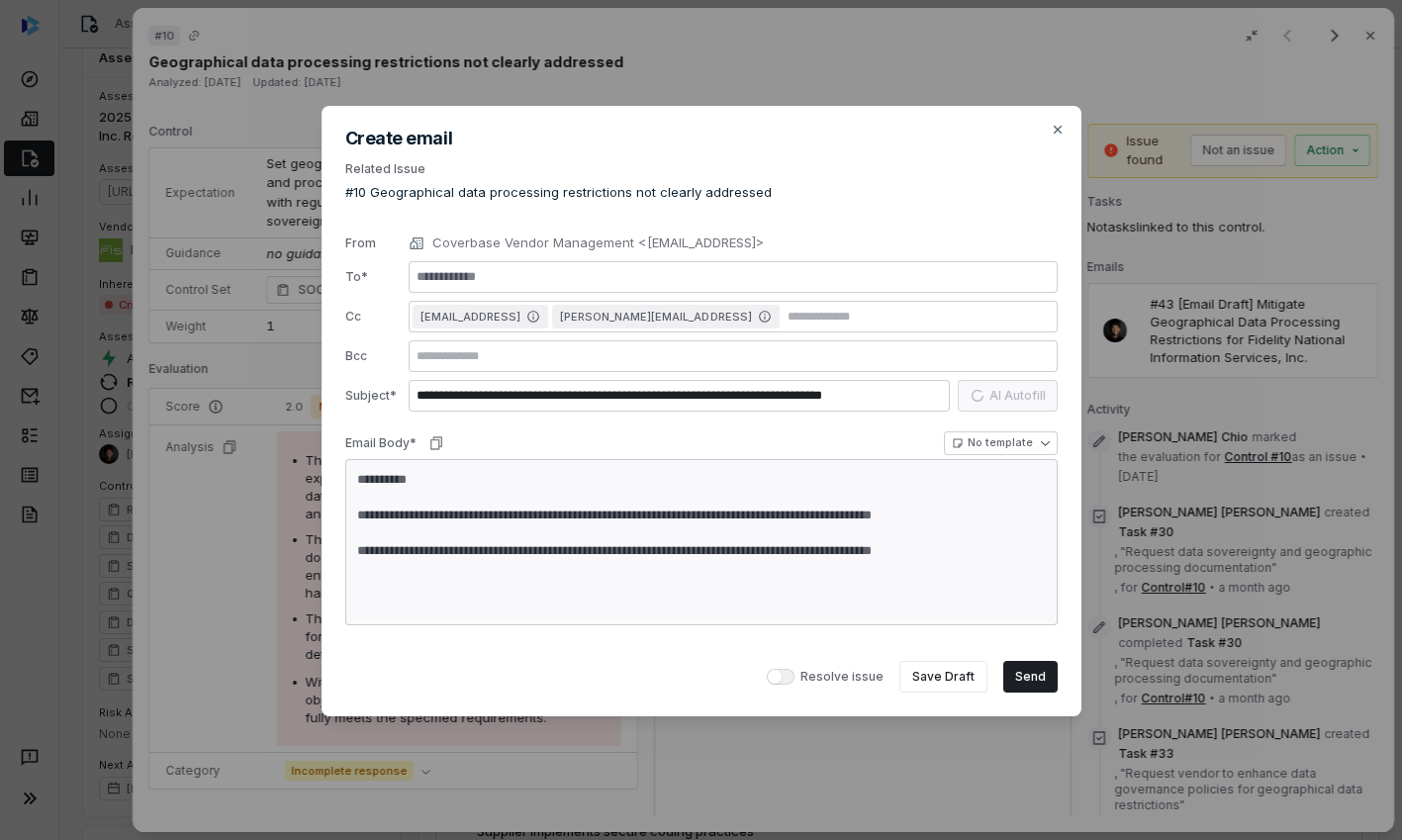 type on "*" 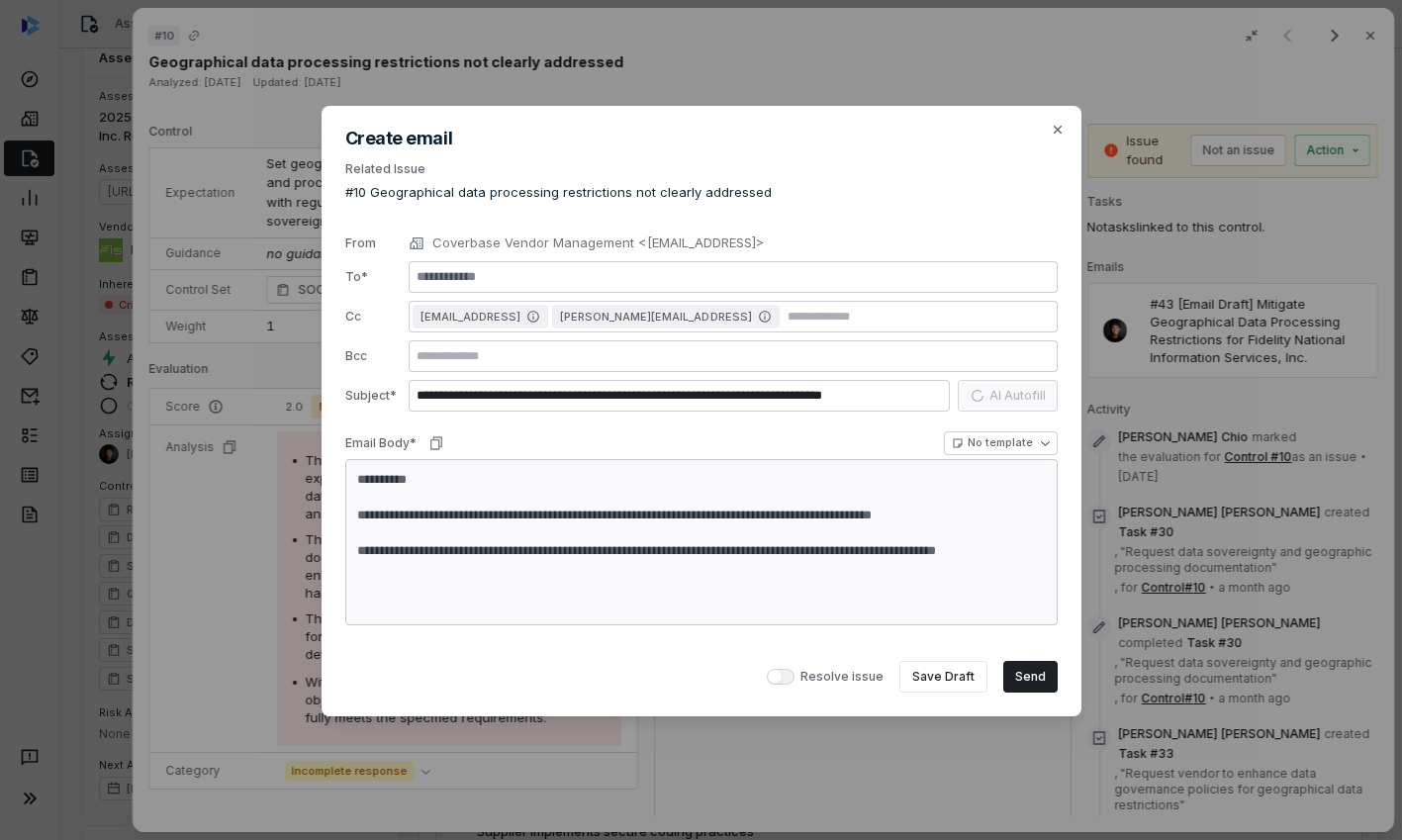 type on "*" 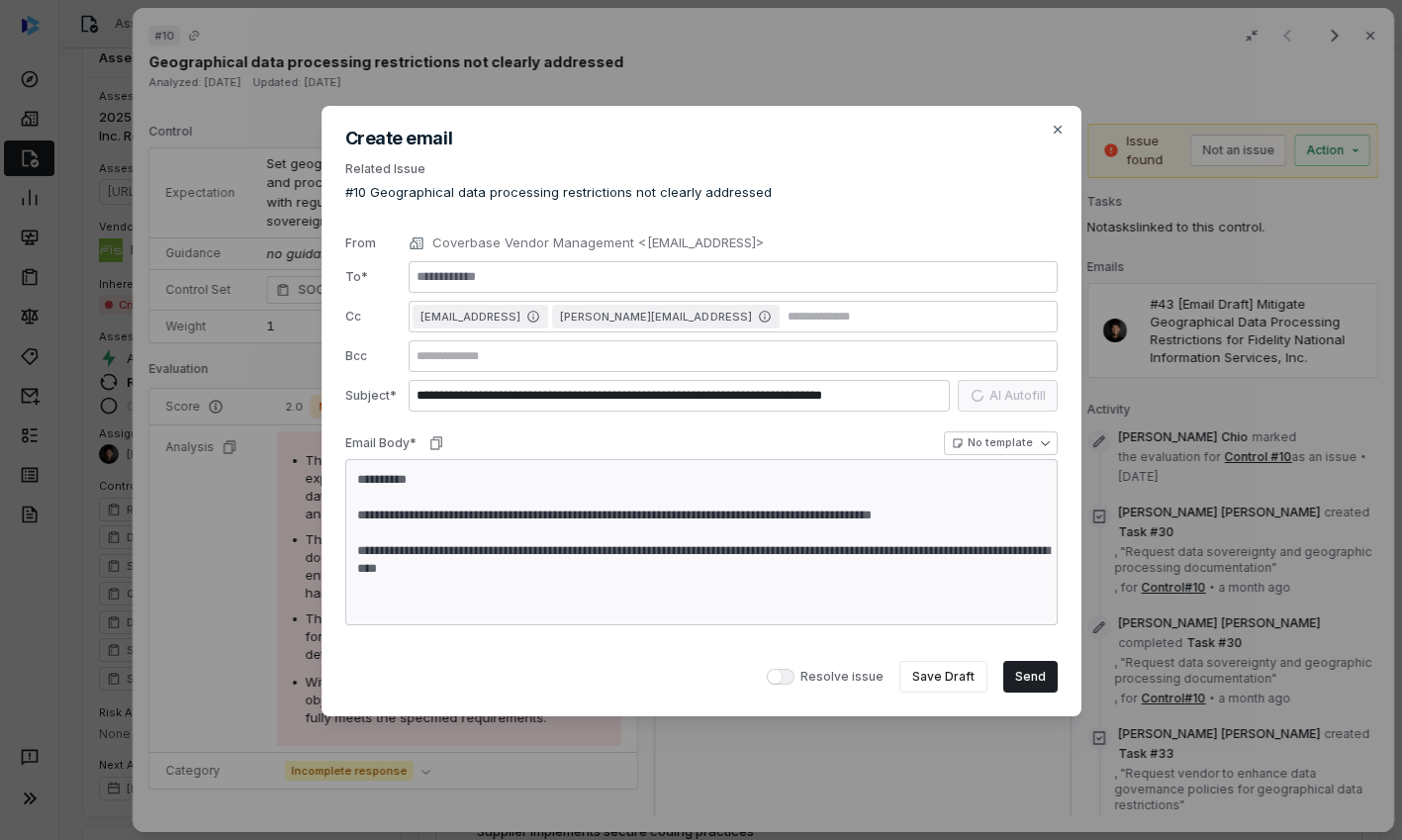type on "*" 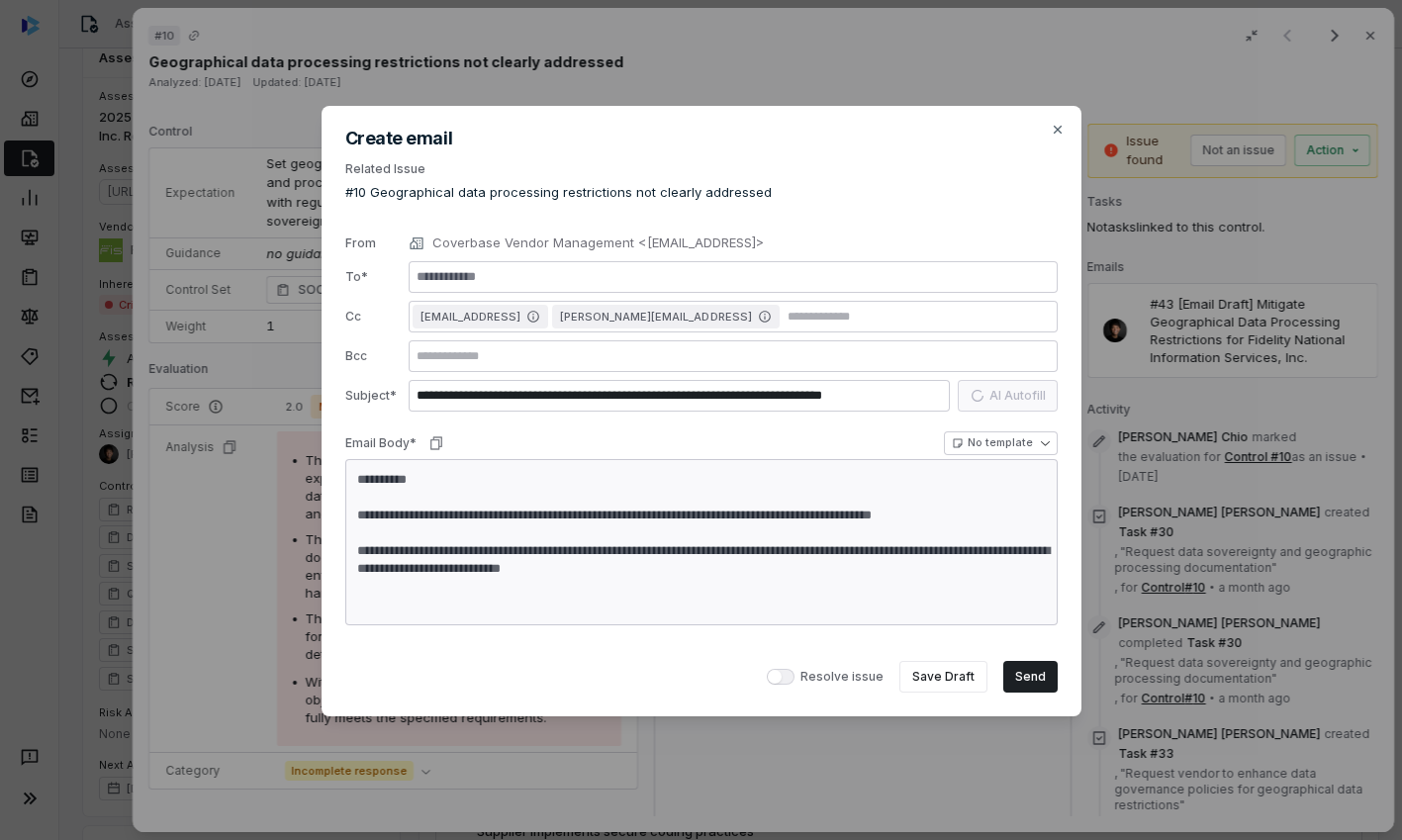 type on "*" 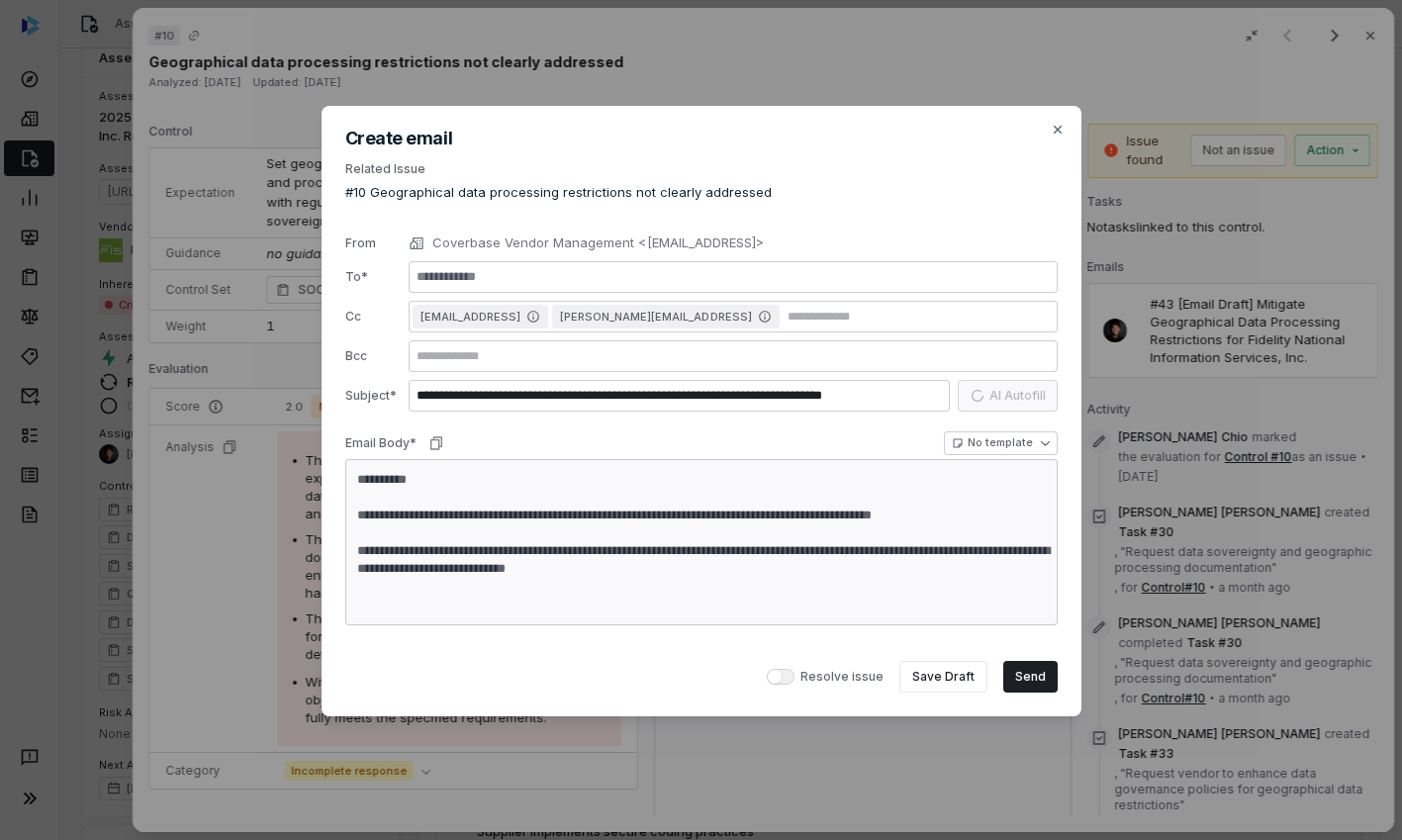 type on "*" 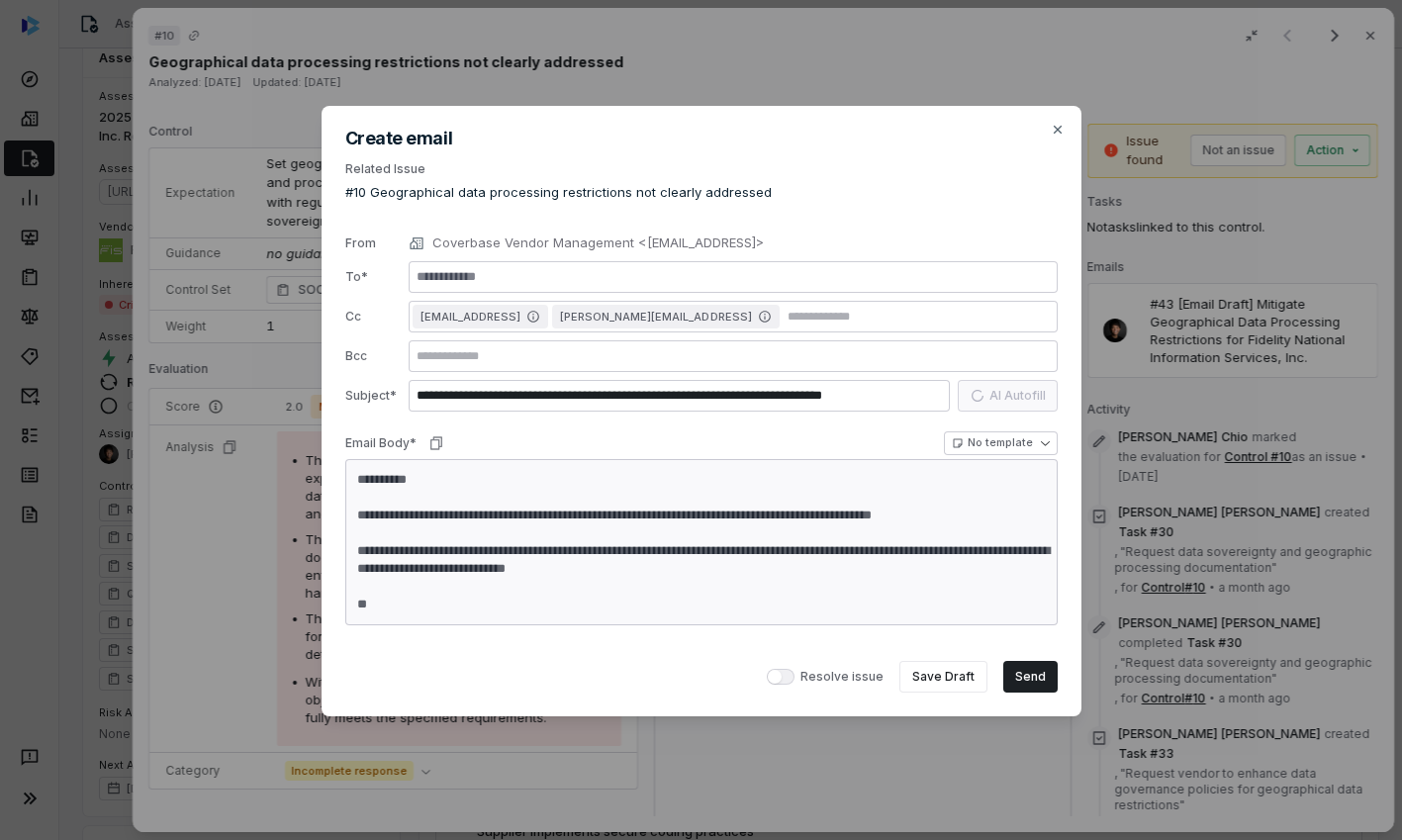 type on "*" 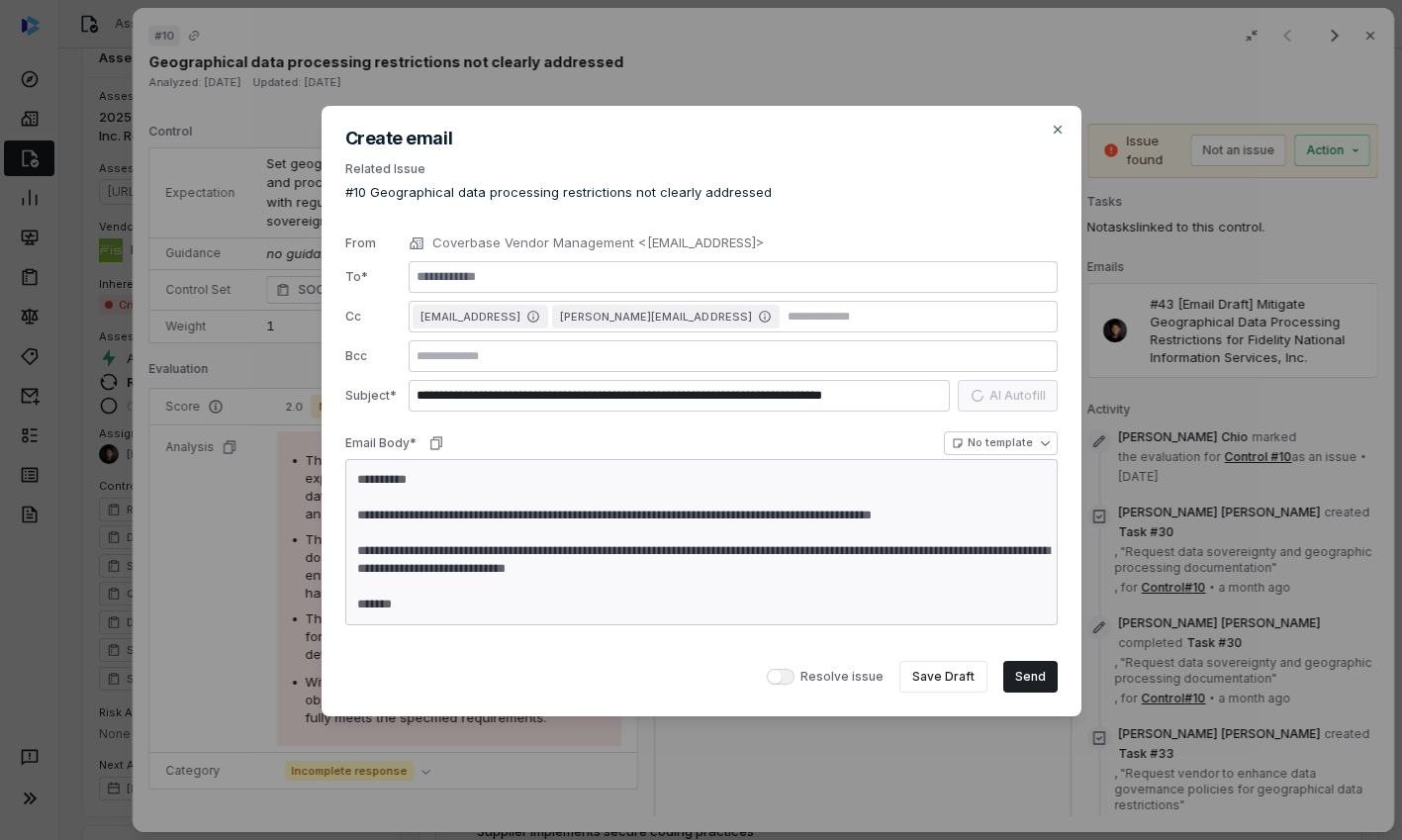 type on "*" 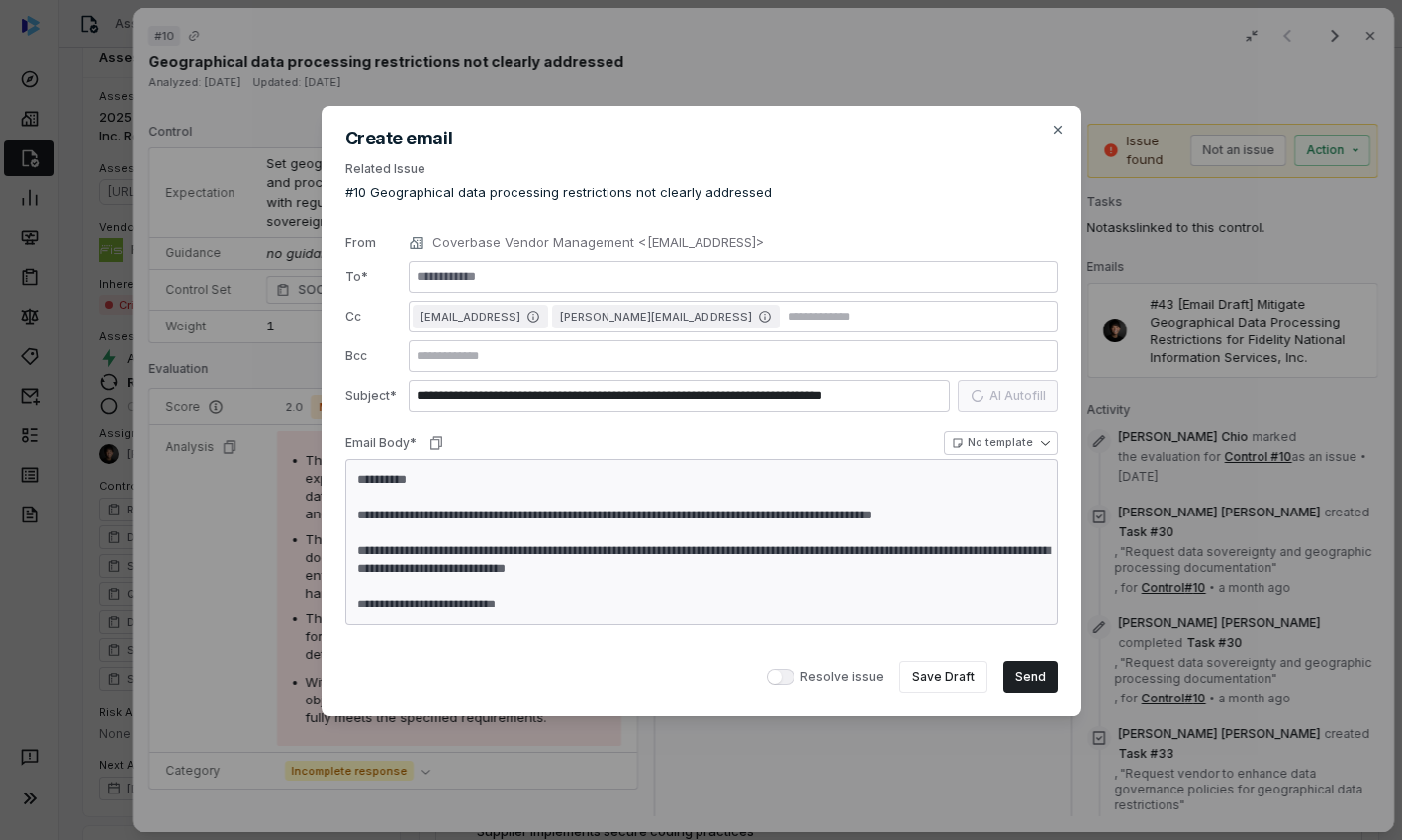 type on "*" 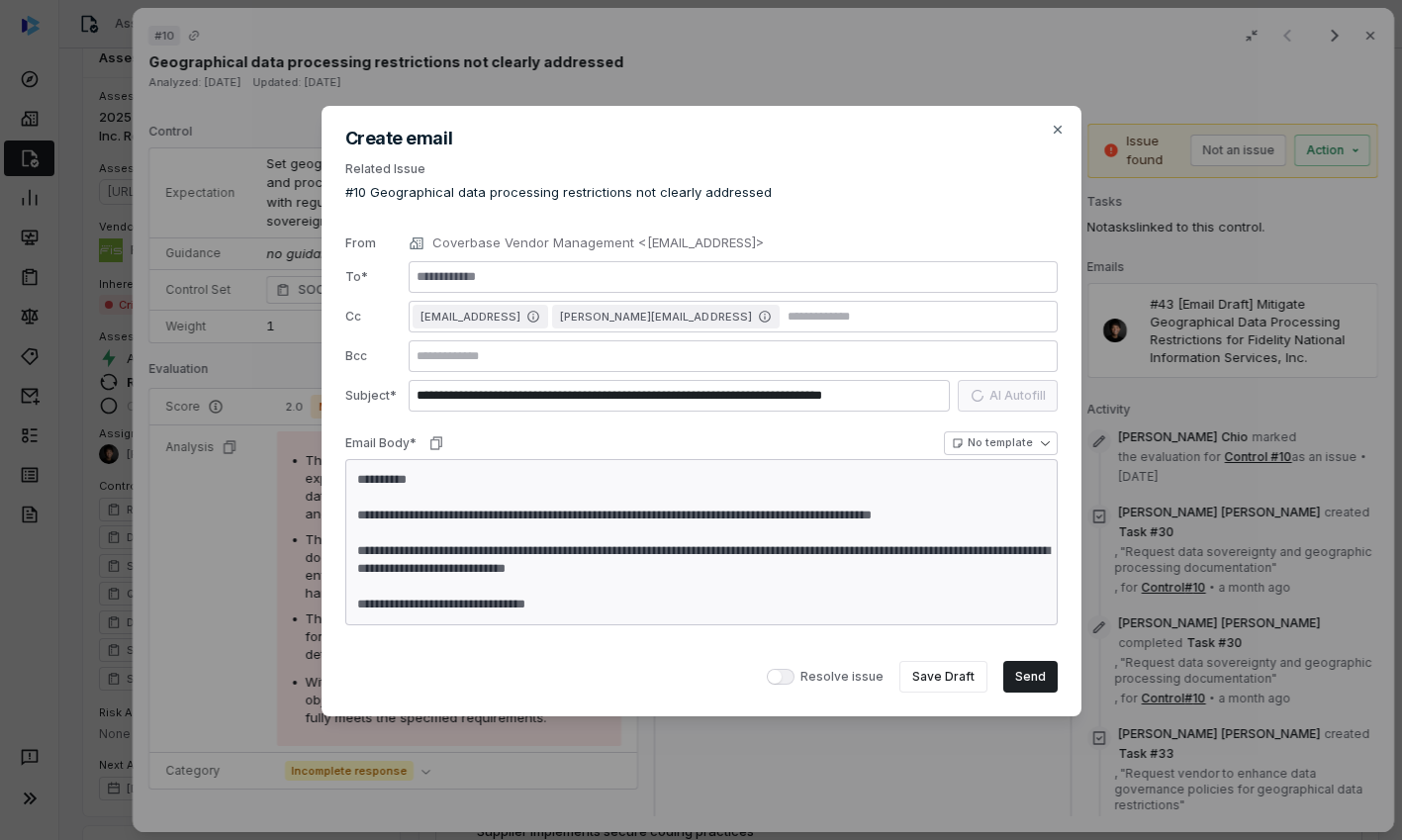 type on "*" 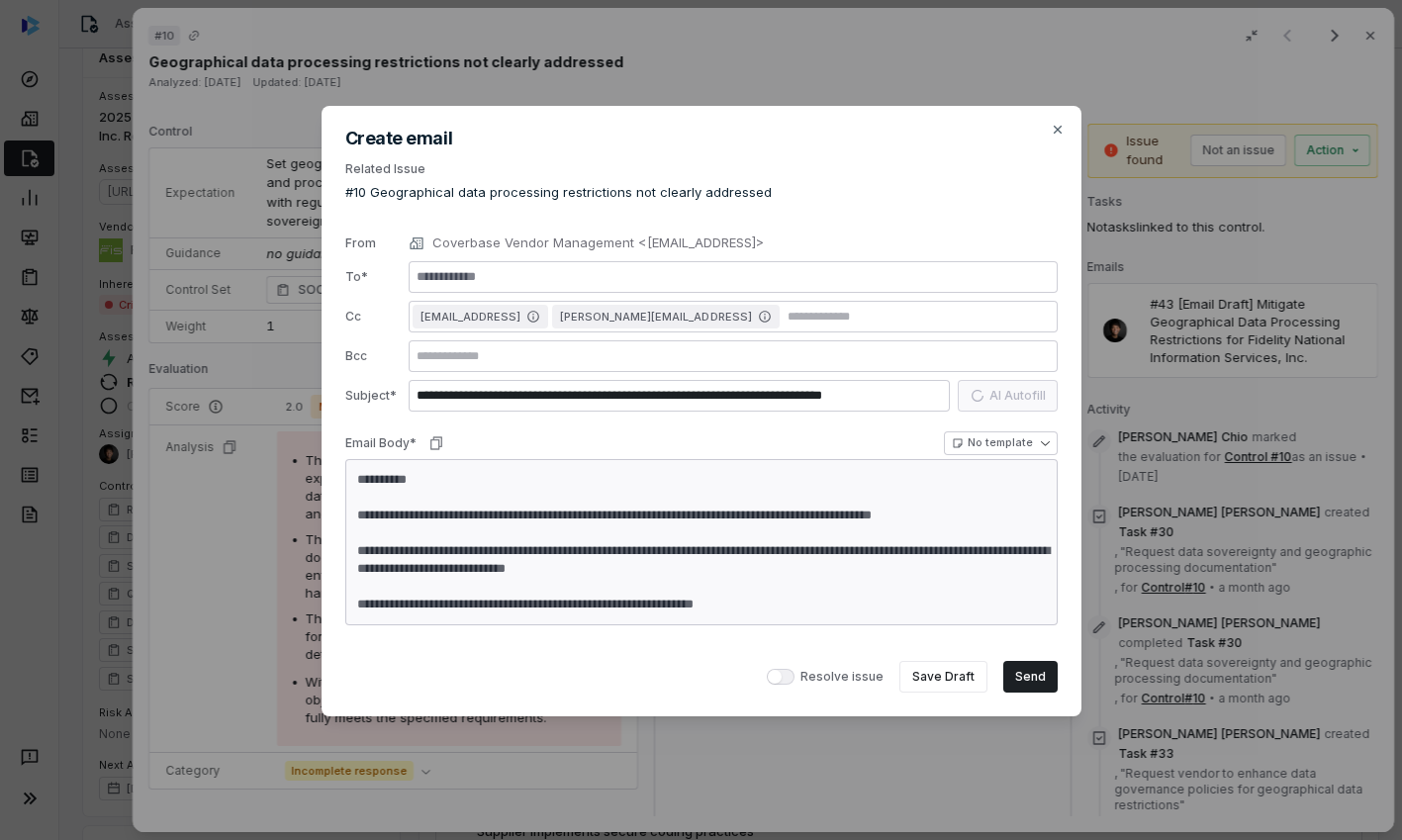 type on "*" 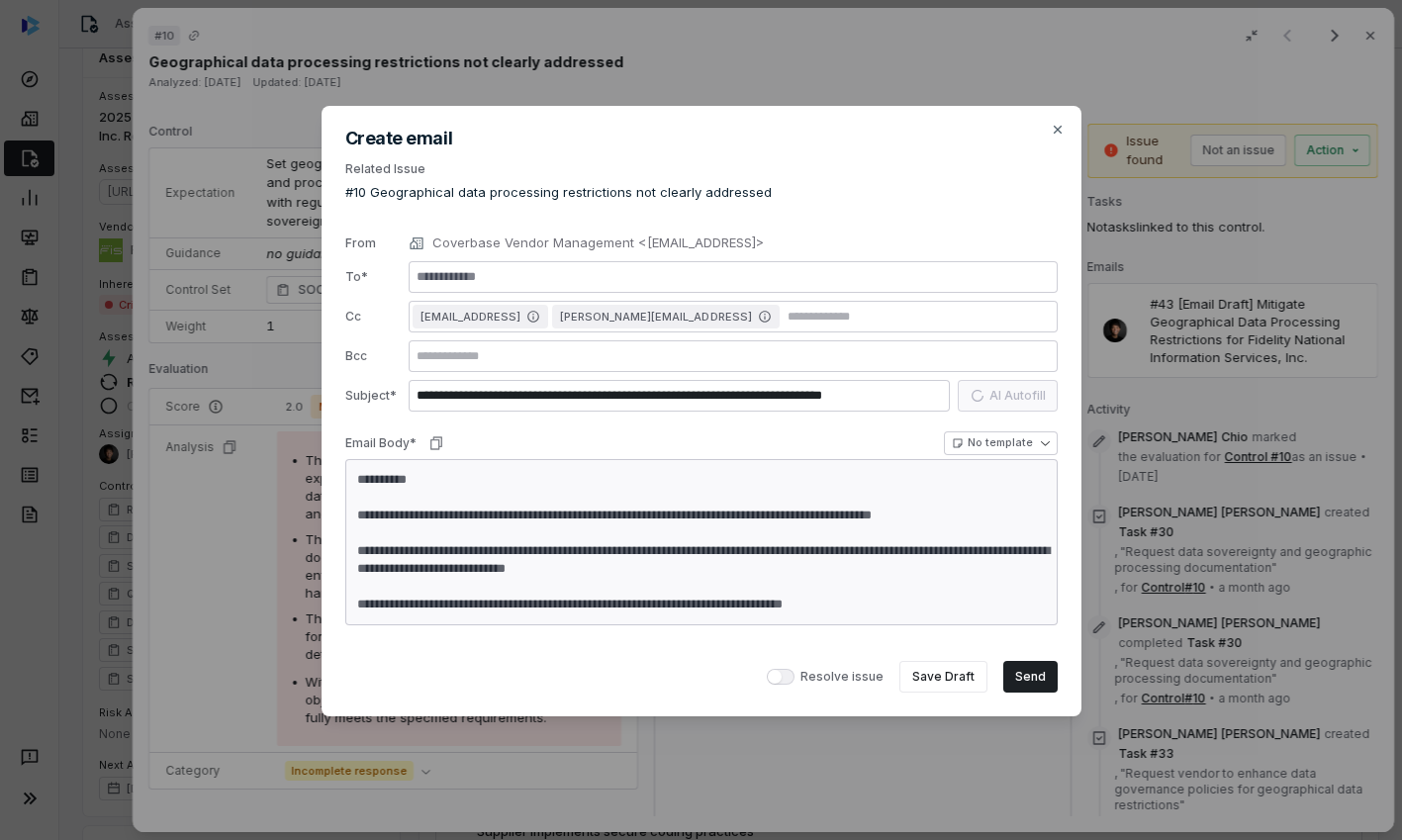 type on "*" 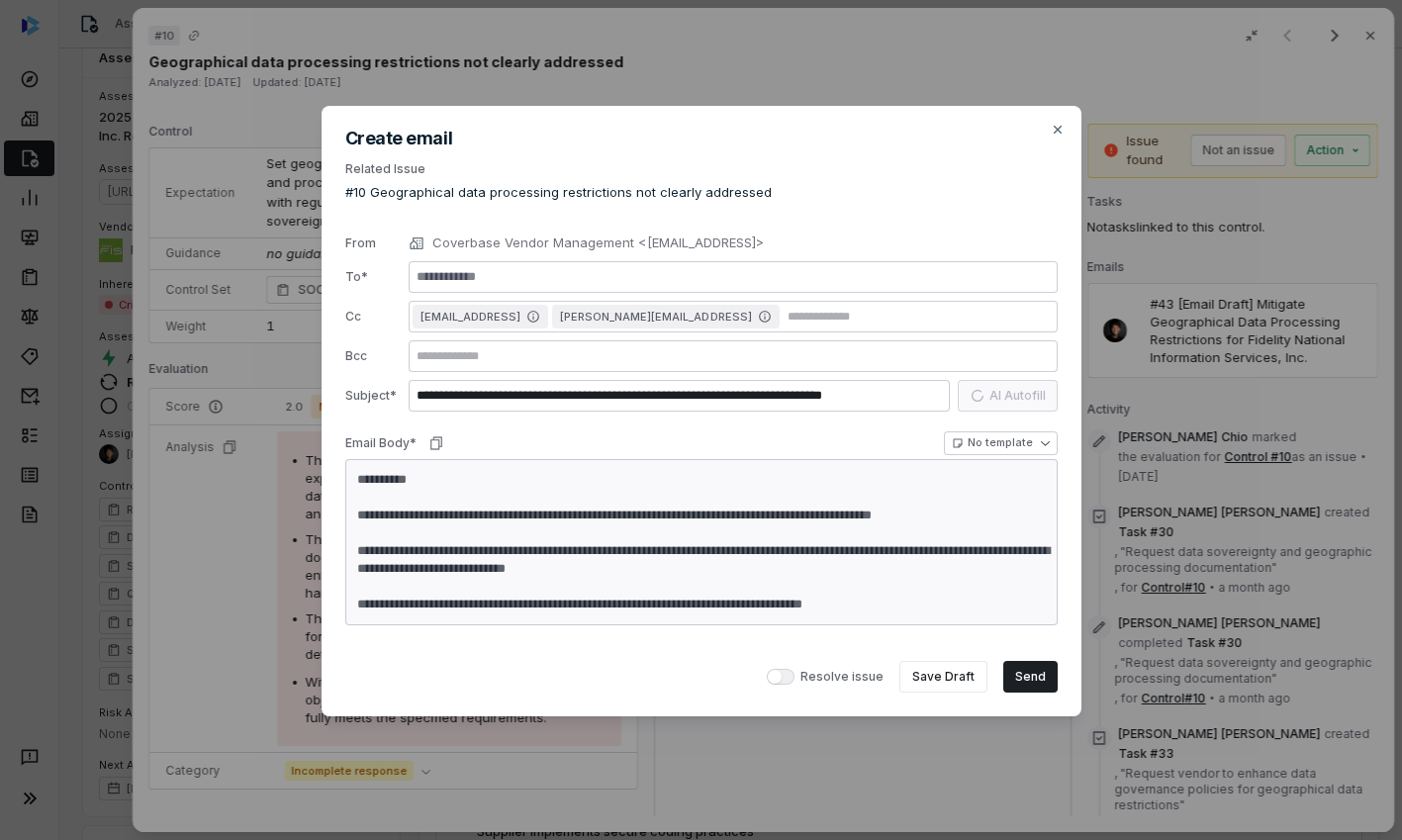 type on "*" 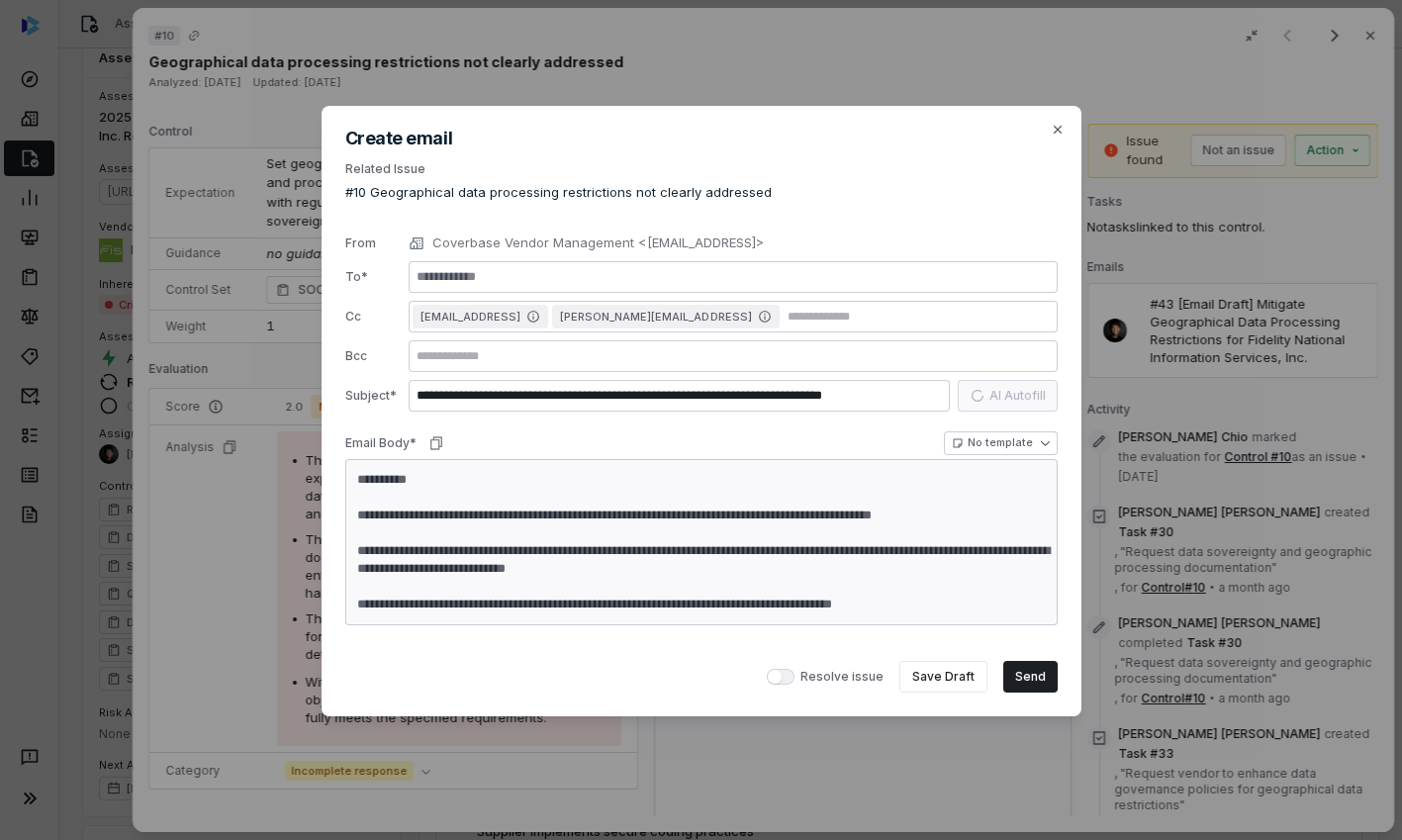 type on "*" 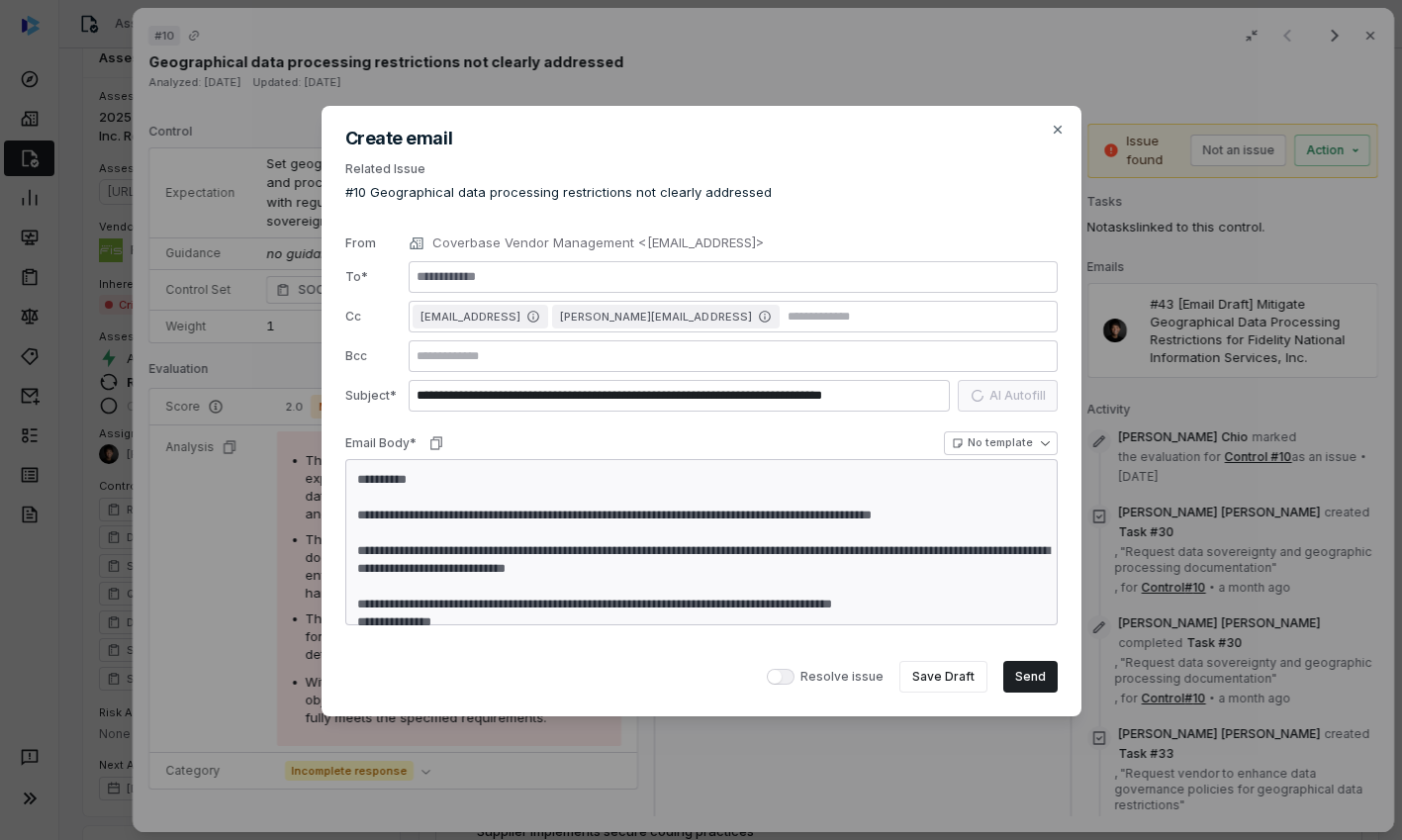 type on "*" 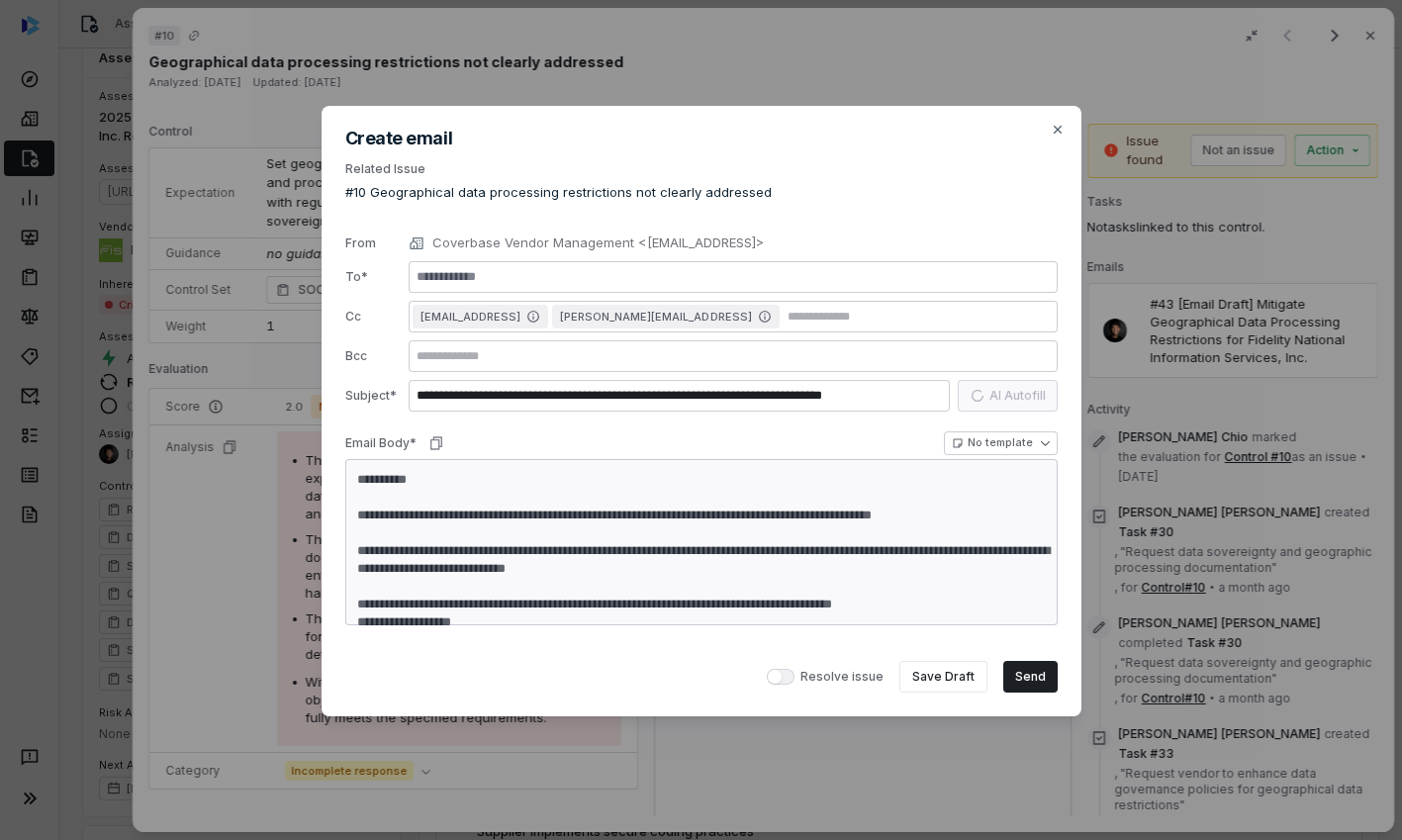 type on "*" 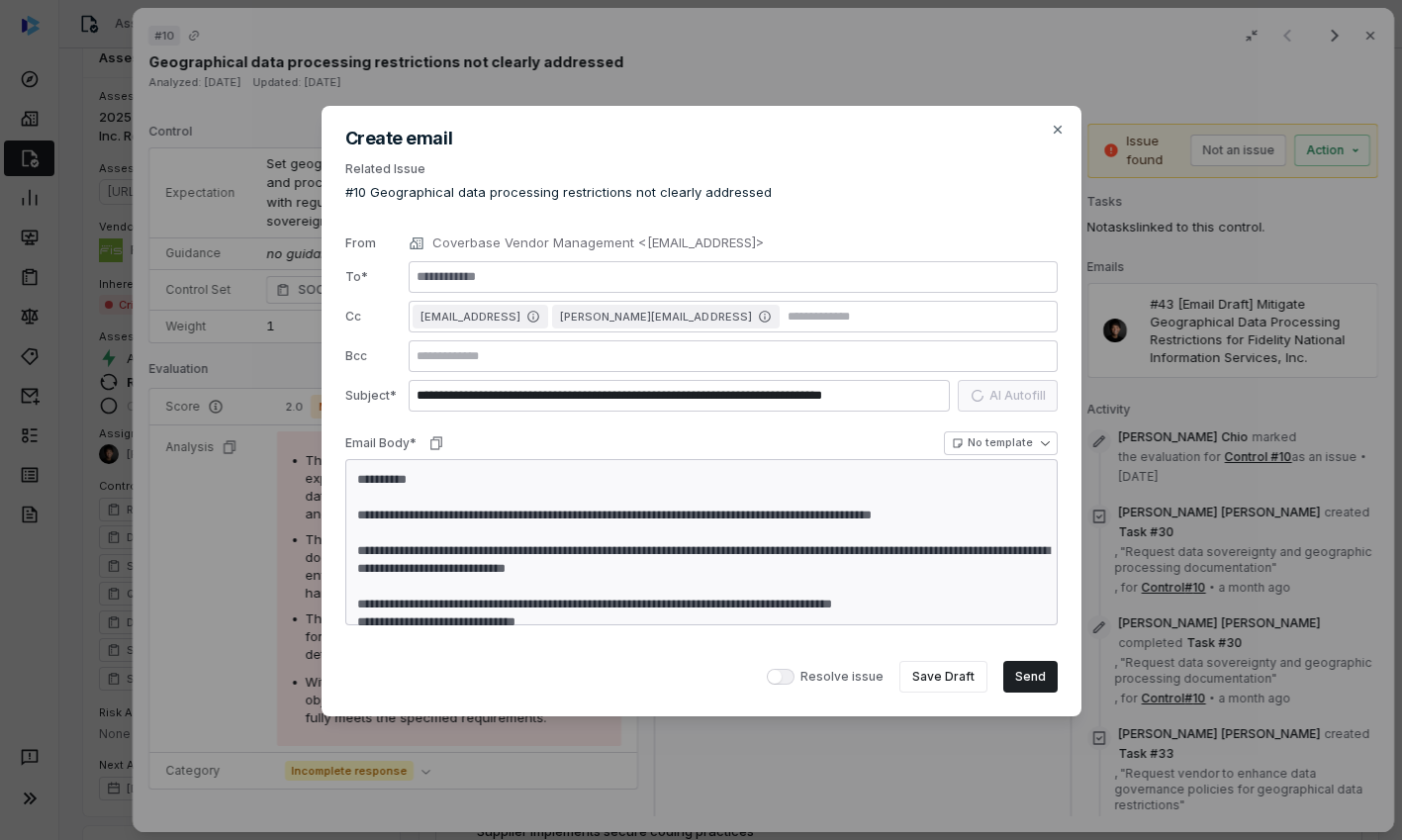 type on "*" 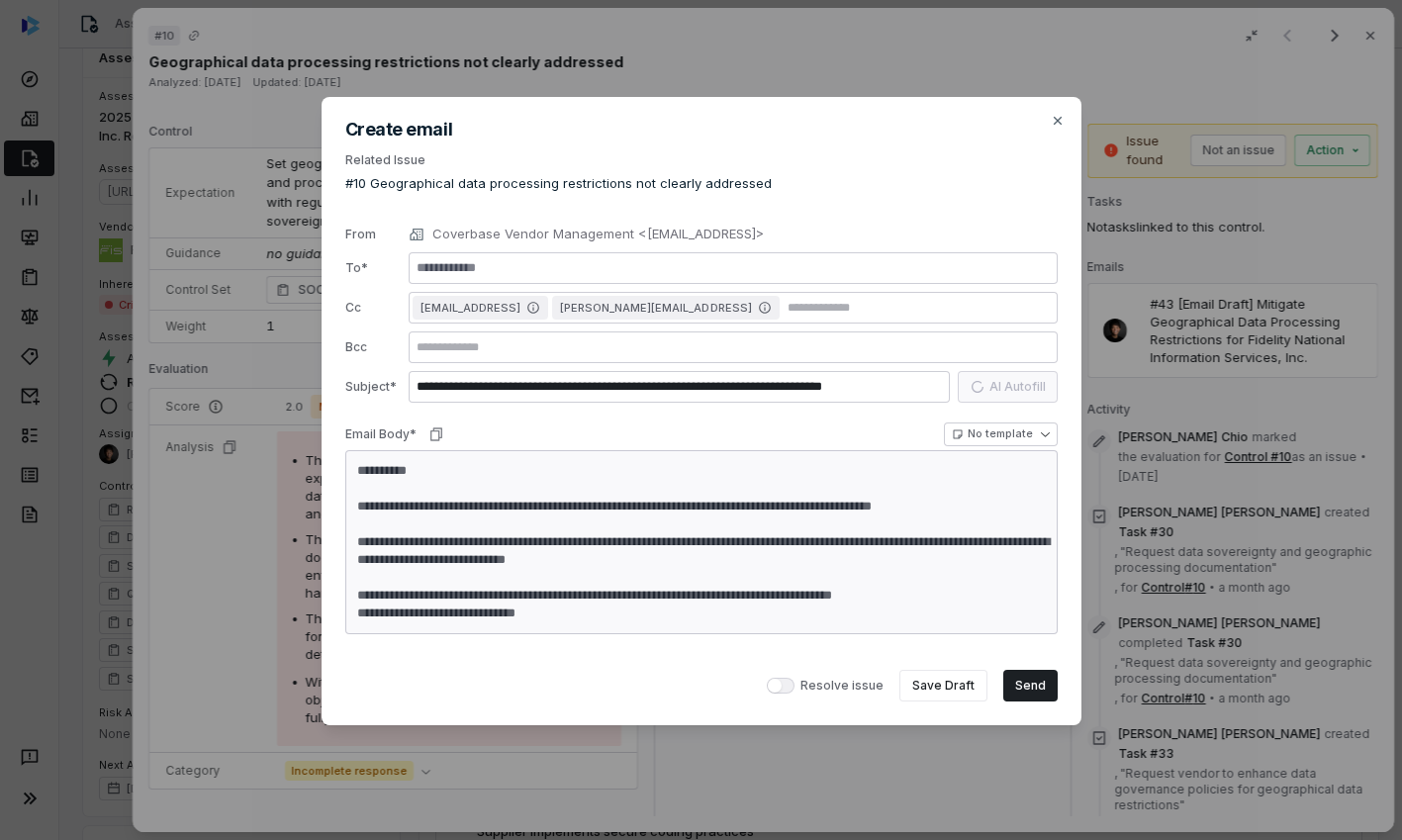 type on "**********" 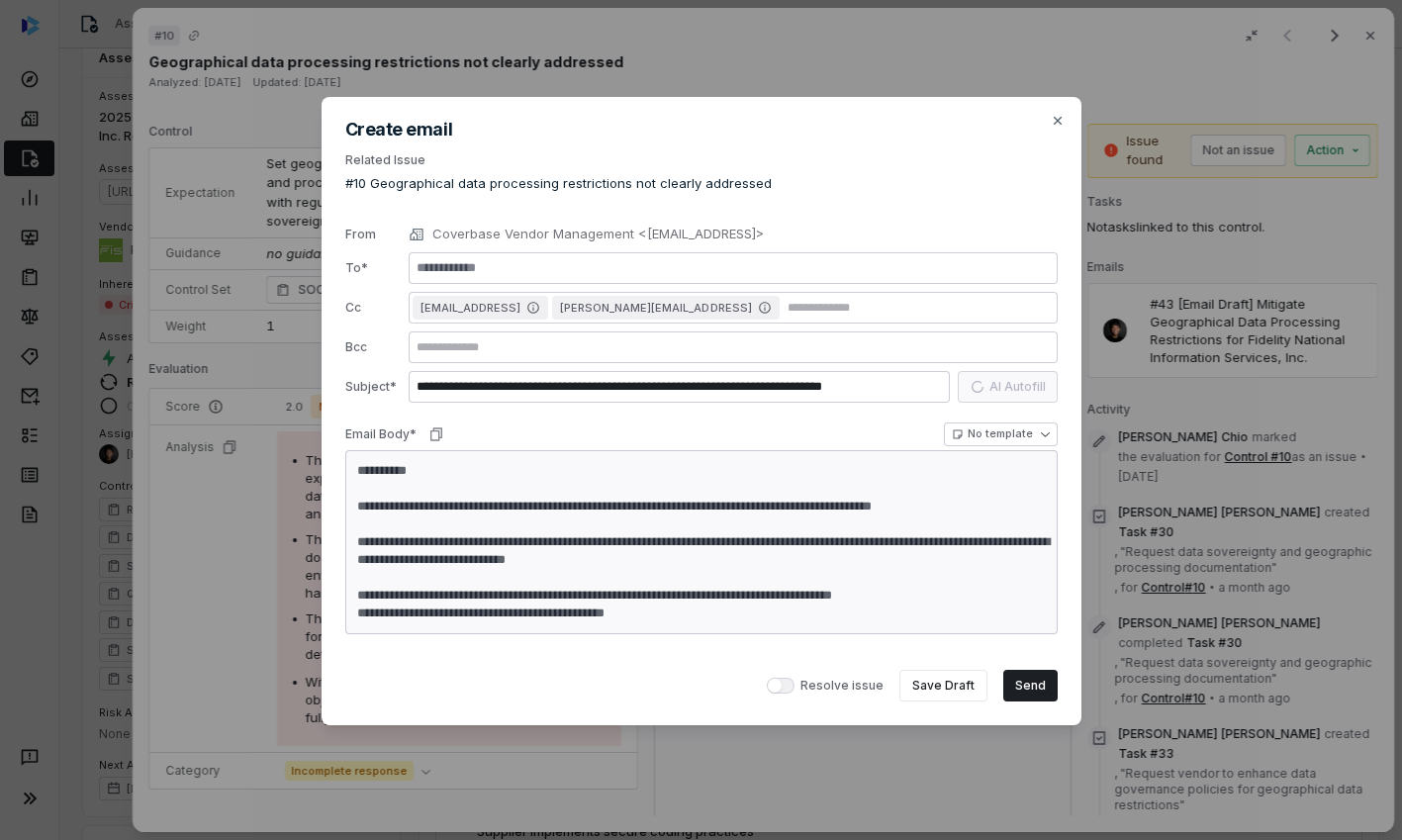 type on "*" 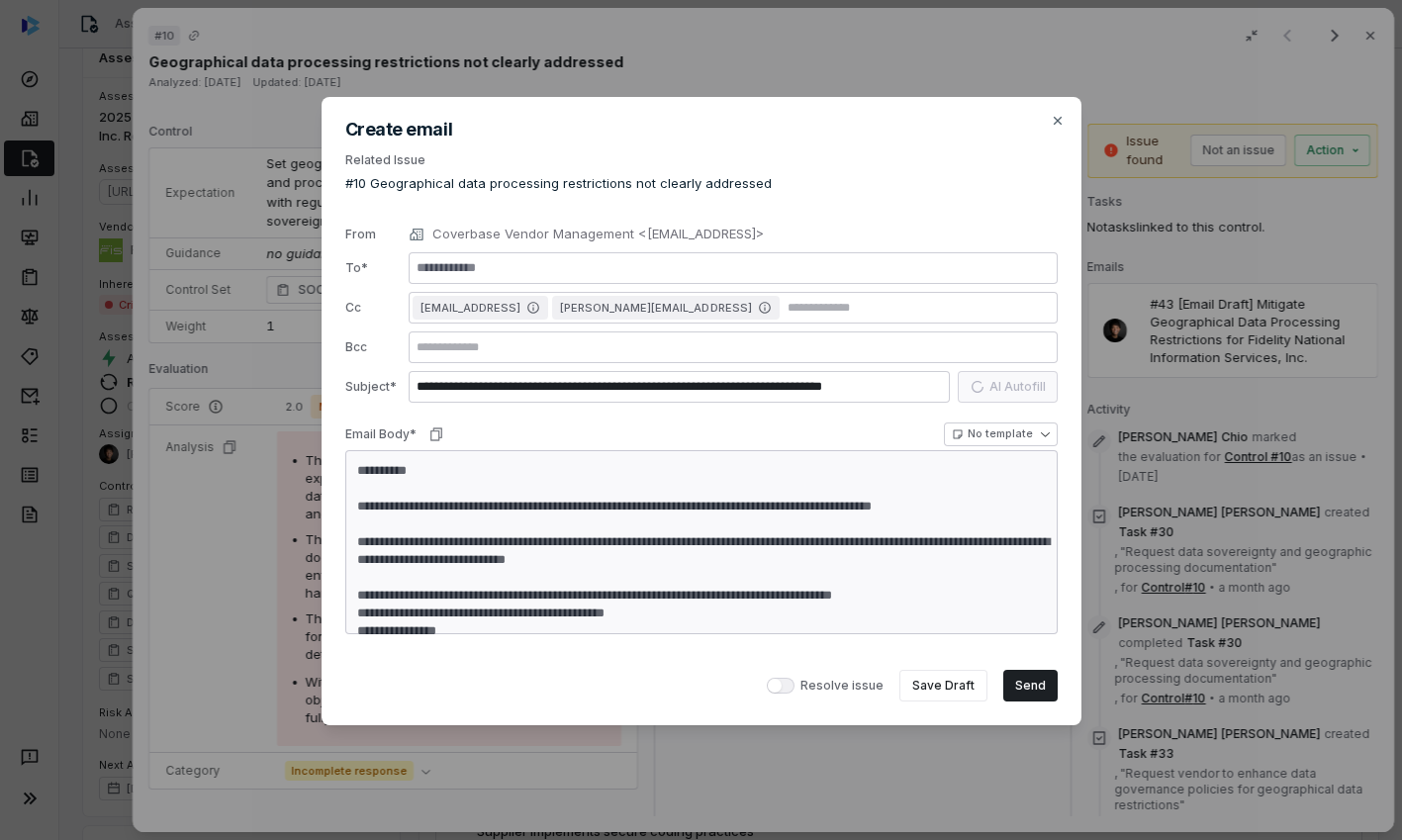 type on "*" 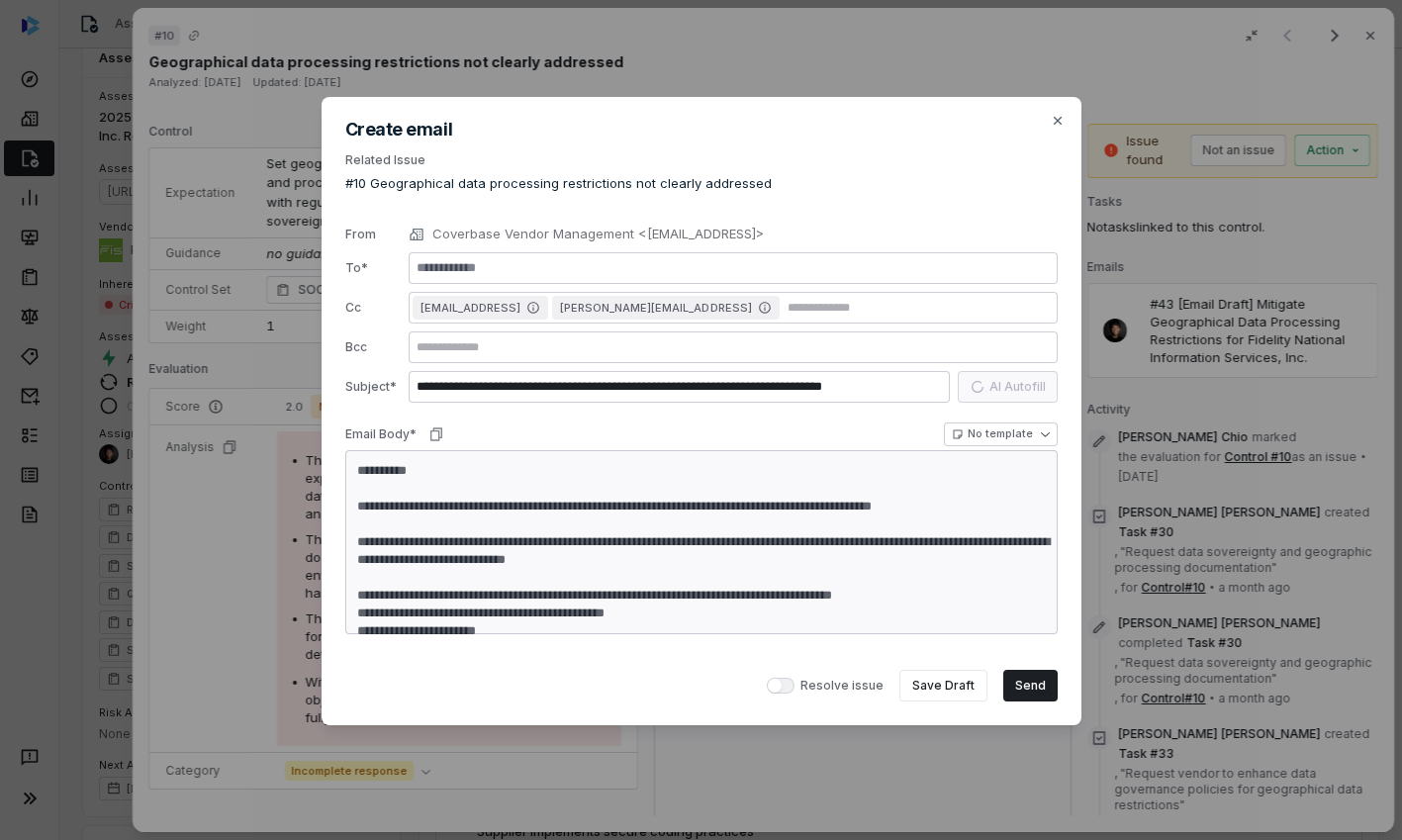 type on "*" 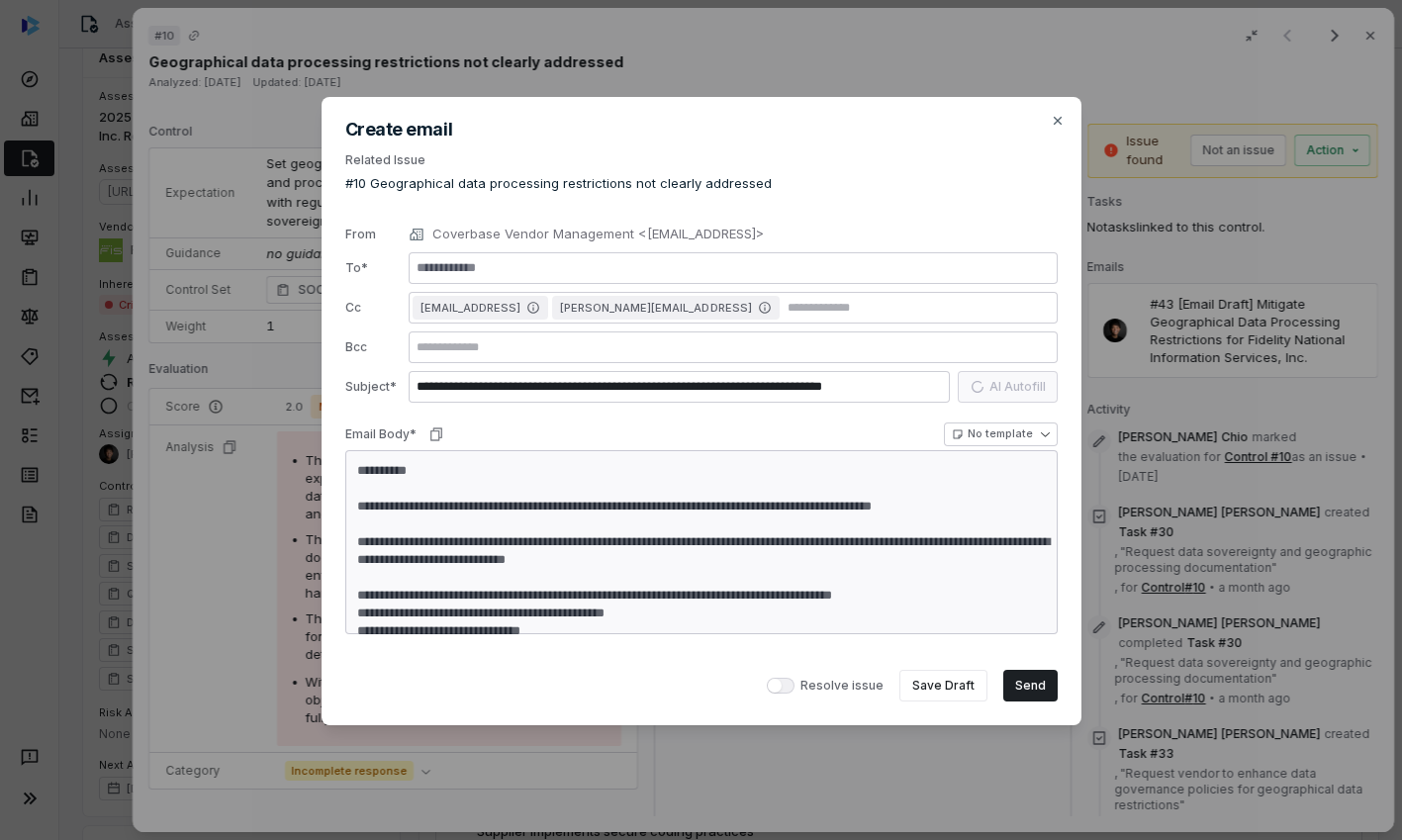 type on "*" 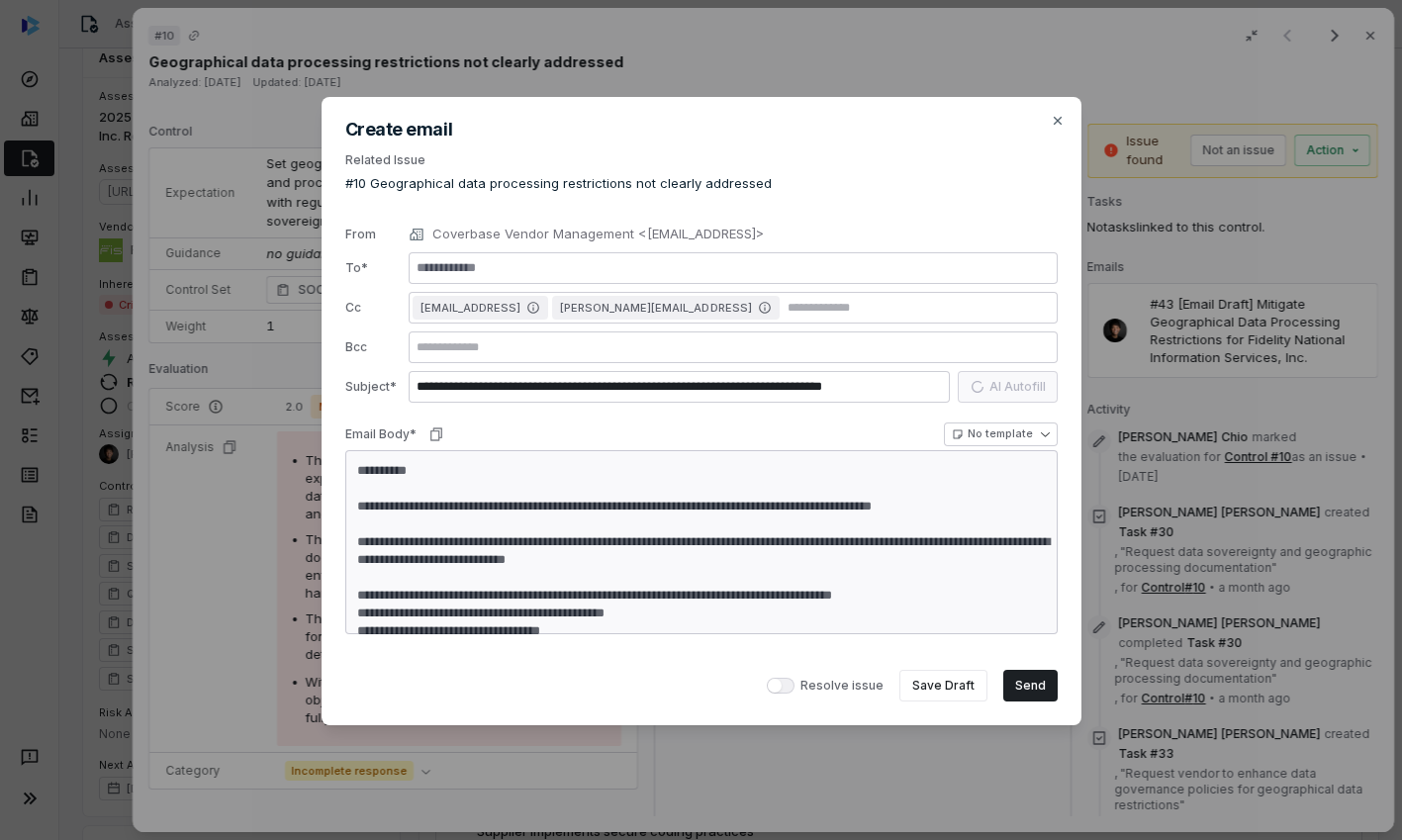 type on "*" 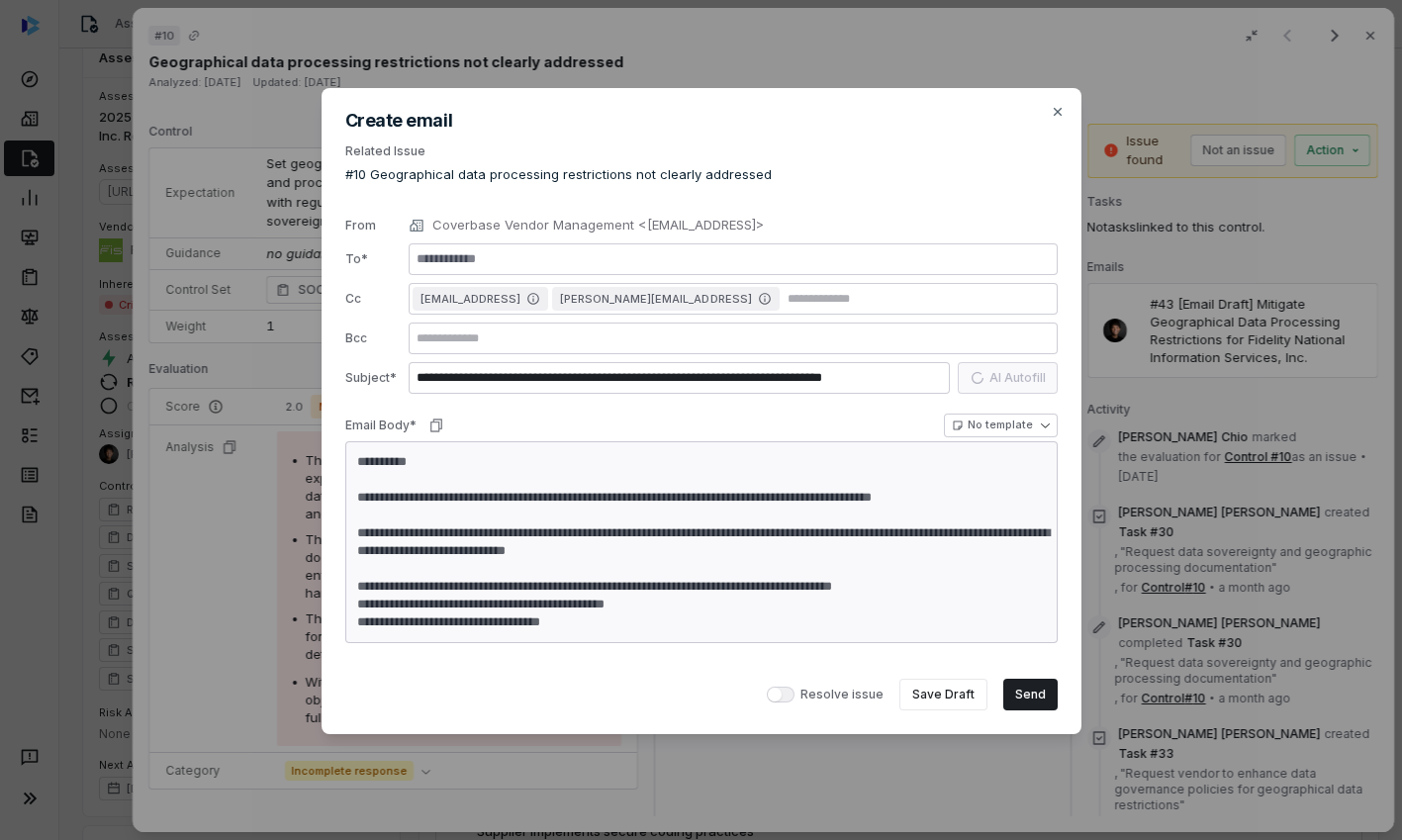 type on "**********" 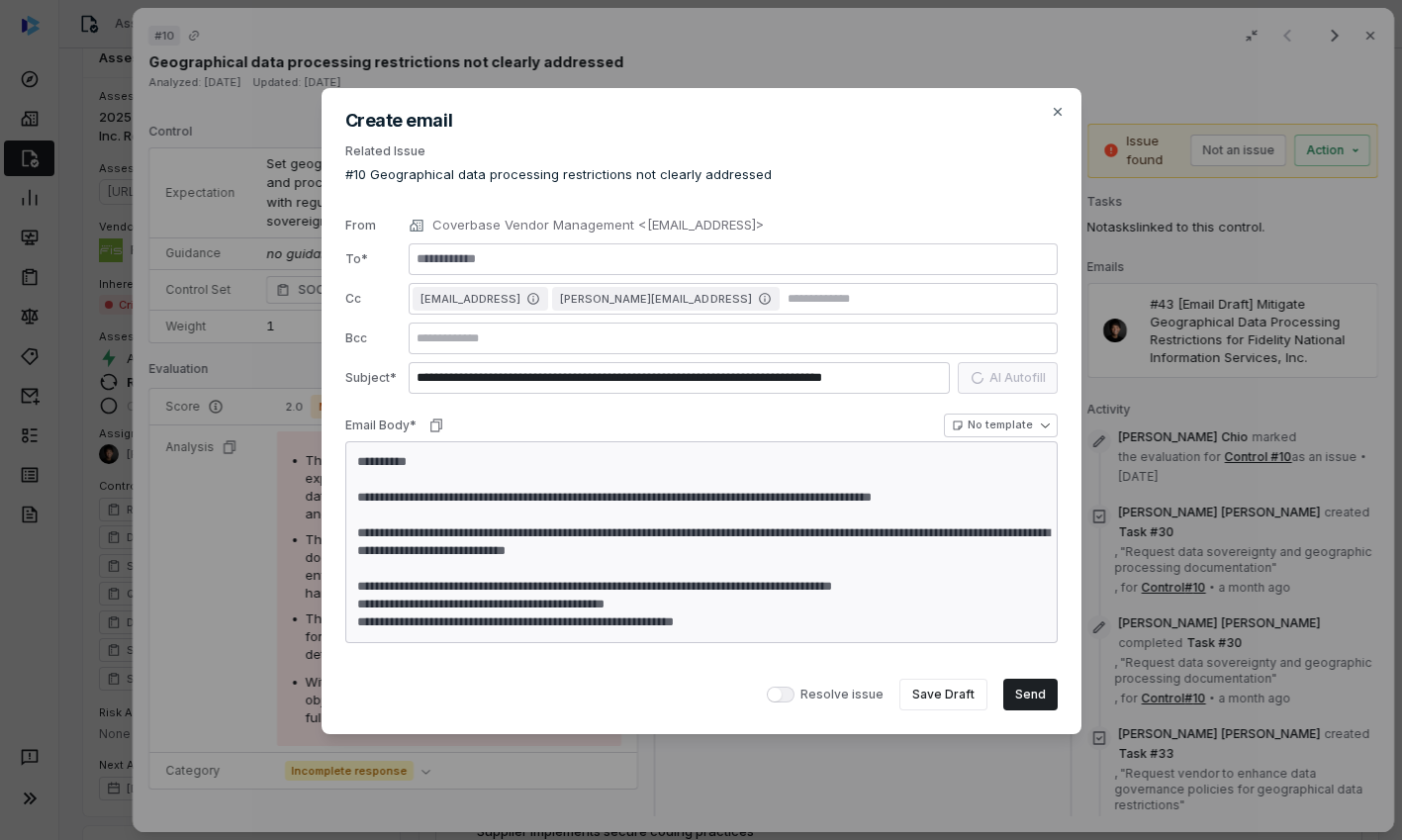 type on "*" 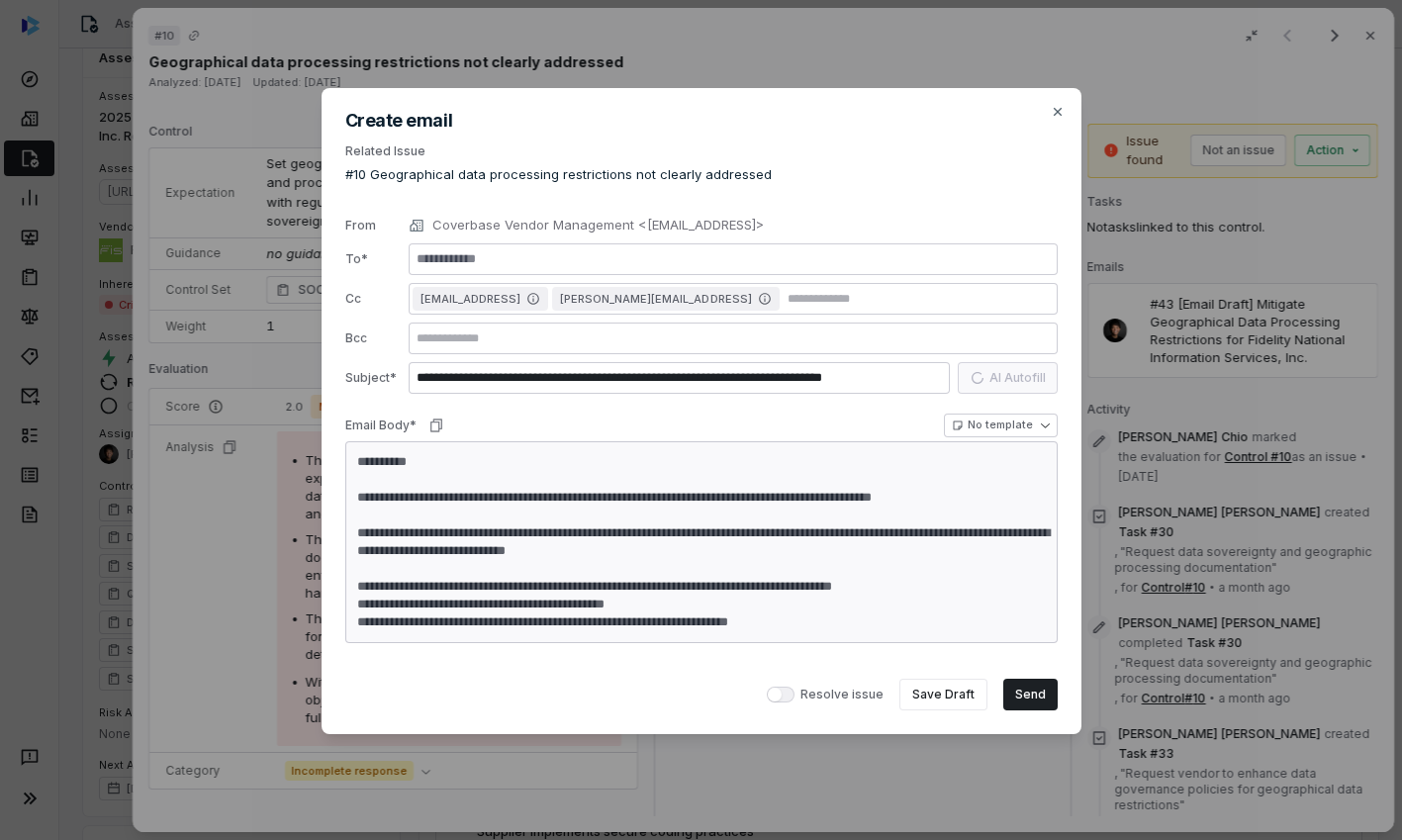 type on "*" 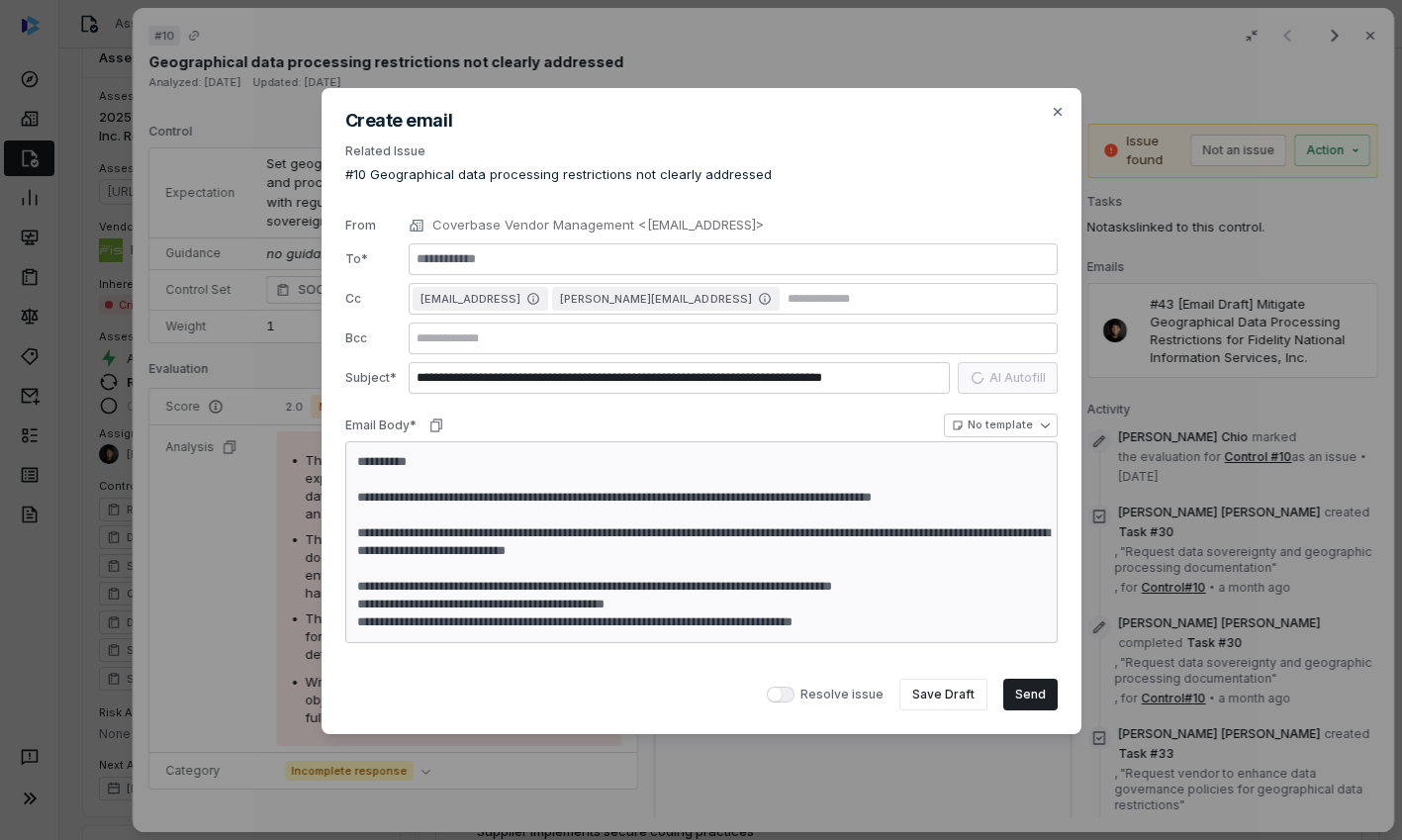 type on "*" 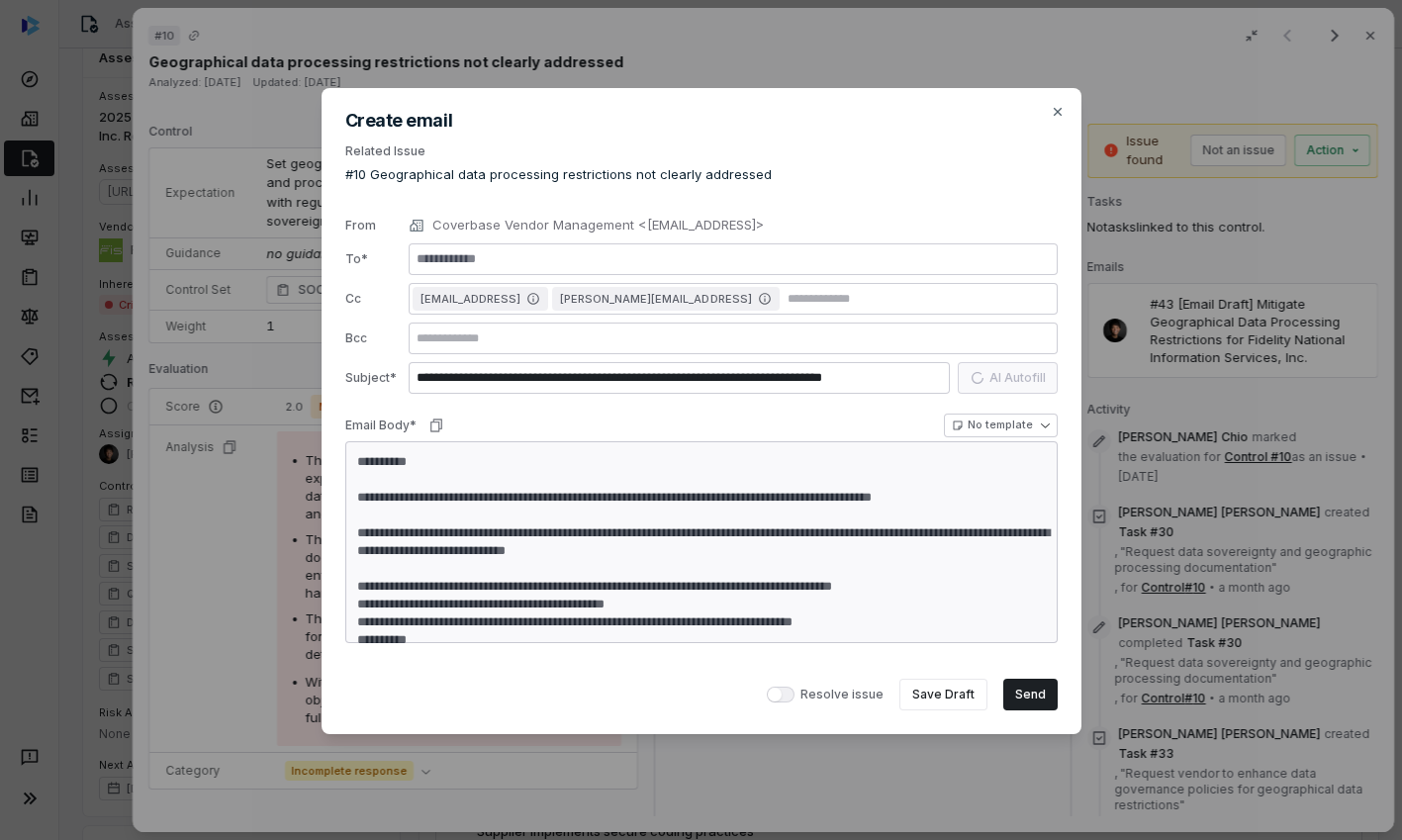type on "*" 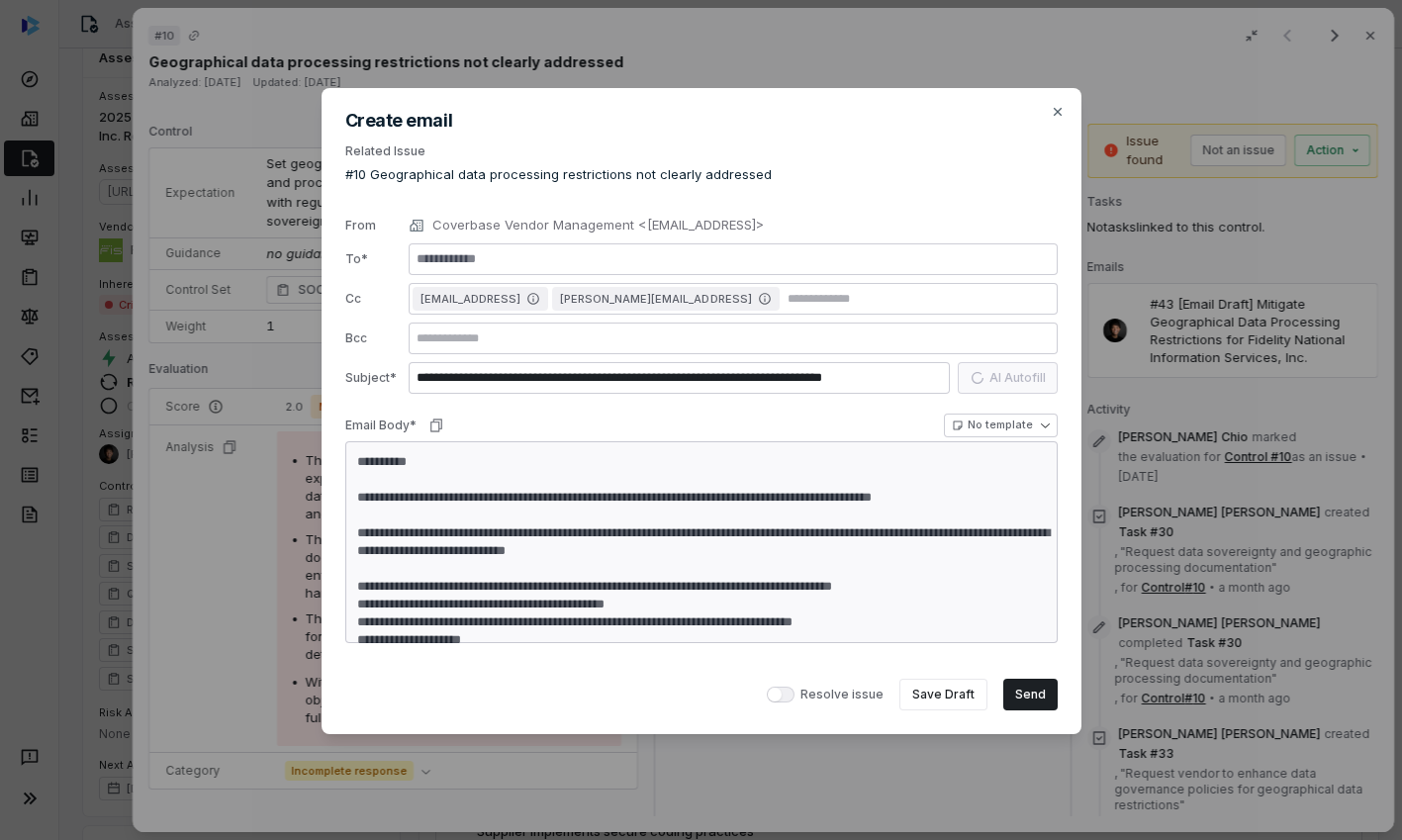 type on "*" 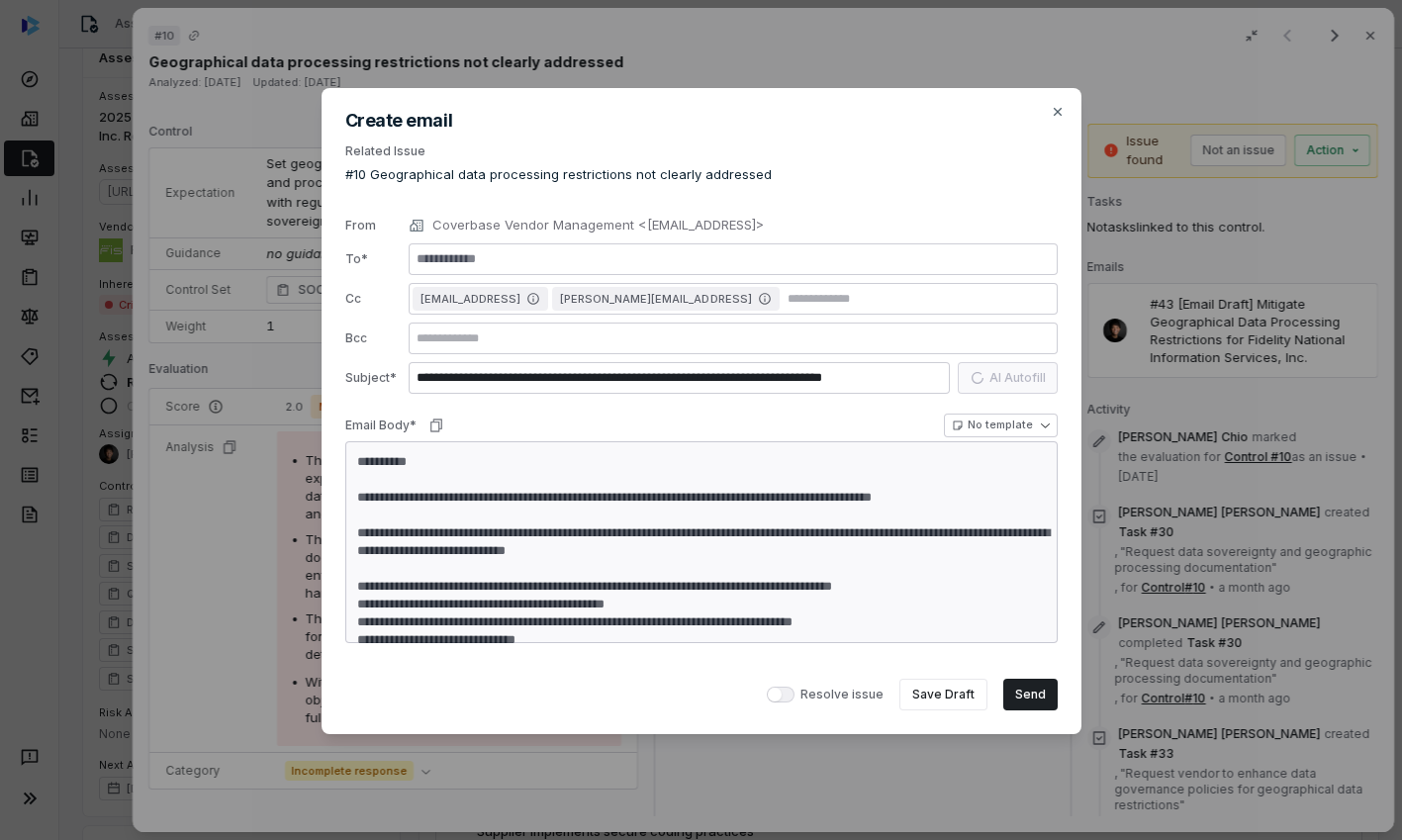 type on "*" 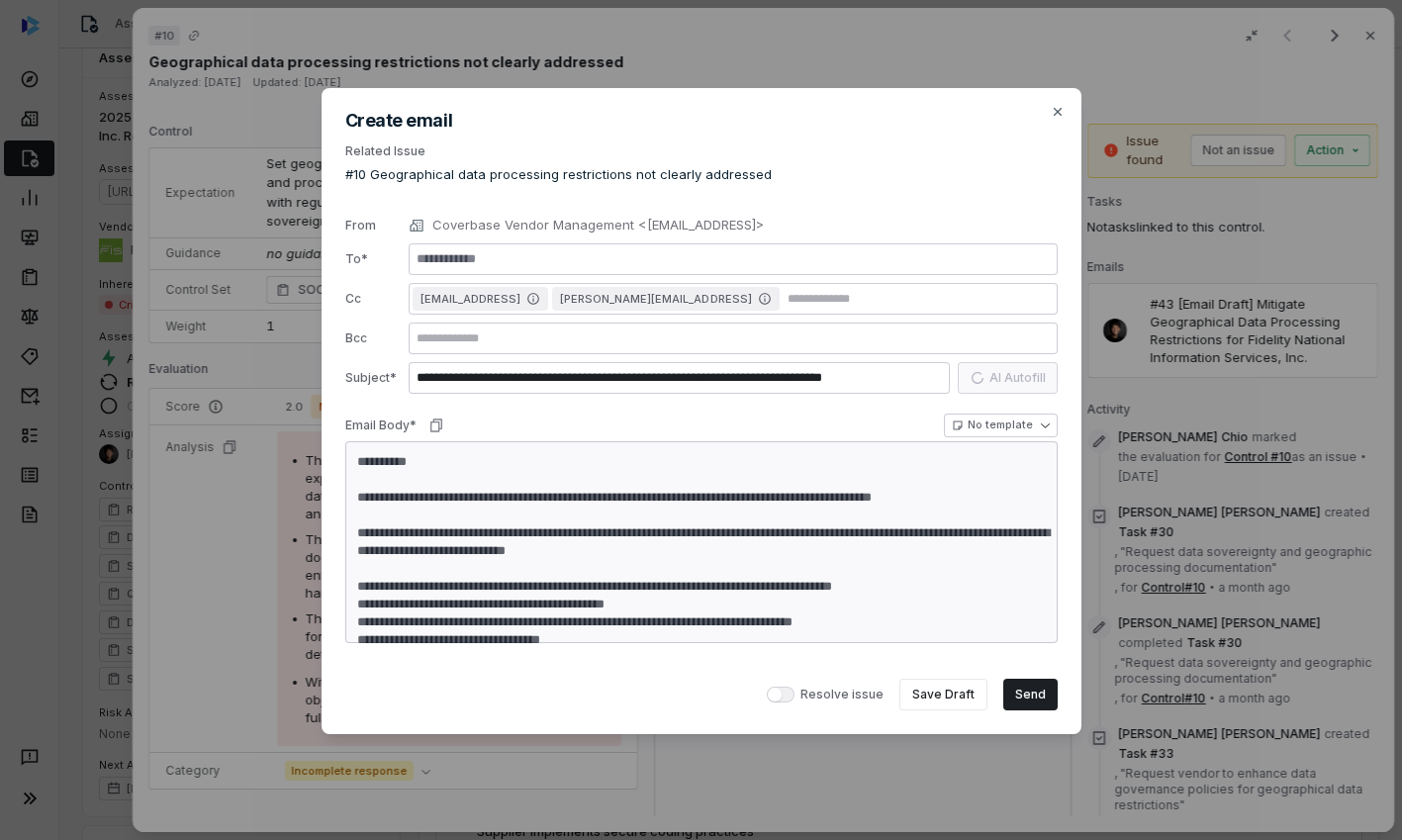 type on "*" 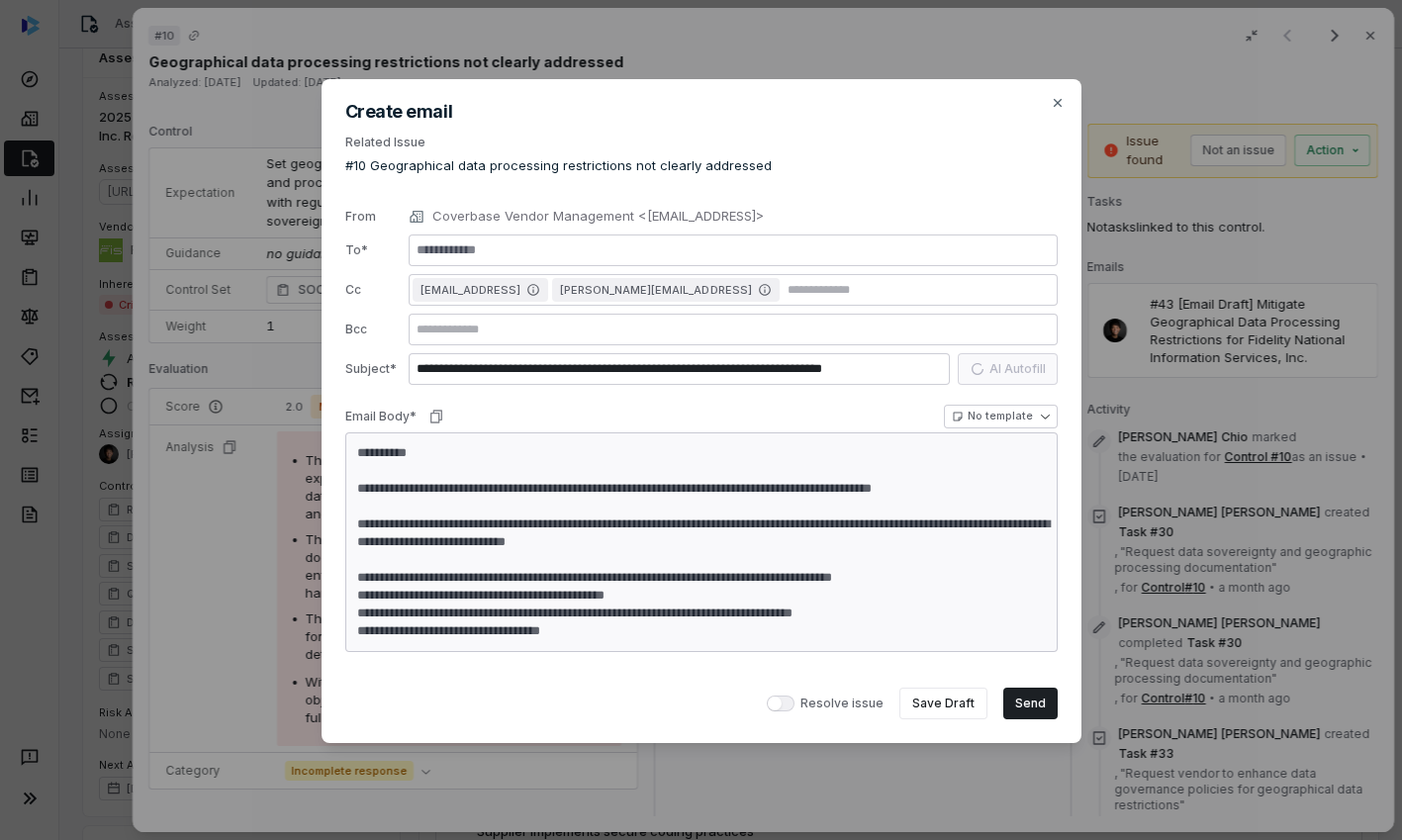 type on "**********" 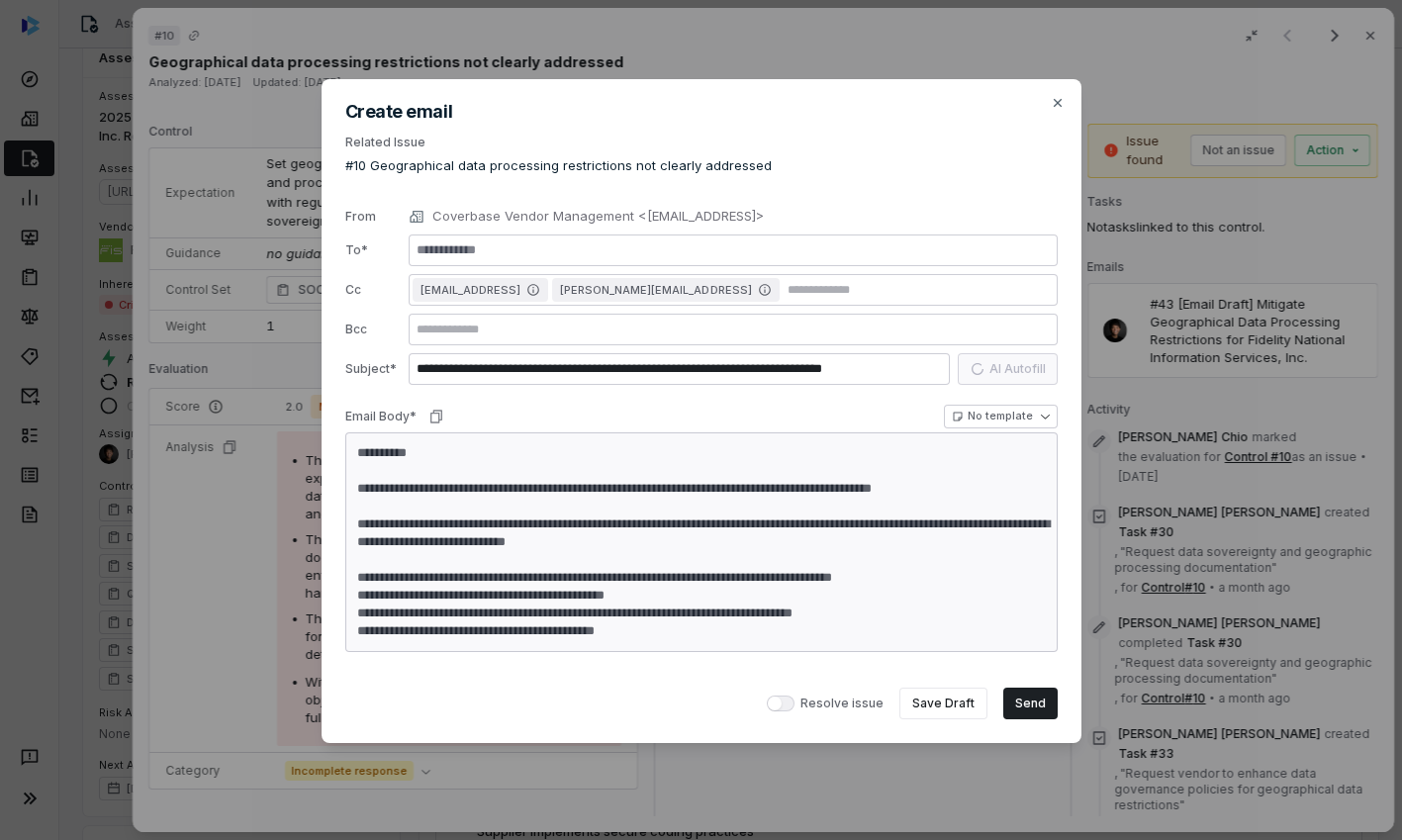 type on "*" 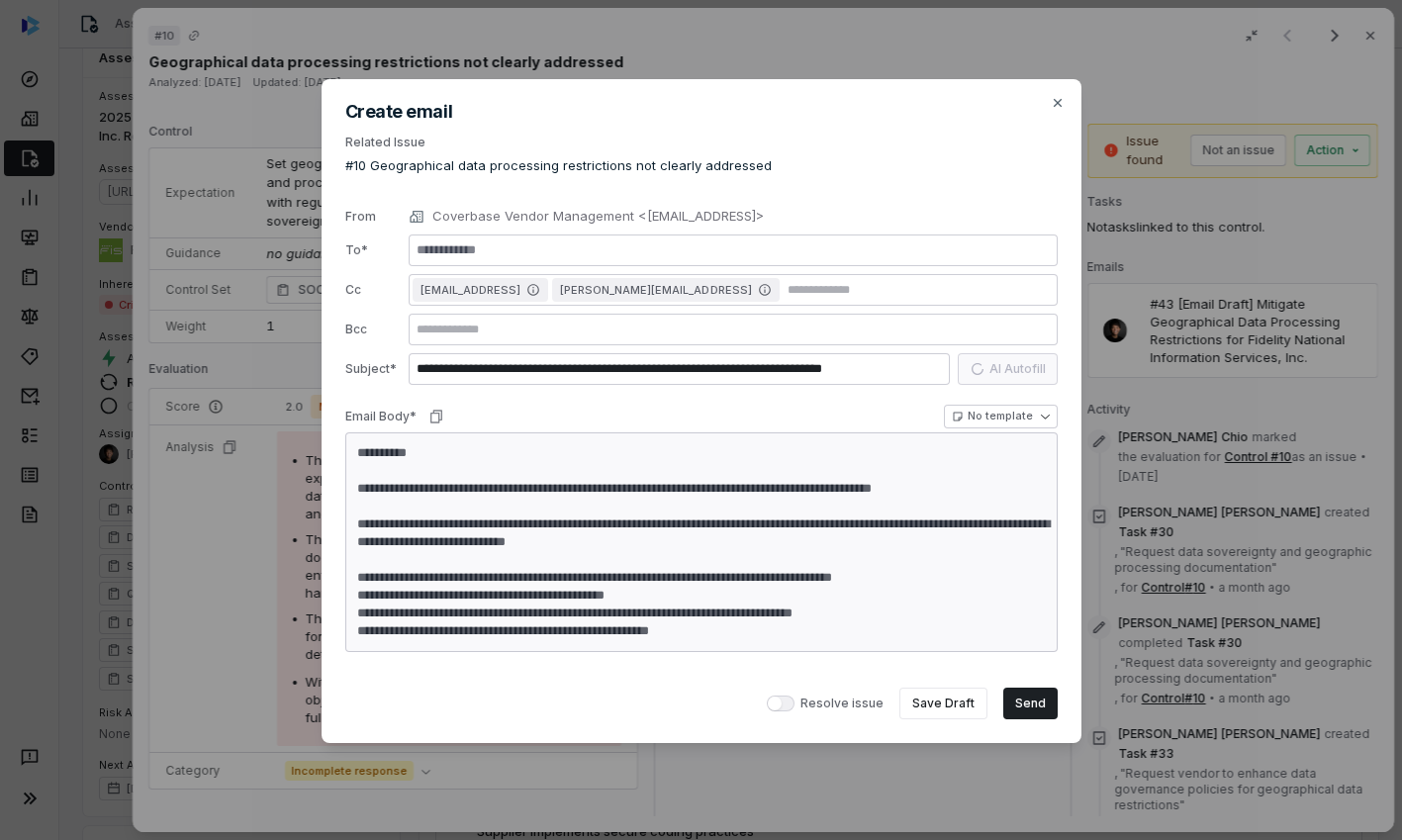 type on "*" 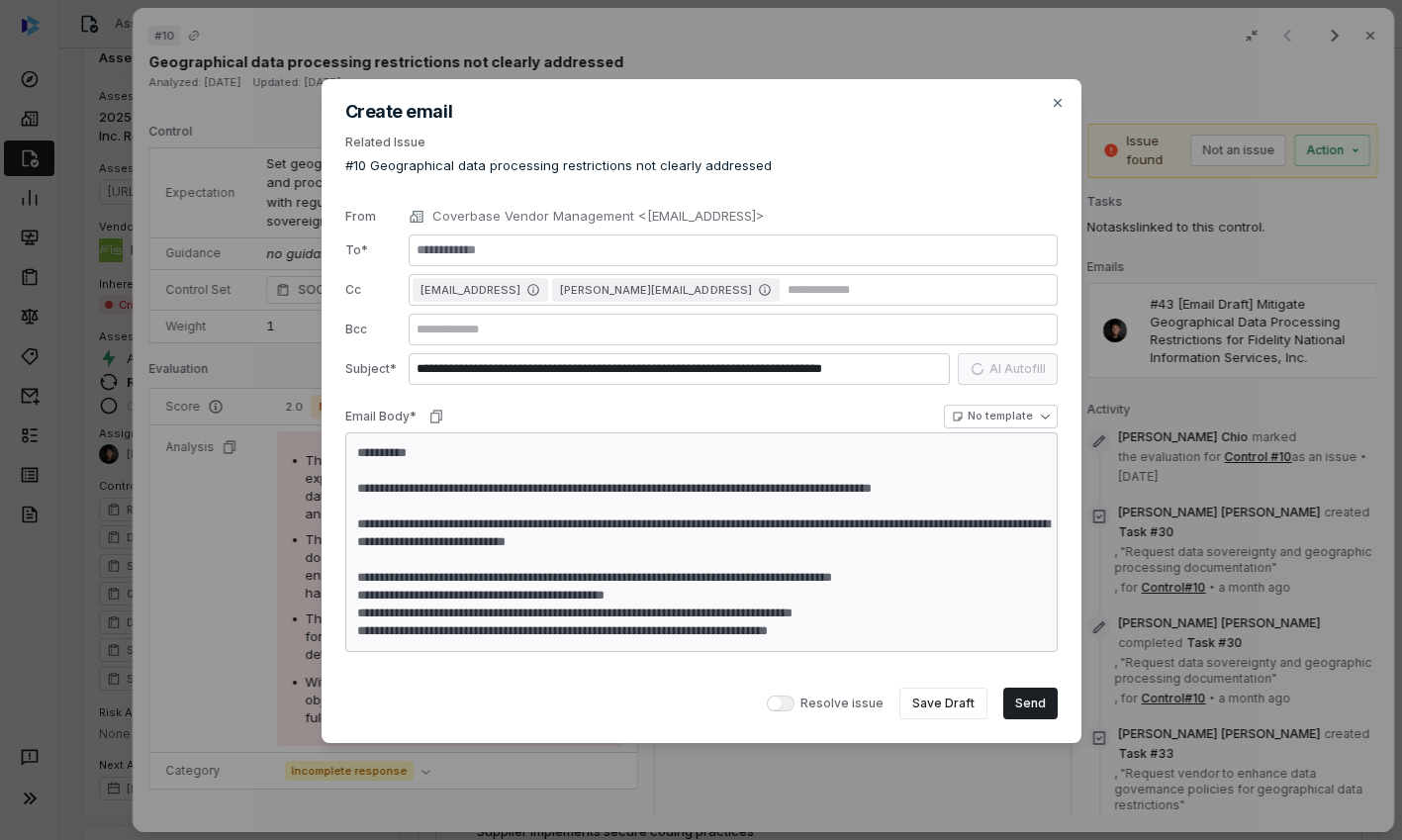 type on "*" 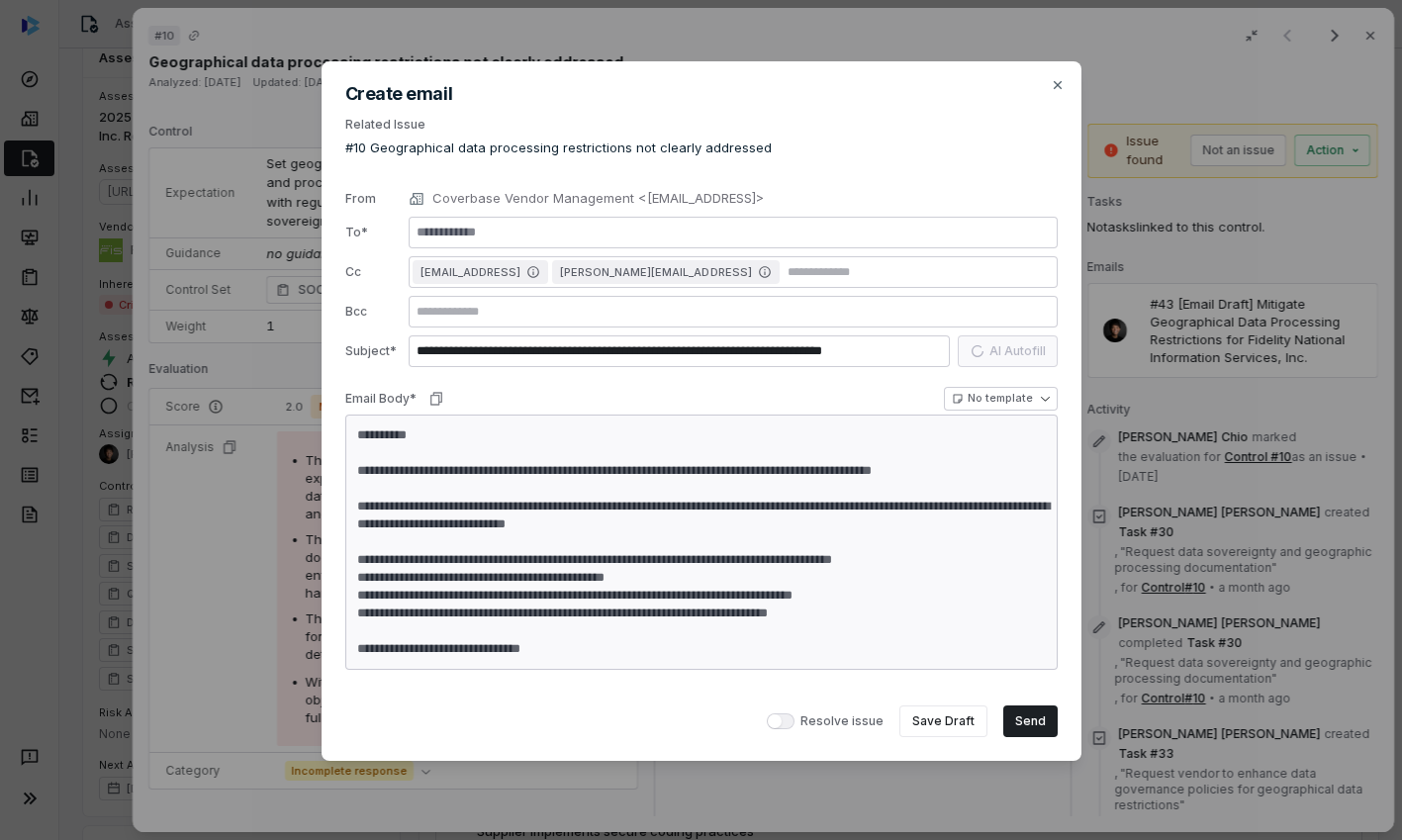 type on "**********" 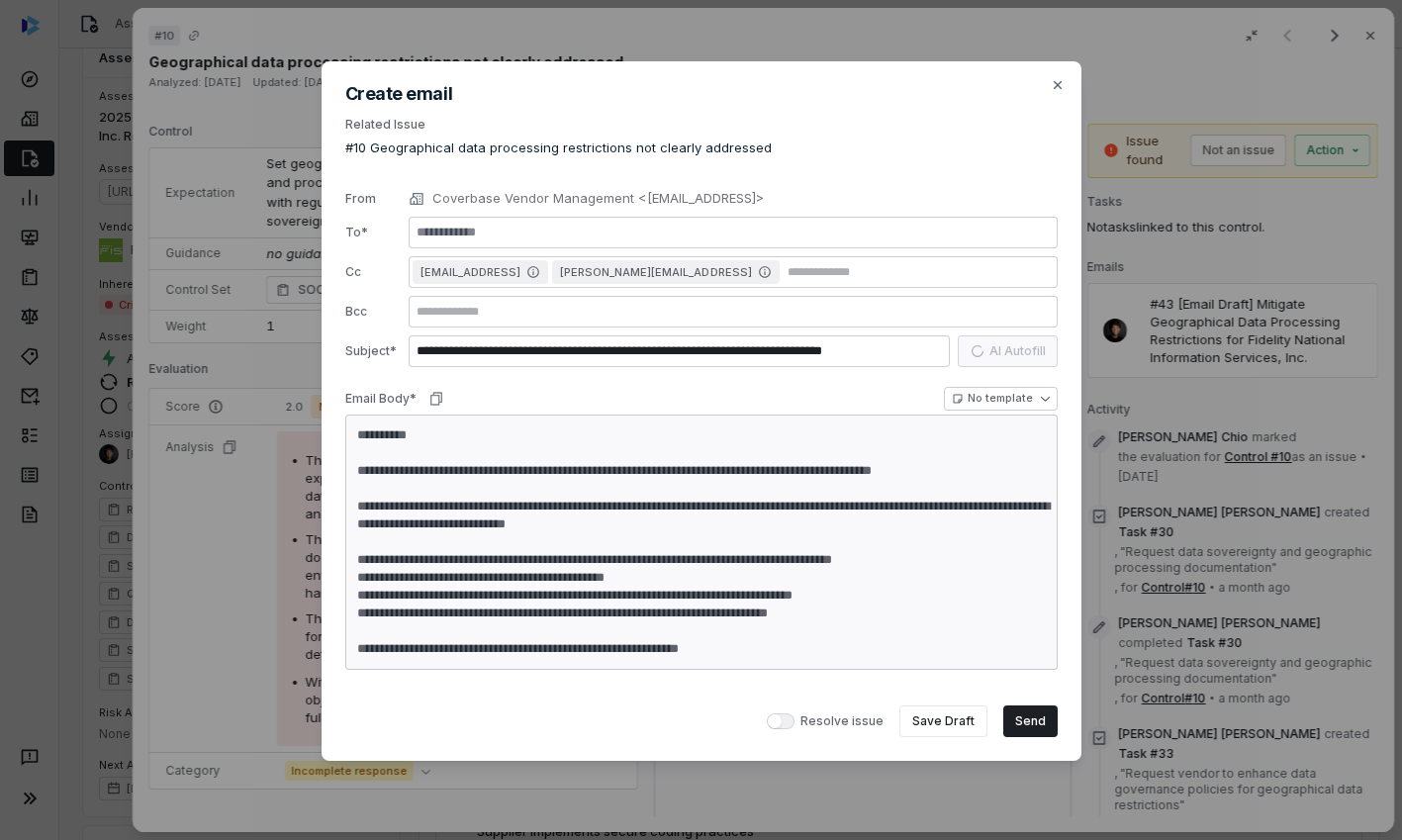 type on "*" 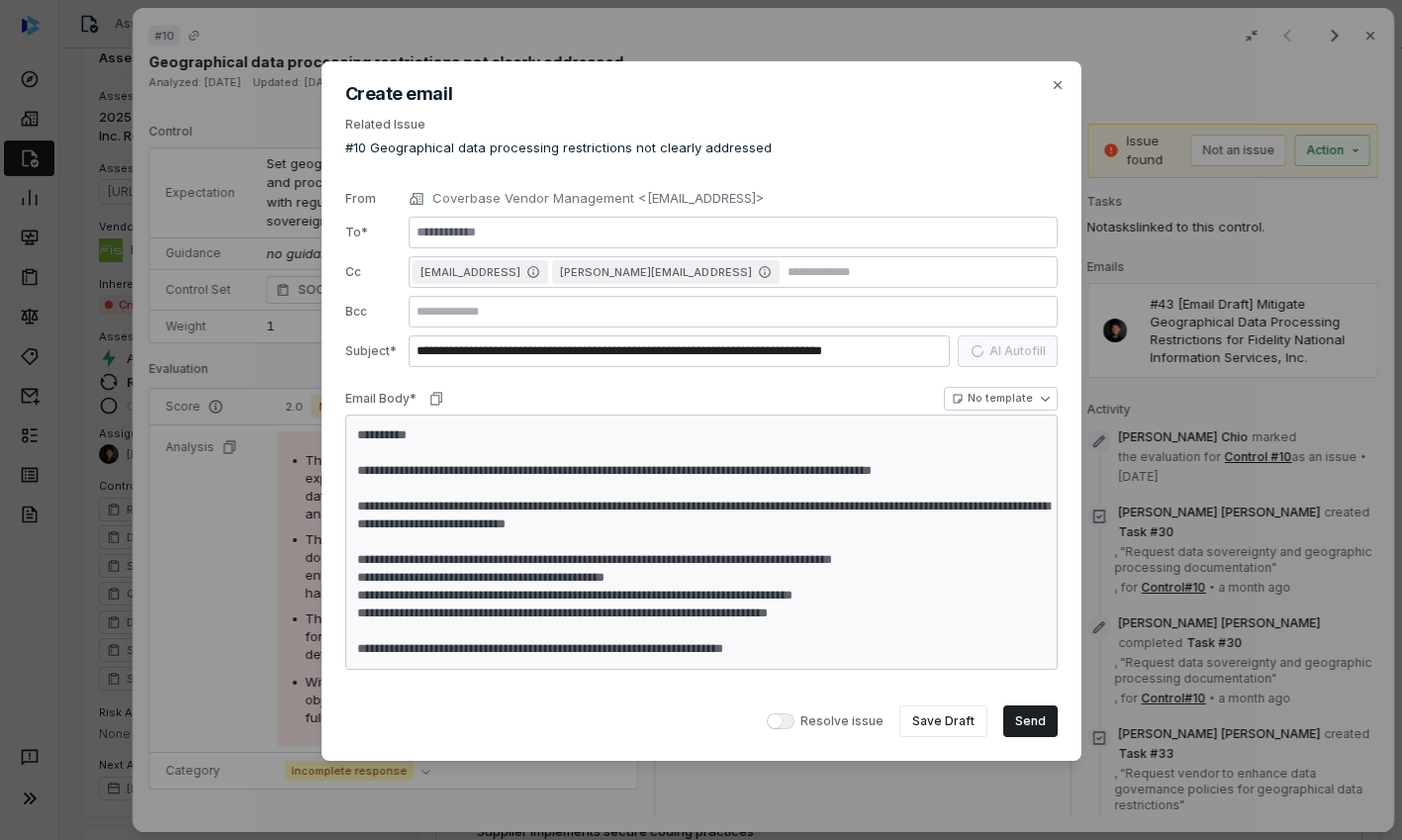 type on "*" 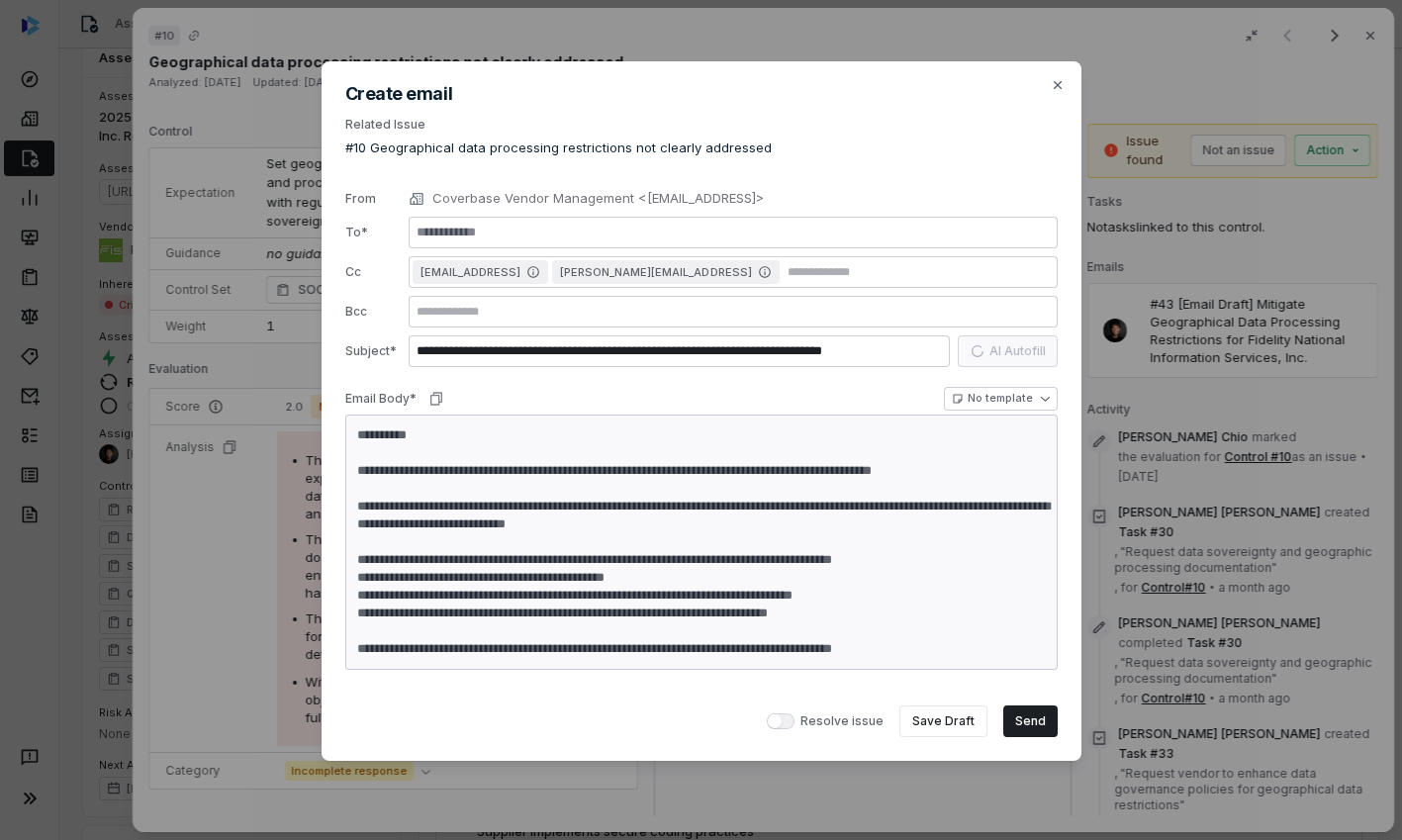 type on "*" 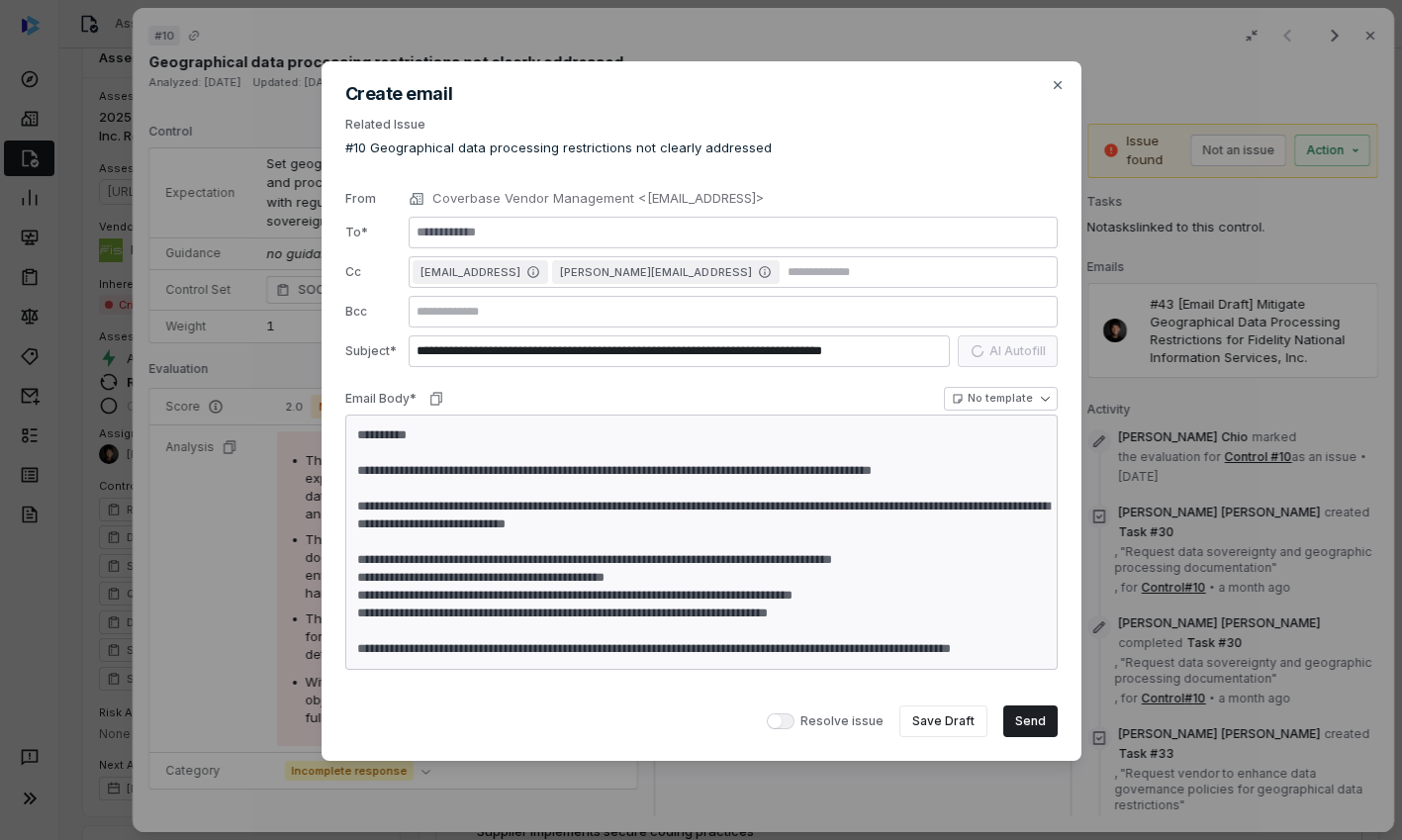 type on "*" 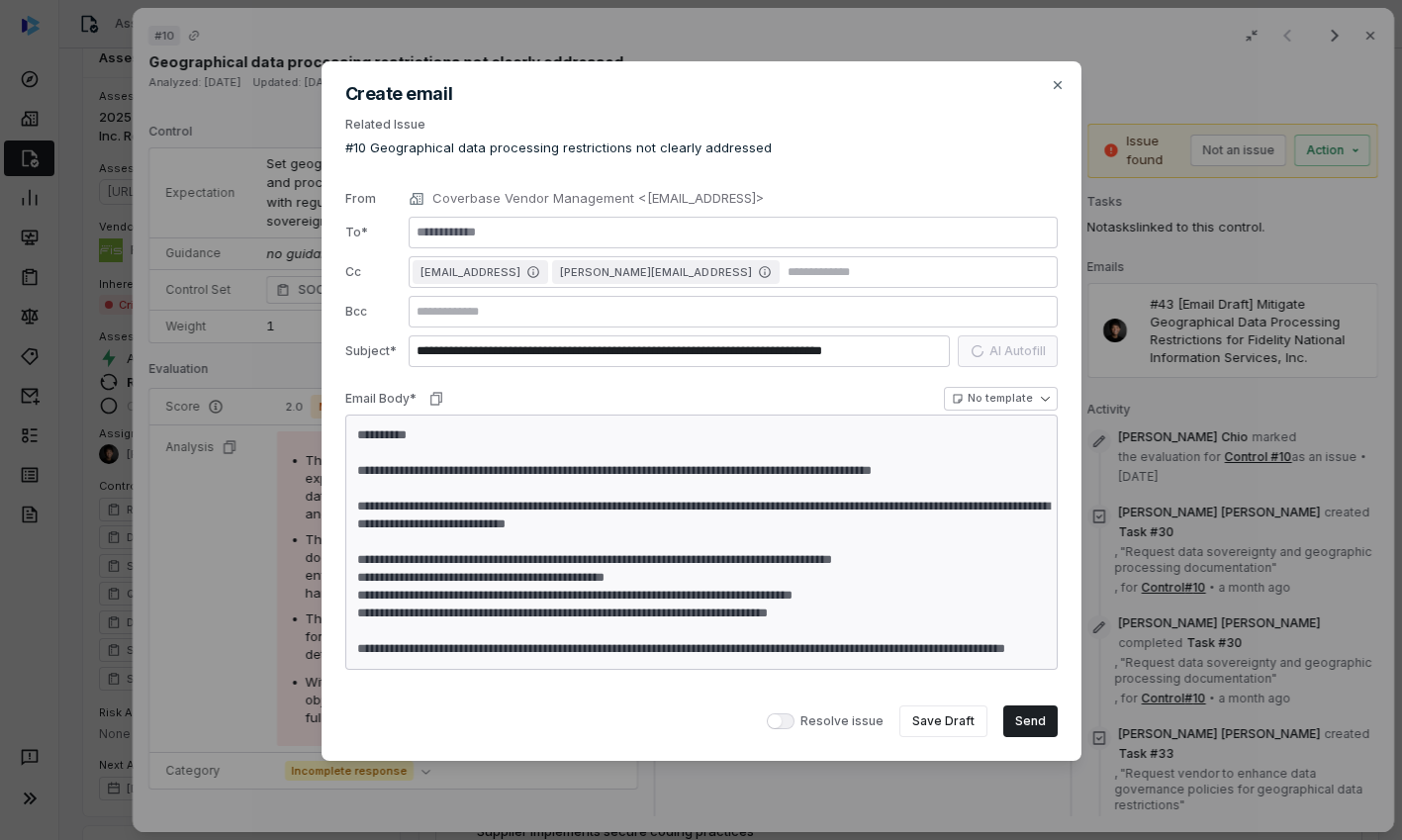 type on "*" 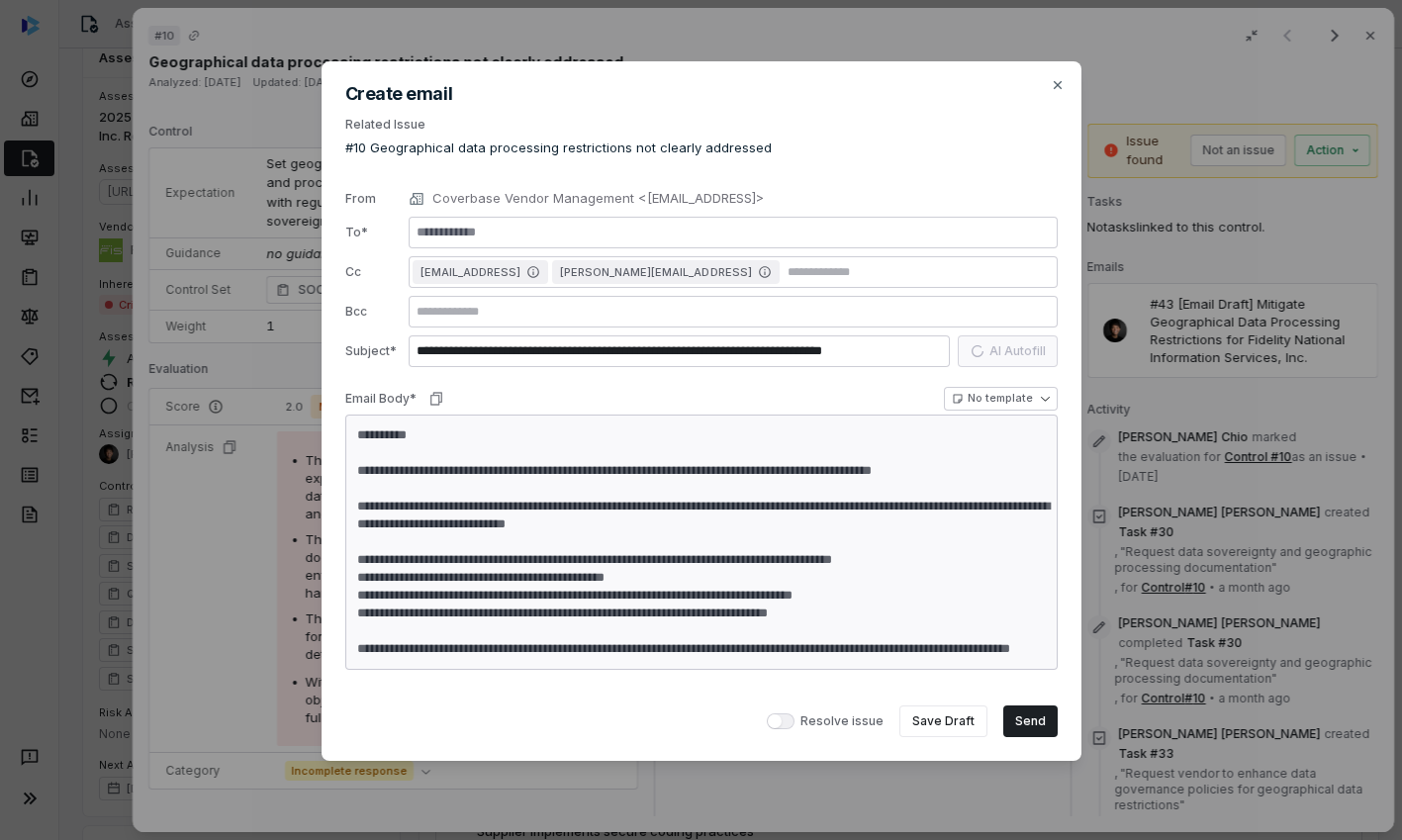 type on "*" 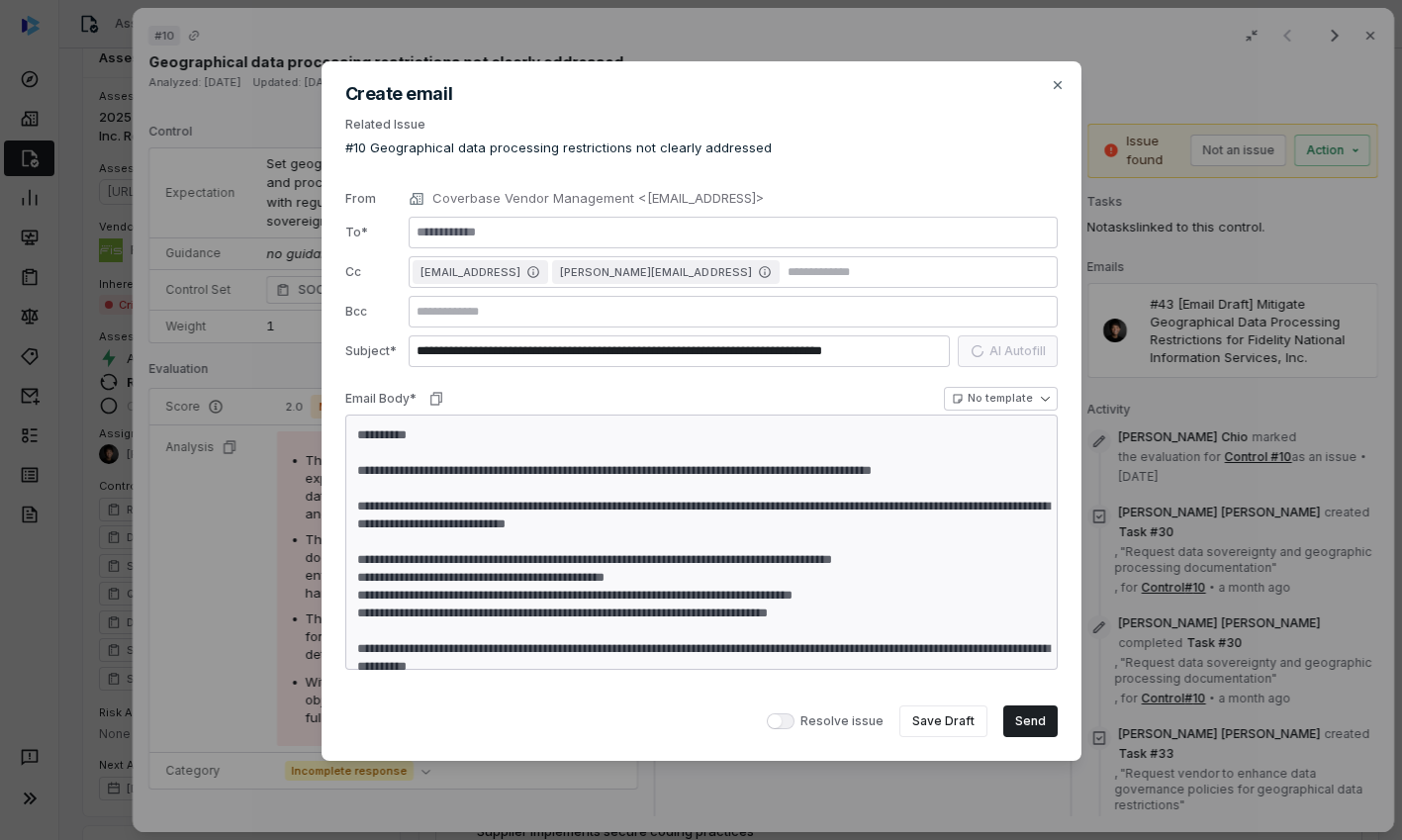 type on "*" 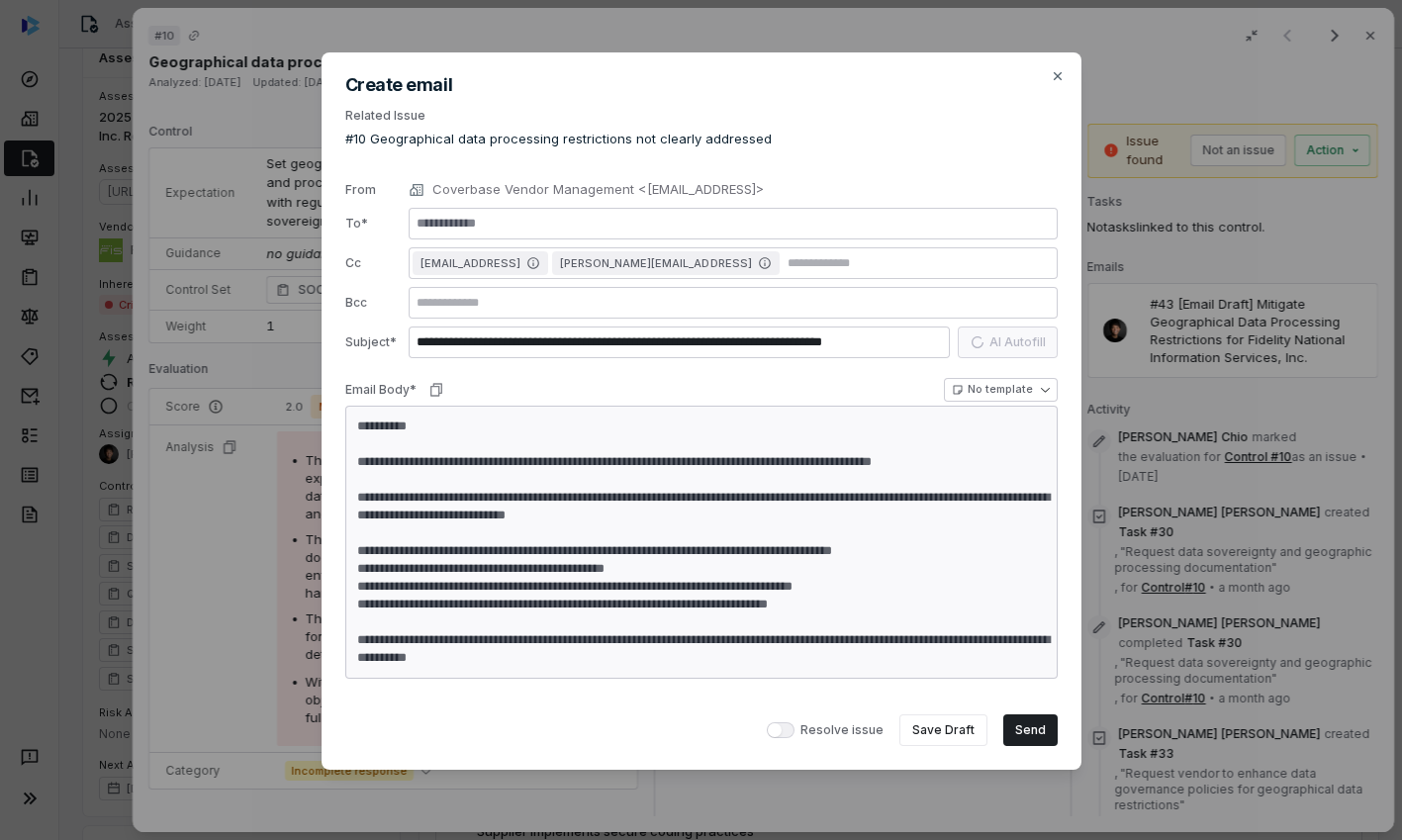 type on "**********" 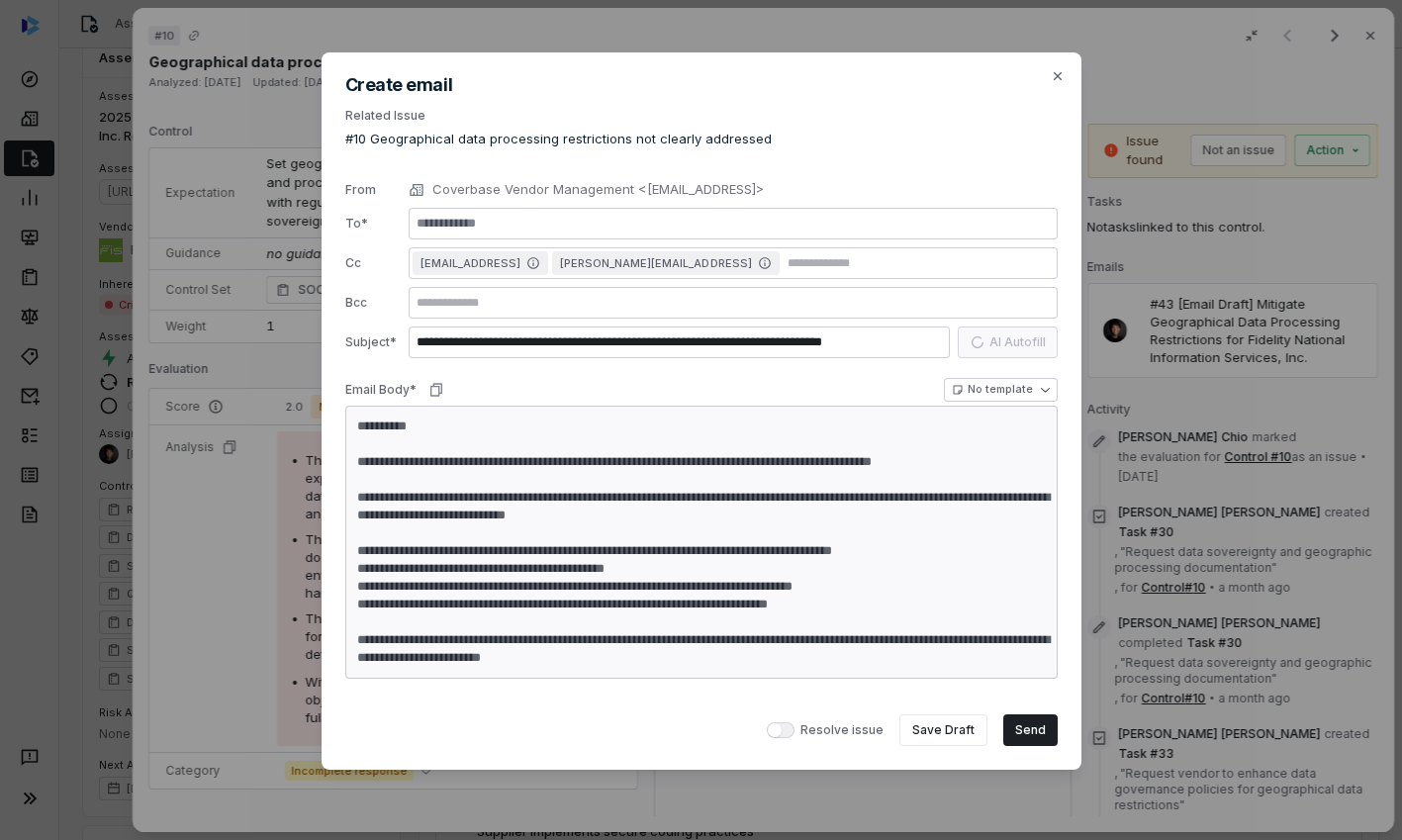 type on "*" 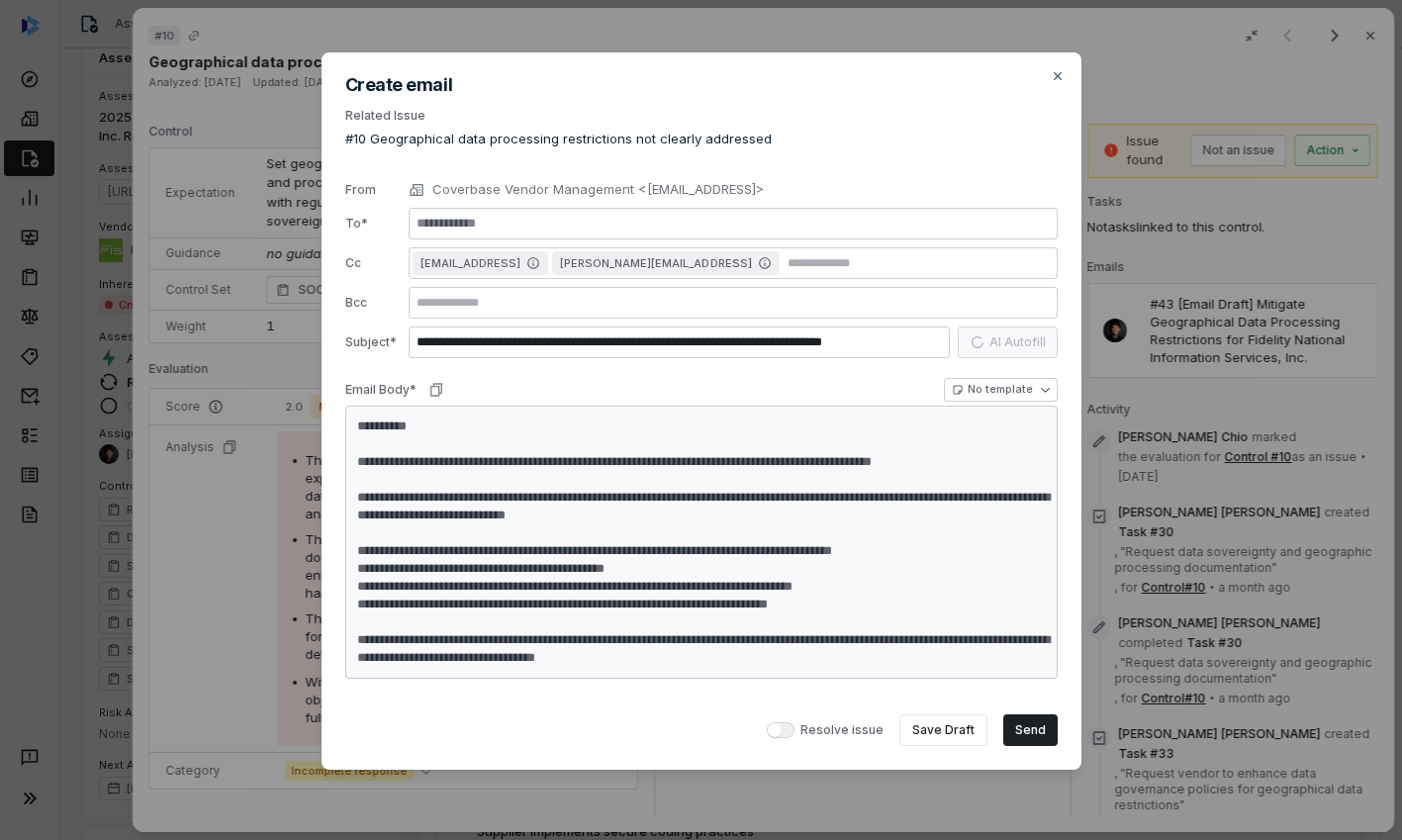 type on "*" 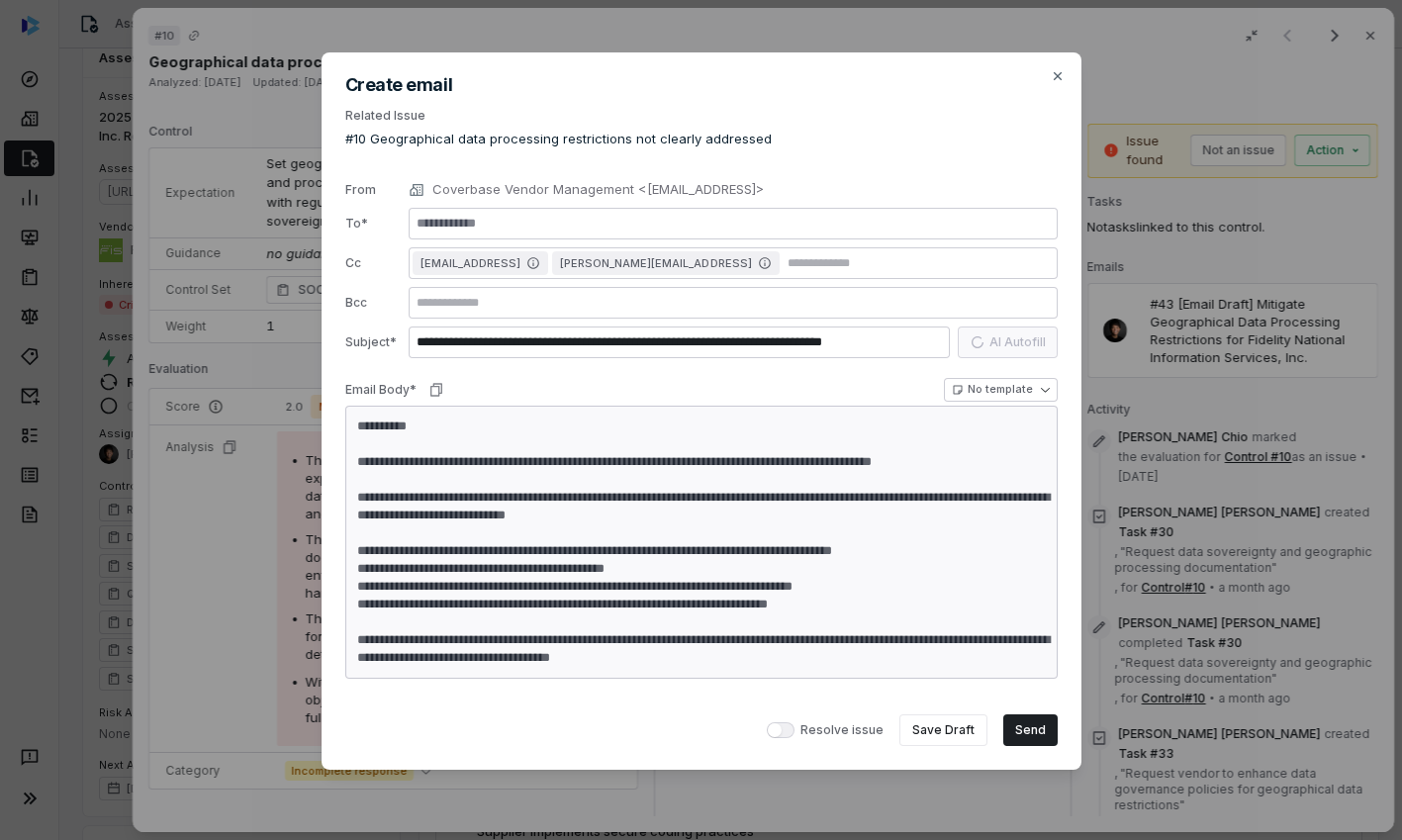 type on "*" 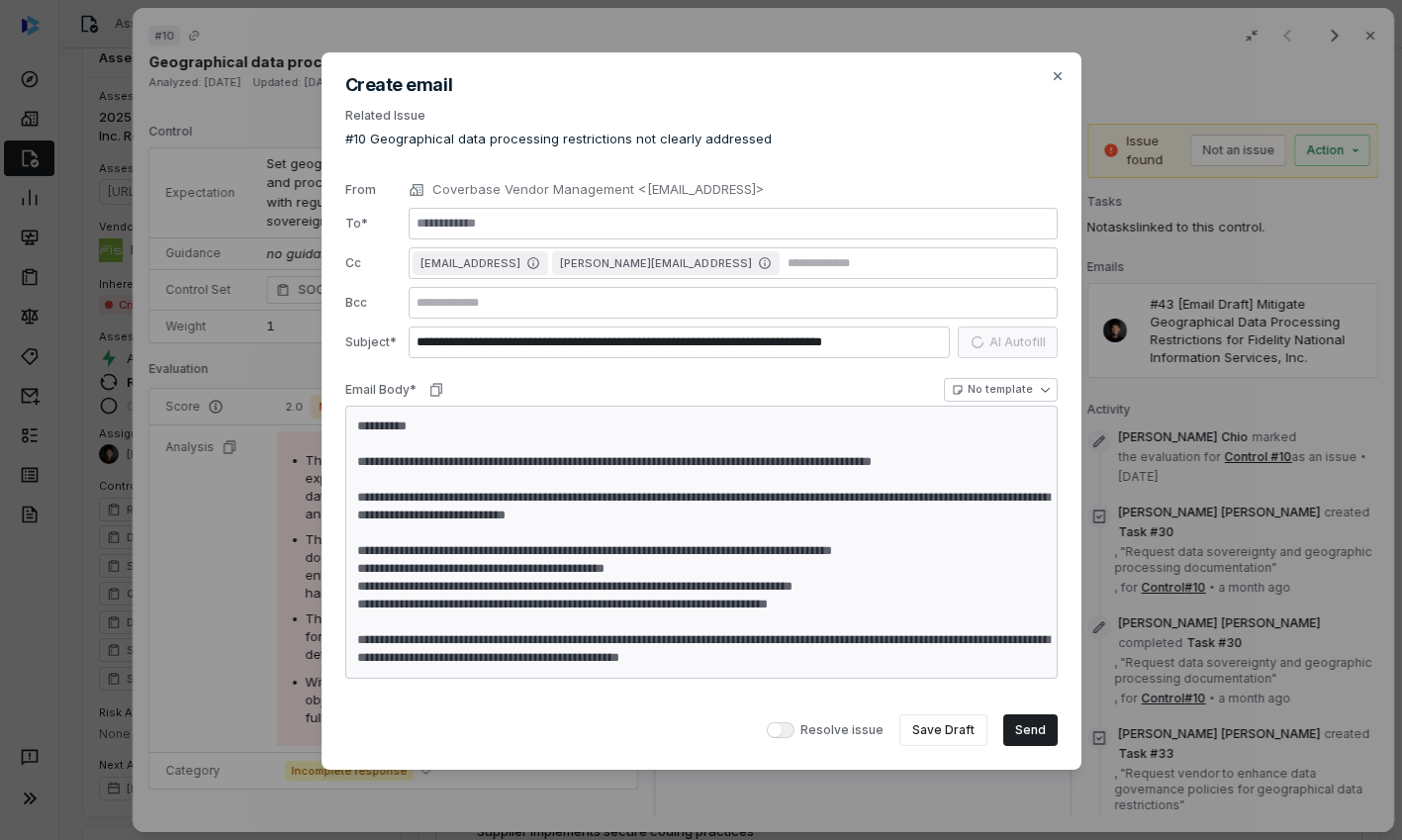 type on "*" 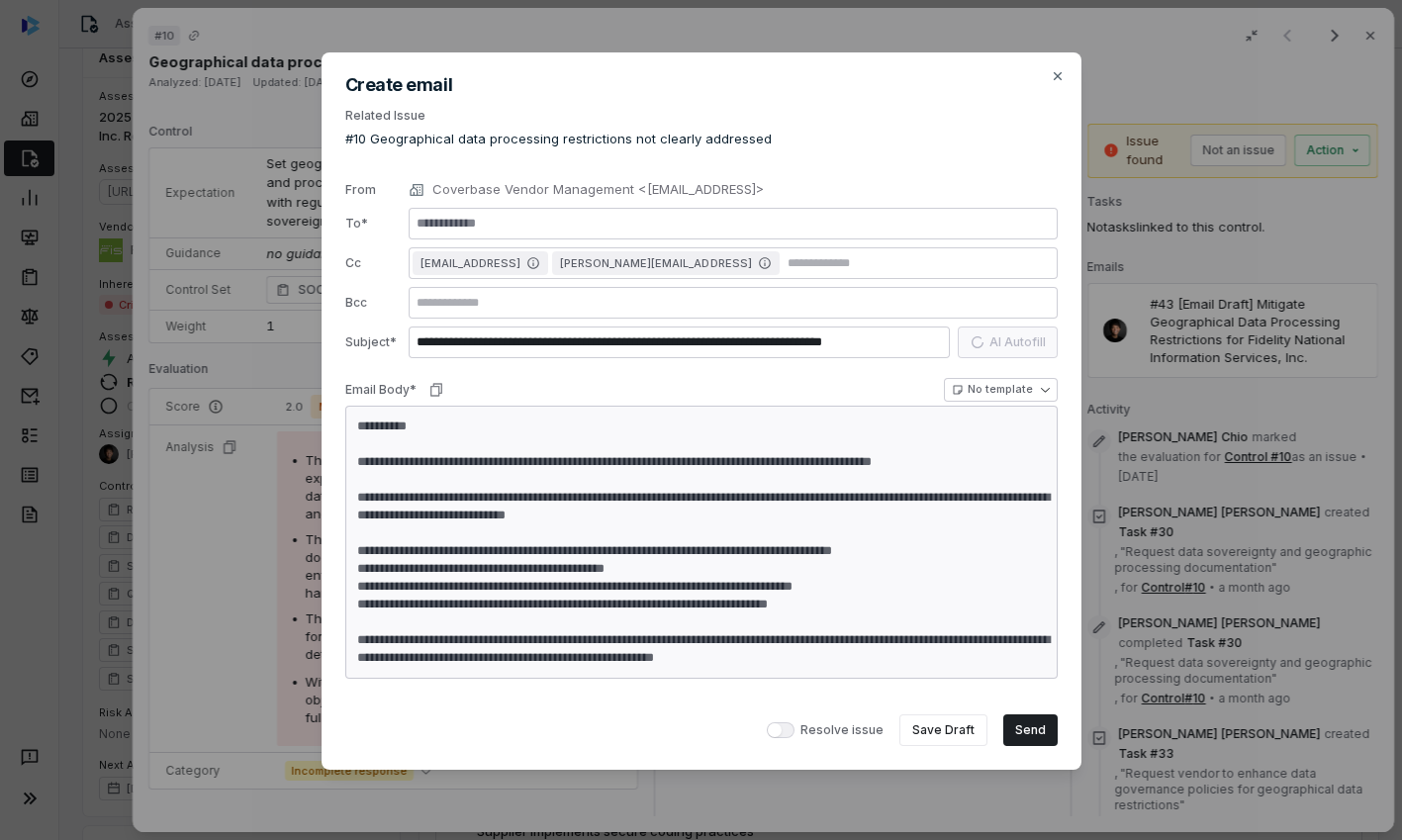 type on "*" 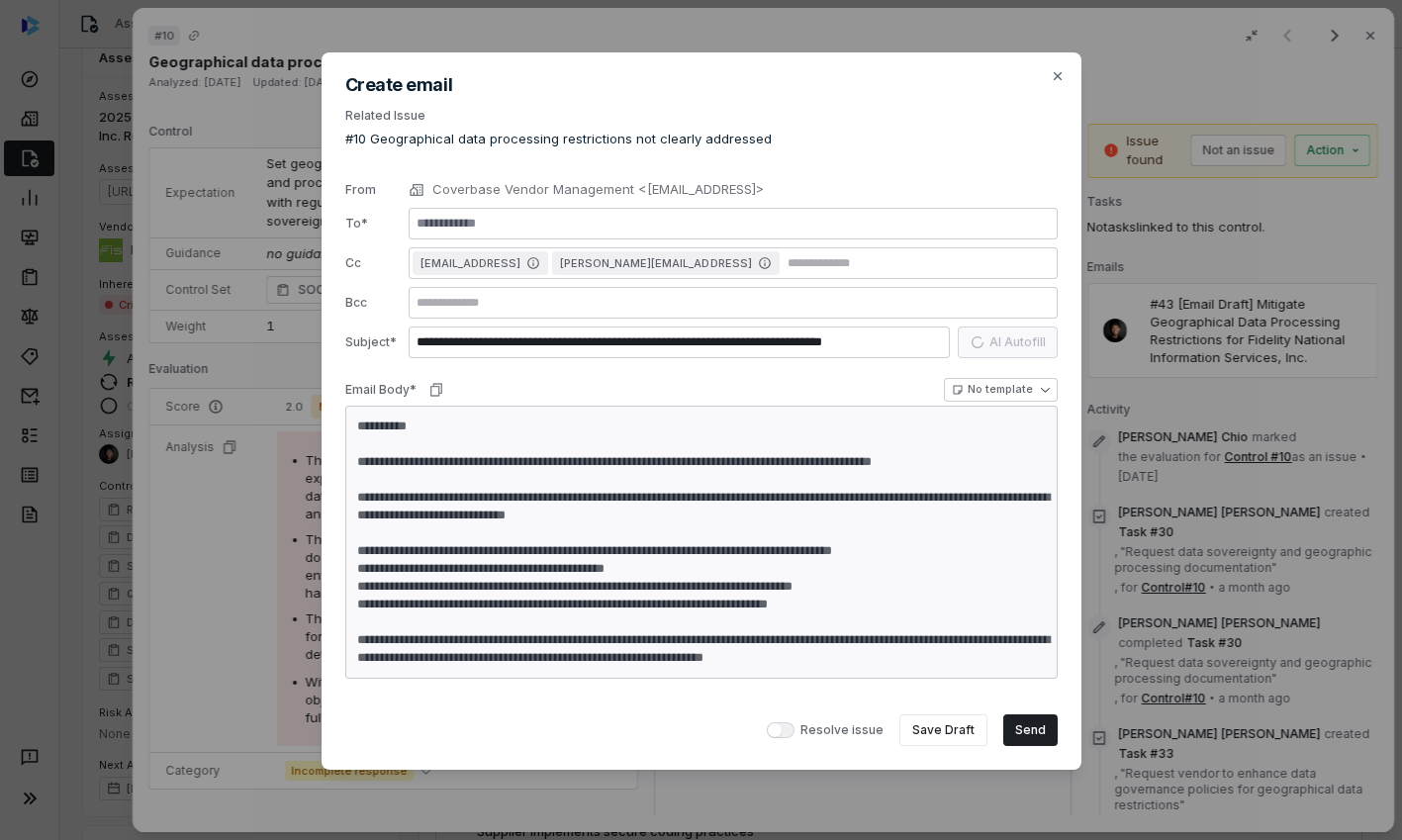 type on "*" 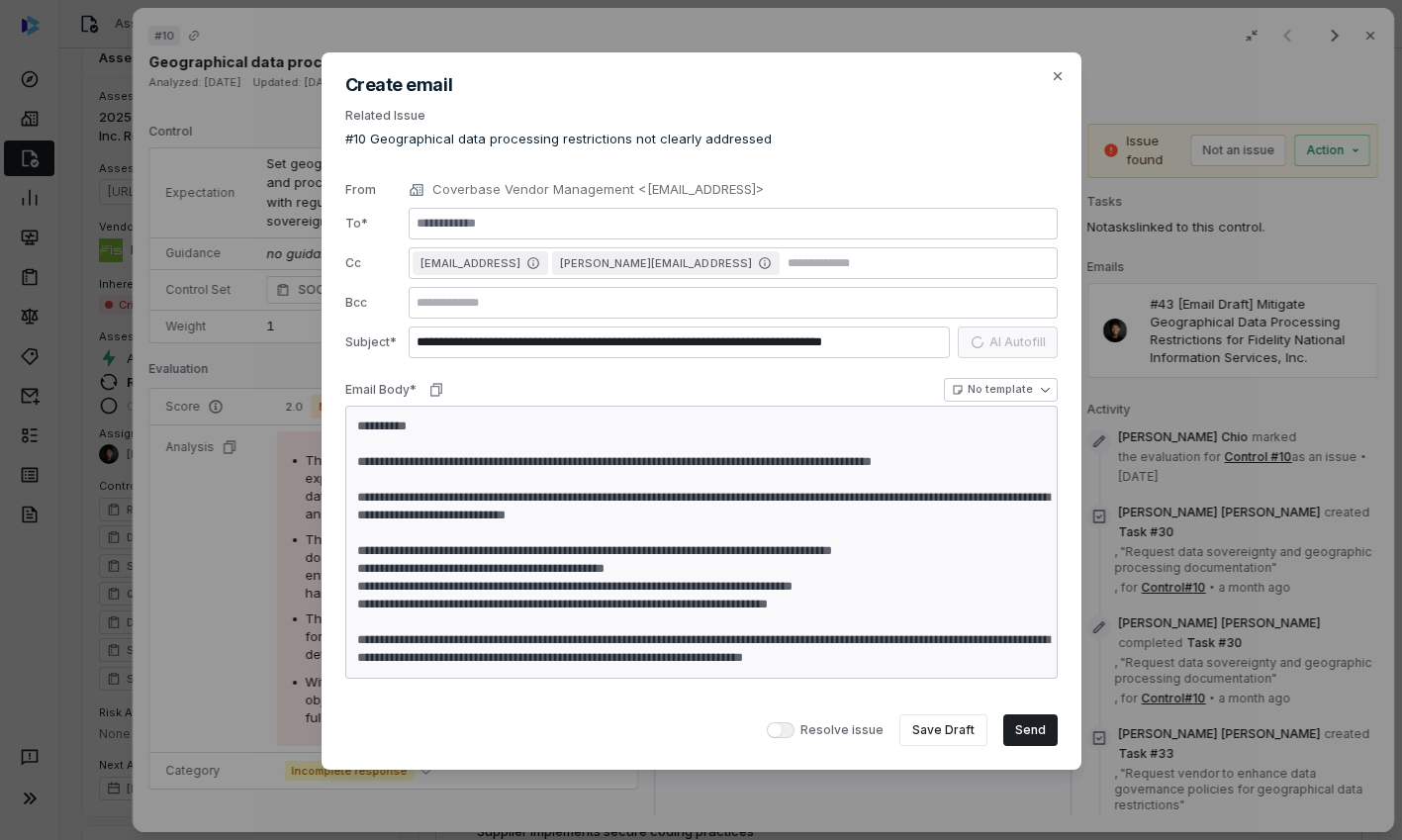 type on "*" 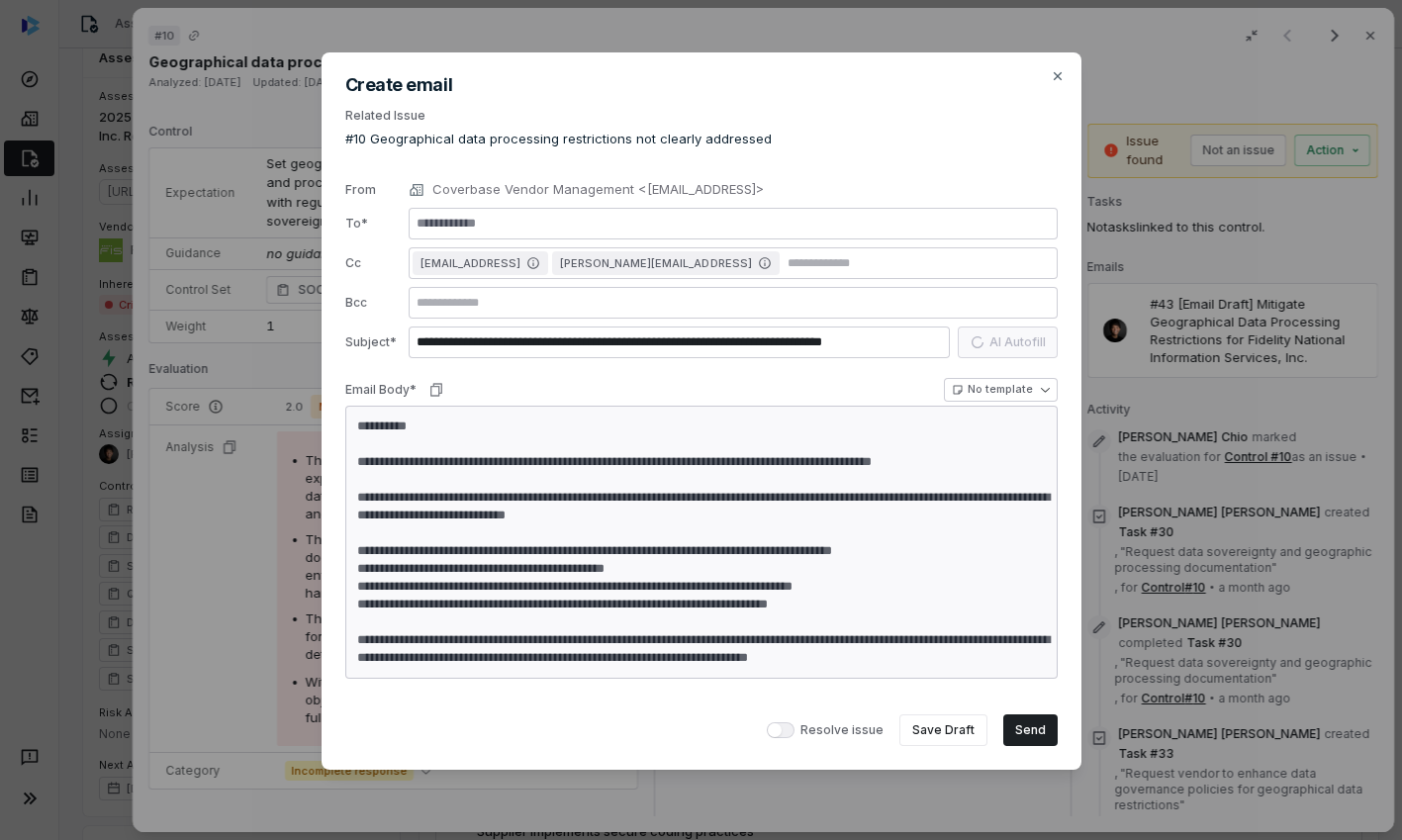 type on "*" 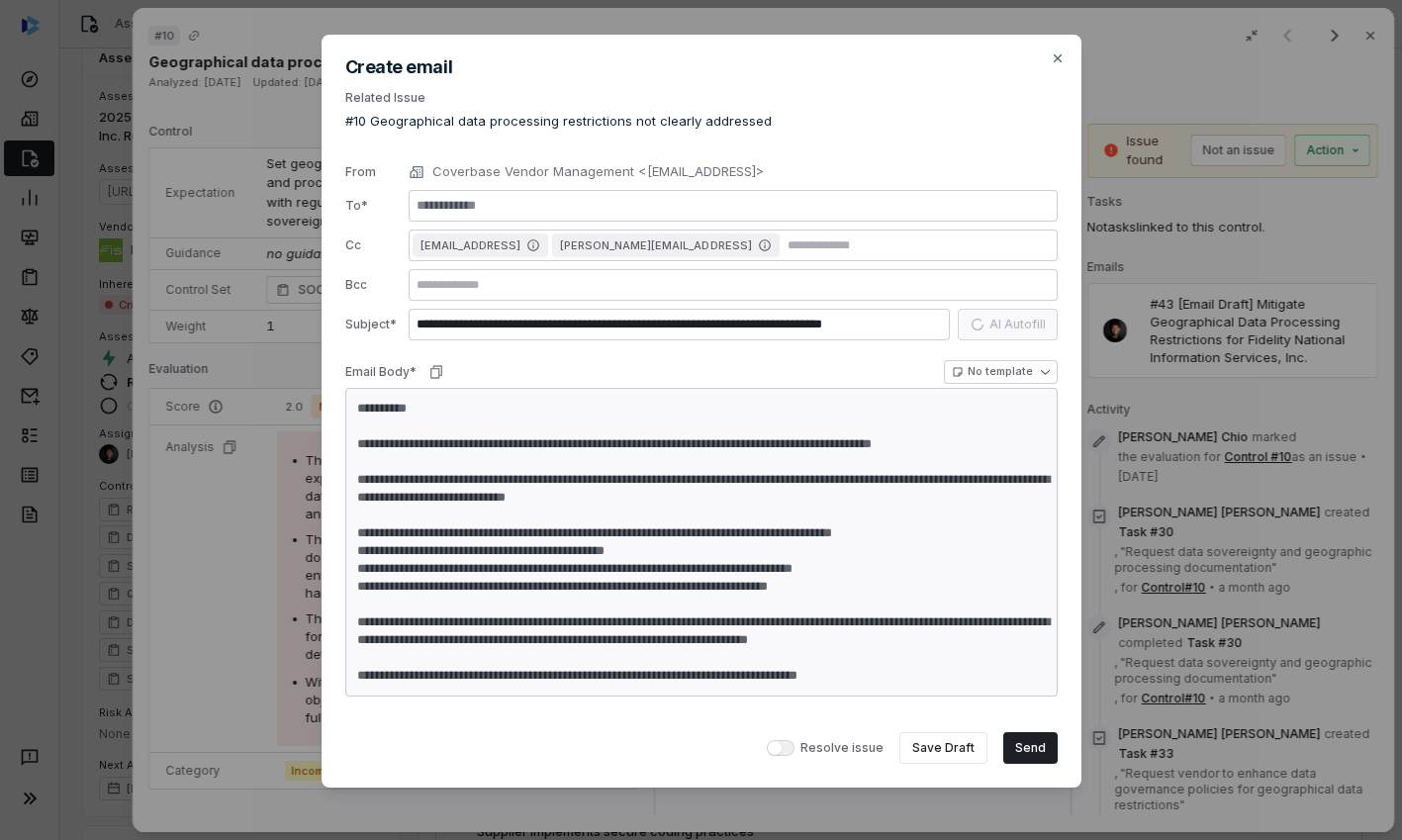type on "**********" 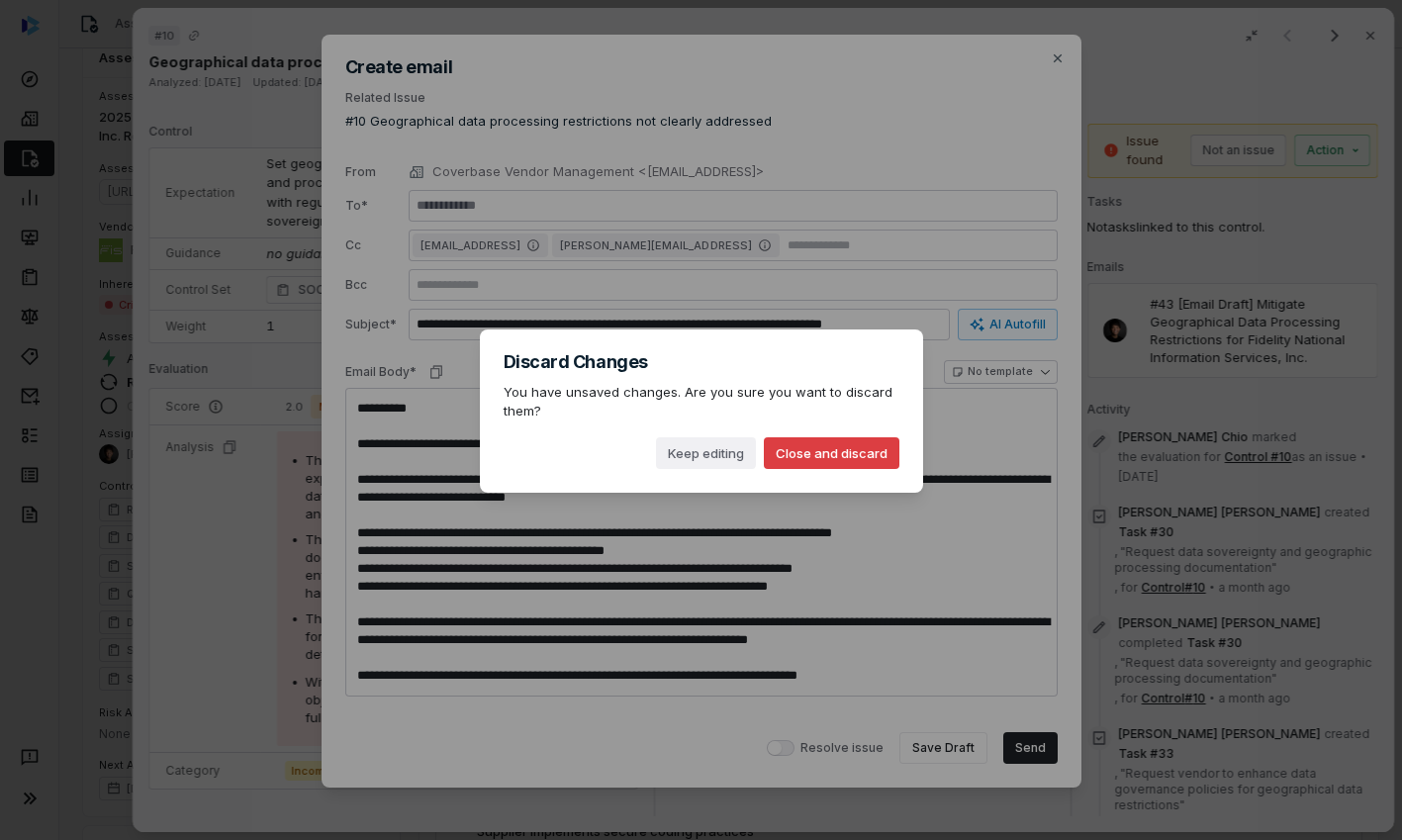 click on "Close and discard" at bounding box center [831, 453] 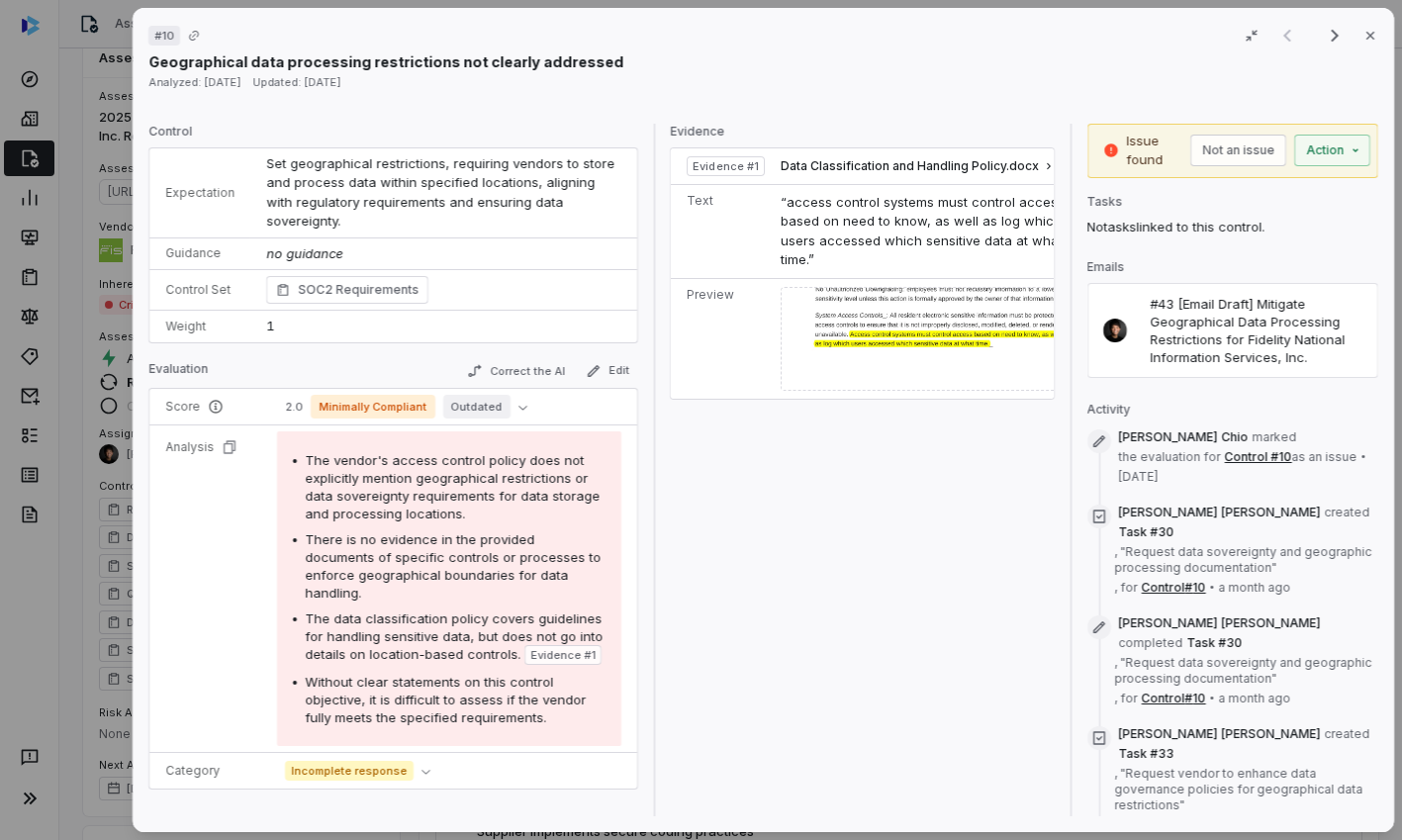 drag, startPoint x: 307, startPoint y: 439, endPoint x: 597, endPoint y: 683, distance: 378.9934 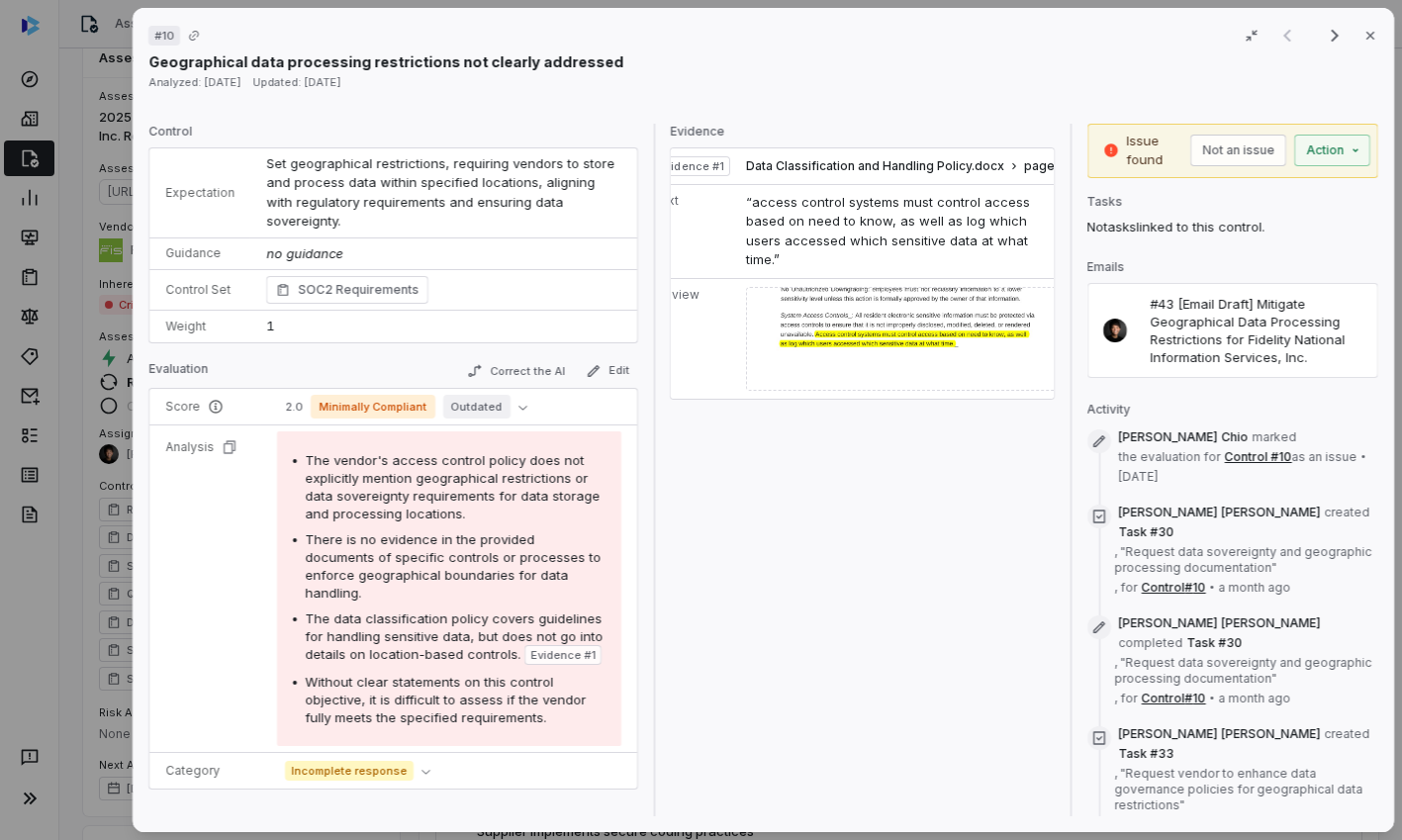 scroll, scrollTop: 0, scrollLeft: 40, axis: horizontal 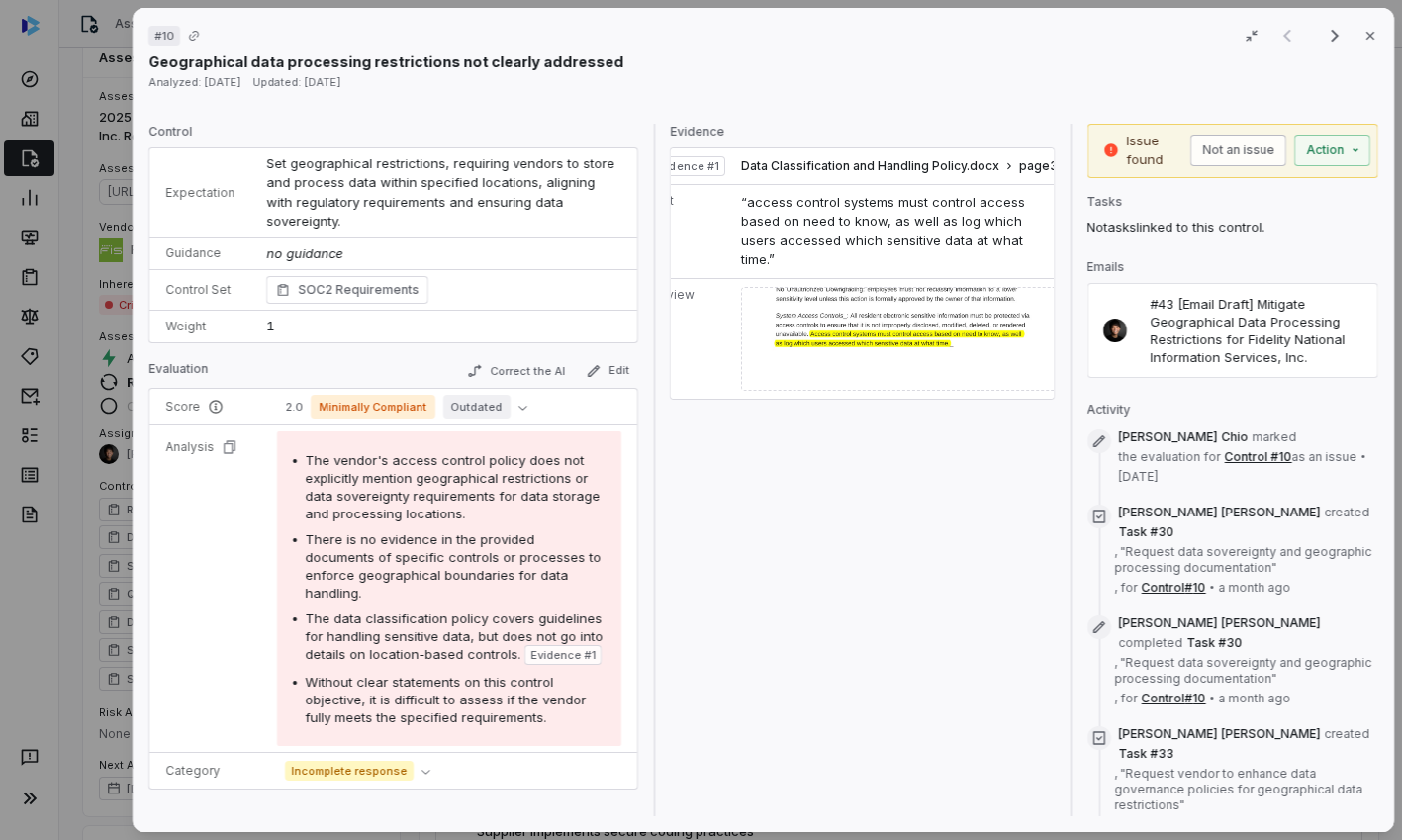 click on "Not an issue" at bounding box center [1238, 150] 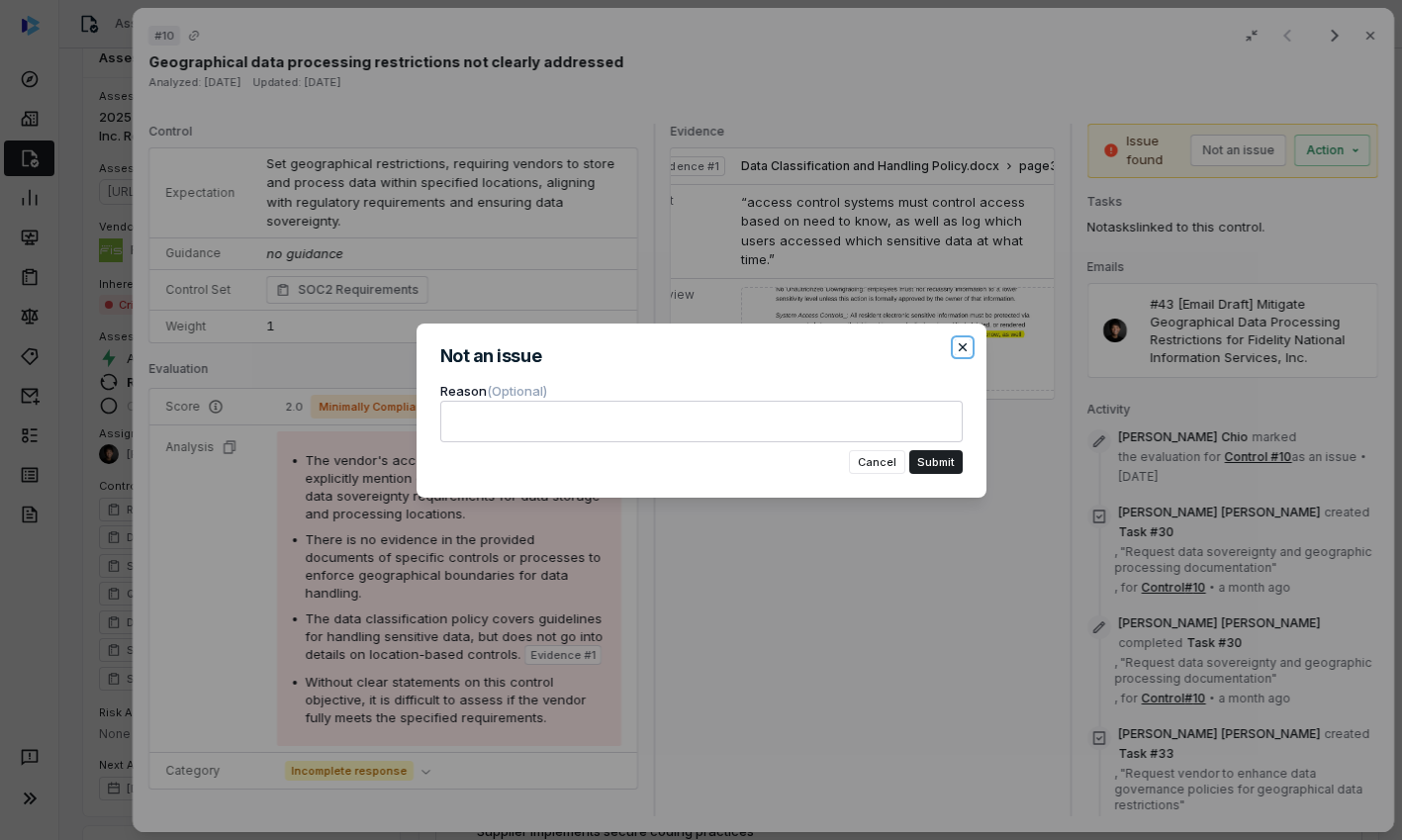 click 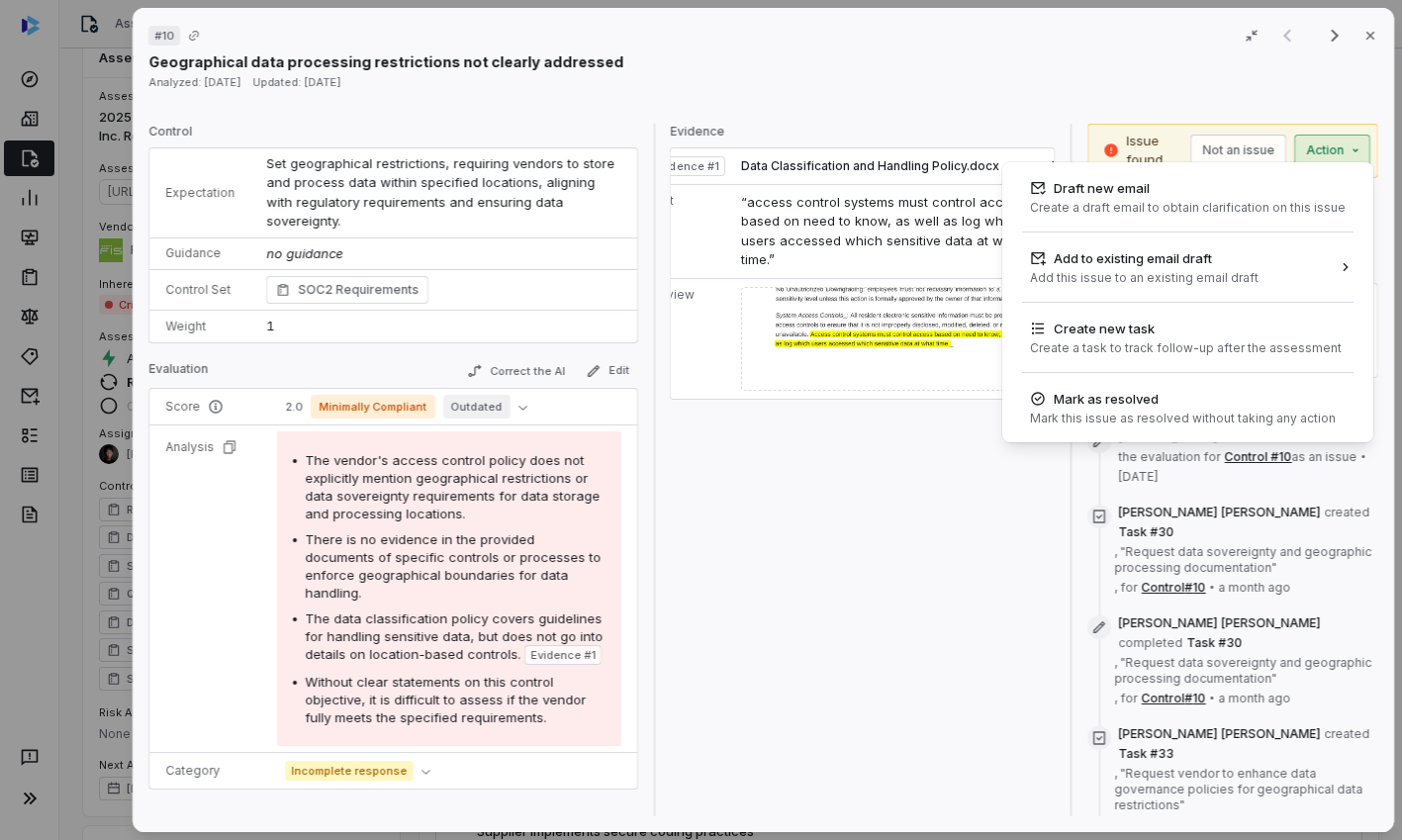 click on "# 10 Result 1 of 17 Close Geographical data processing restrictions not clearly addressed Analyzed: 4 months ago Updated: 6 days ago Control Expectation Set geographical restrictions, requiring vendors to store and process data within specified locations, aligning with regulatory requirements and ensuring data sovereignty. Guidance no guidance Control Set SOC2 Requirements Weight 1 Evaluation Correct the AI Edit   Score 2.0 Minimally Compliant Outdated Analysis The vendor's access control policy does not explicitly mention geographical restrictions or data sovereignty requirements for data storage and processing locations. There is no evidence in the provided documents of specific controls or processes to enforce geographical boundaries for data handling. The data classification policy covers guidelines for handling sensitive data, but does not go into details on location-based controls. Evidence # 1 Category Incomplete response Evidence Evidence # 1 Data Classification and Handling Policy.docx page  3 Text" at bounding box center [701, 420] 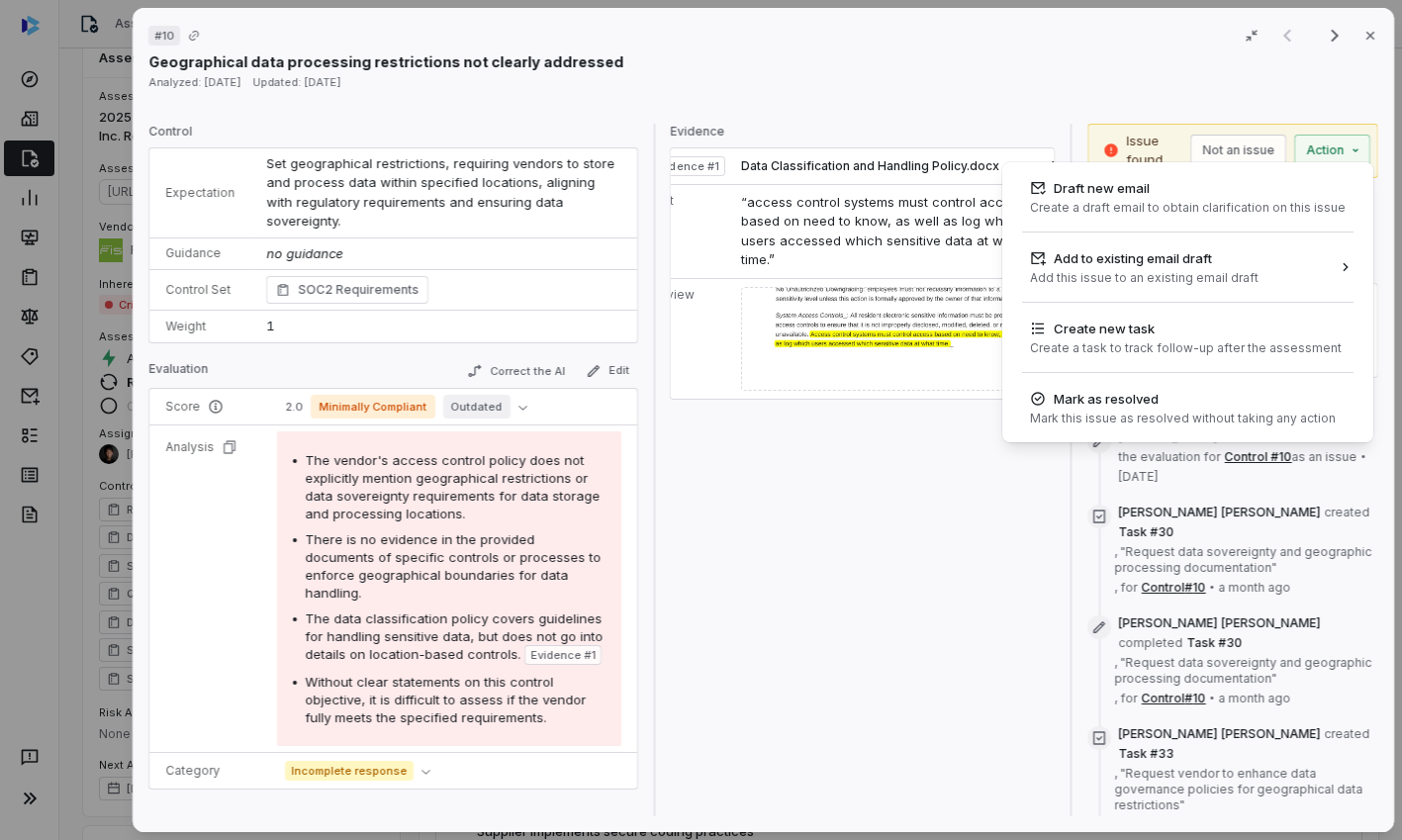 click on "# 10 Result 1 of 17 Close Geographical data processing restrictions not clearly addressed Analyzed: 4 months ago Updated: 6 days ago Control Expectation Set geographical restrictions, requiring vendors to store and process data within specified locations, aligning with regulatory requirements and ensuring data sovereignty. Guidance no guidance Control Set SOC2 Requirements Weight 1 Evaluation Correct the AI Edit   Score 2.0 Minimally Compliant Outdated Analysis The vendor's access control policy does not explicitly mention geographical restrictions or data sovereignty requirements for data storage and processing locations. There is no evidence in the provided documents of specific controls or processes to enforce geographical boundaries for data handling. The data classification policy covers guidelines for handling sensitive data, but does not go into details on location-based controls. Evidence # 1 Category Incomplete response Evidence Evidence # 1 Data Classification and Handling Policy.docx page  3 Text" at bounding box center [701, 420] 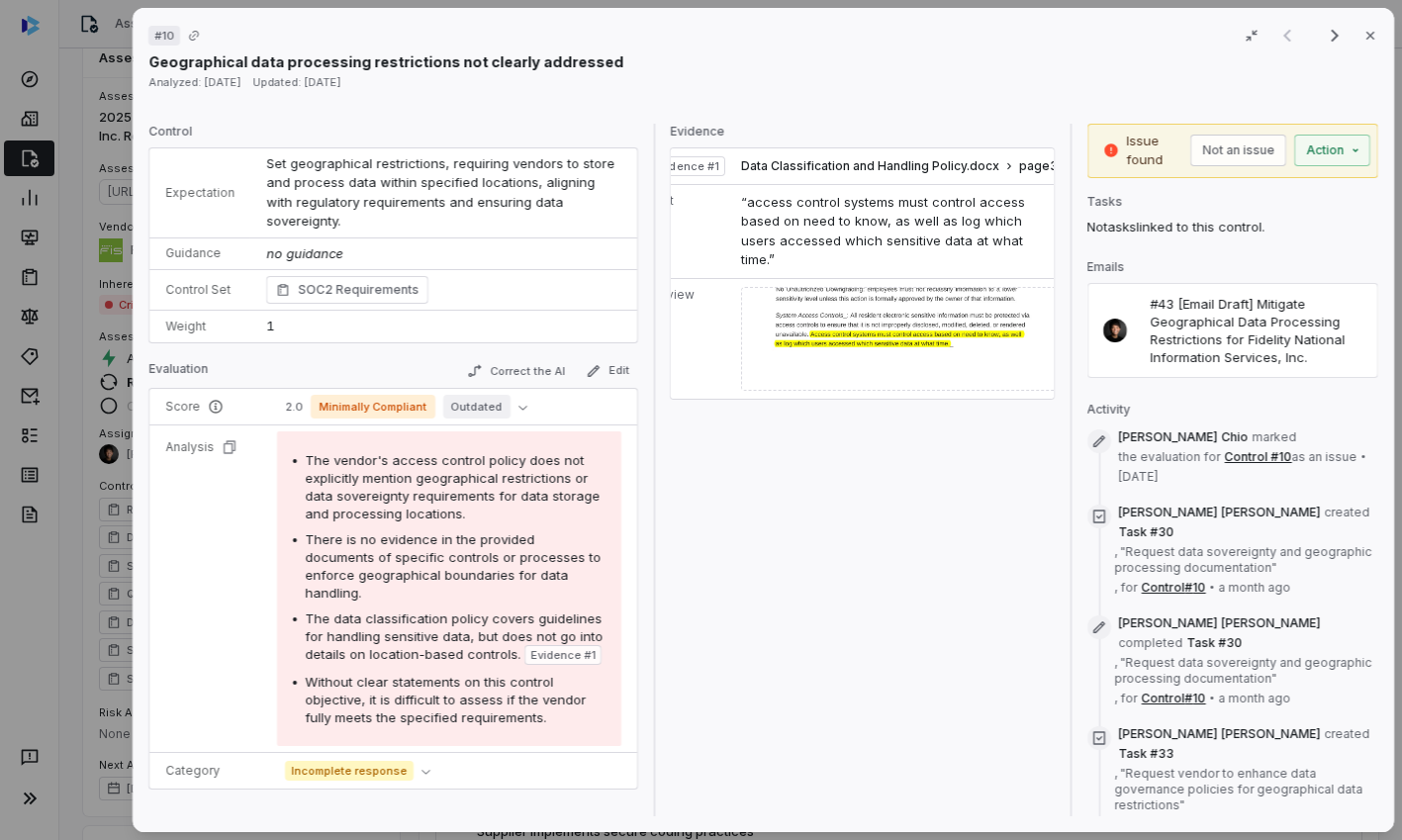 click on "# 10 Result 1 of 17 Close Geographical data processing restrictions not clearly addressed Analyzed: 4 months ago Updated: 6 days ago Control Expectation Set geographical restrictions, requiring vendors to store and process data within specified locations, aligning with regulatory requirements and ensuring data sovereignty. Guidance no guidance Control Set SOC2 Requirements Weight 1 Evaluation Correct the AI Edit   Score 2.0 Minimally Compliant Outdated Analysis The vendor's access control policy does not explicitly mention geographical restrictions or data sovereignty requirements for data storage and processing locations. There is no evidence in the provided documents of specific controls or processes to enforce geographical boundaries for data handling. The data classification policy covers guidelines for handling sensitive data, but does not go into details on location-based controls. Evidence # 1 Category Incomplete response Evidence Evidence # 1 Data Classification and Handling Policy.docx page  3 Text" at bounding box center (701, 420) 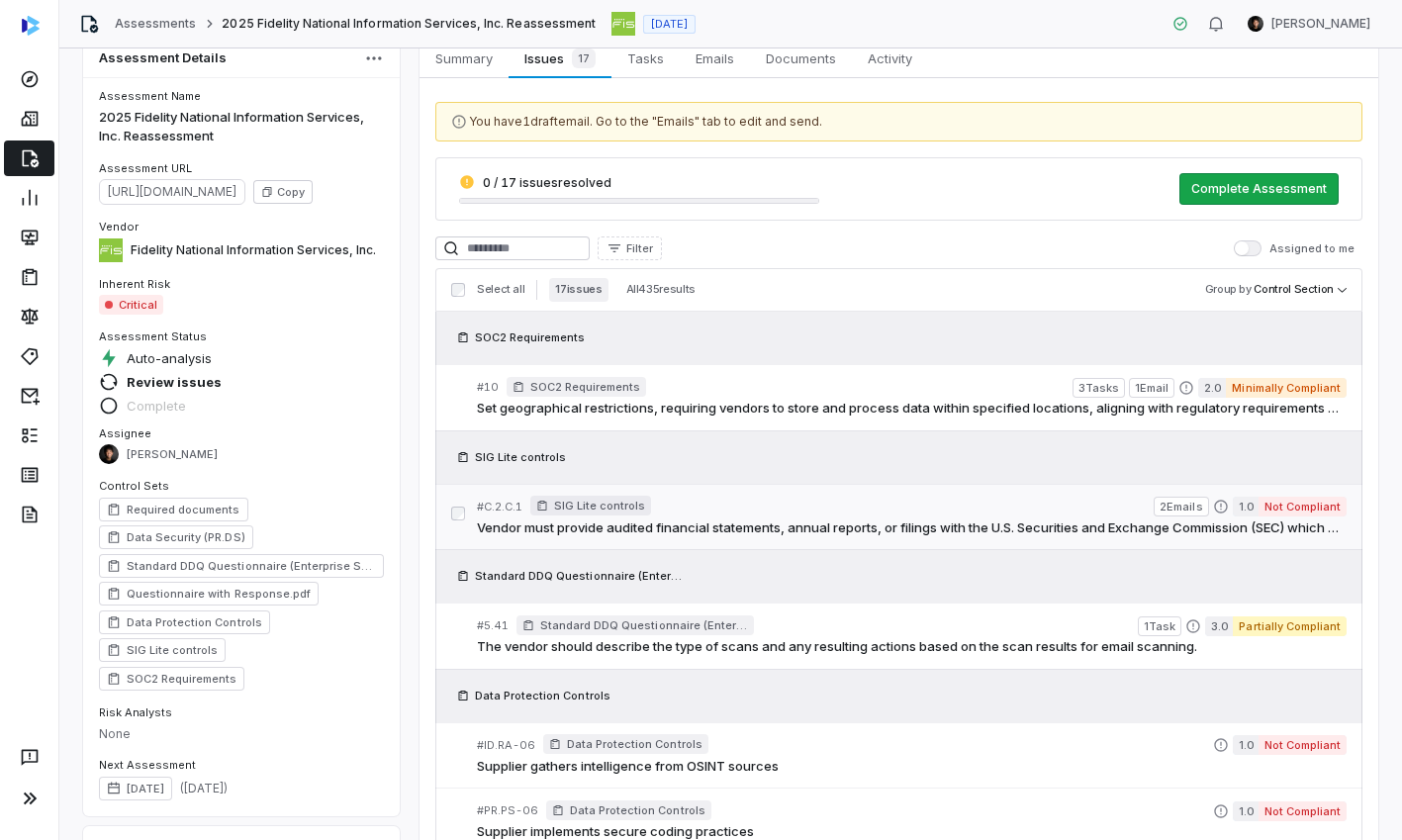 click on "Vendor must provide audited financial statements, annual reports, or filings with the U.S. Securities and Exchange Commission (SEC) which demonstrate their financial capability and stability to deliver their product or service. Document showing access to funds, expected growth, earnings, pending litigation, unfunded liabilities, and reports from debt rating agencies would also be helpful." at bounding box center (911, 528) 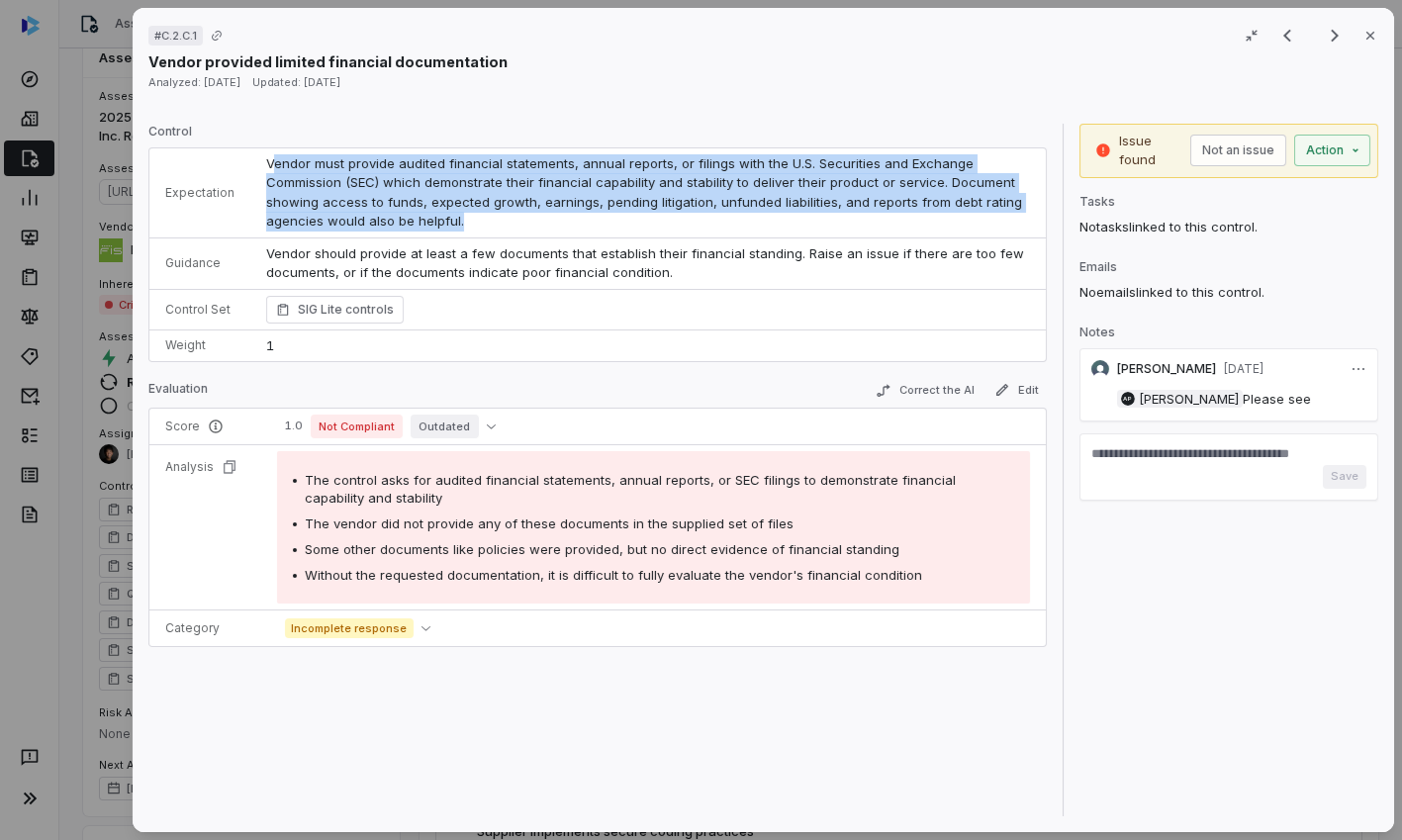drag, startPoint x: 267, startPoint y: 164, endPoint x: 483, endPoint y: 226, distance: 224.7221 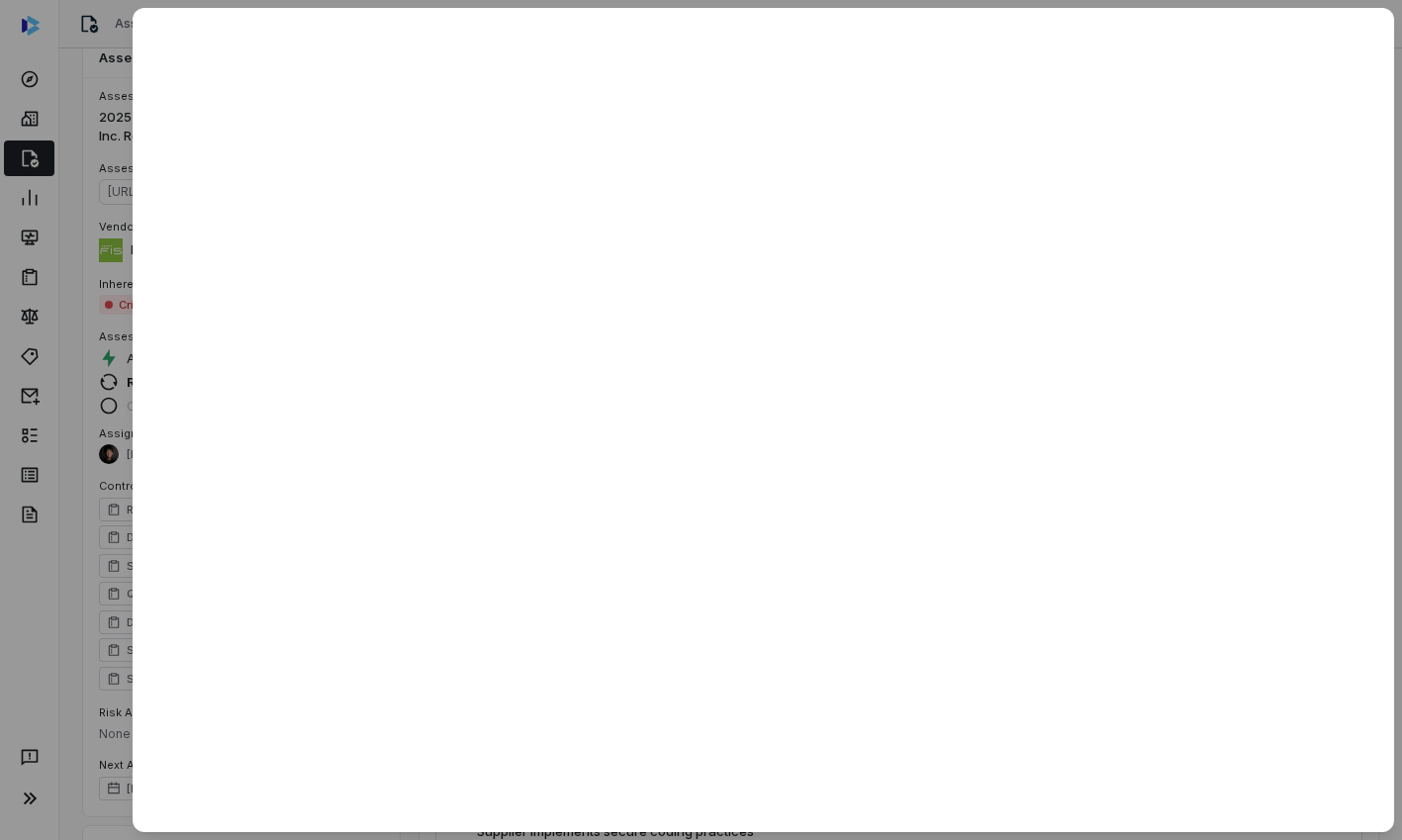 click at bounding box center [701, 420] 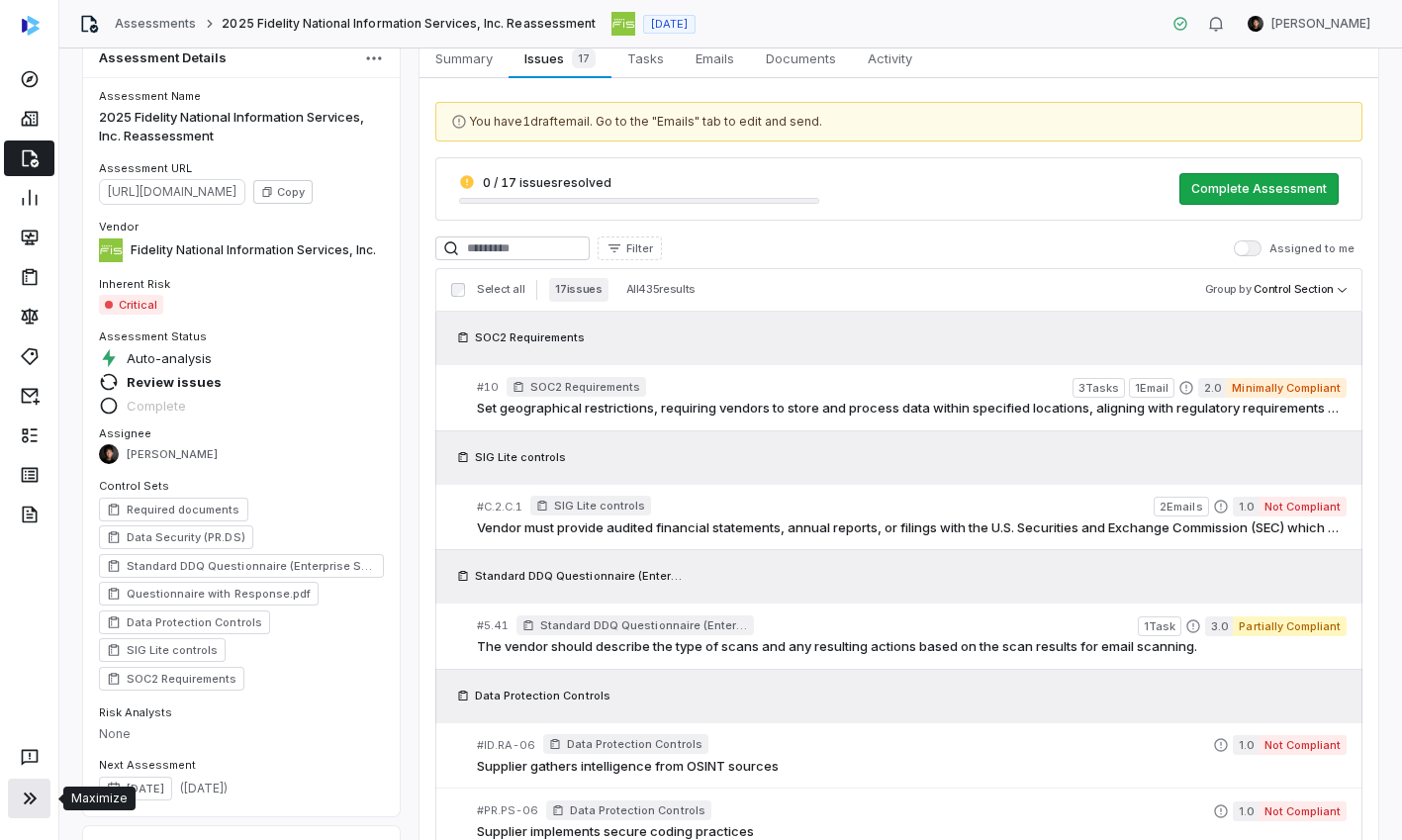 click at bounding box center [29, 798] 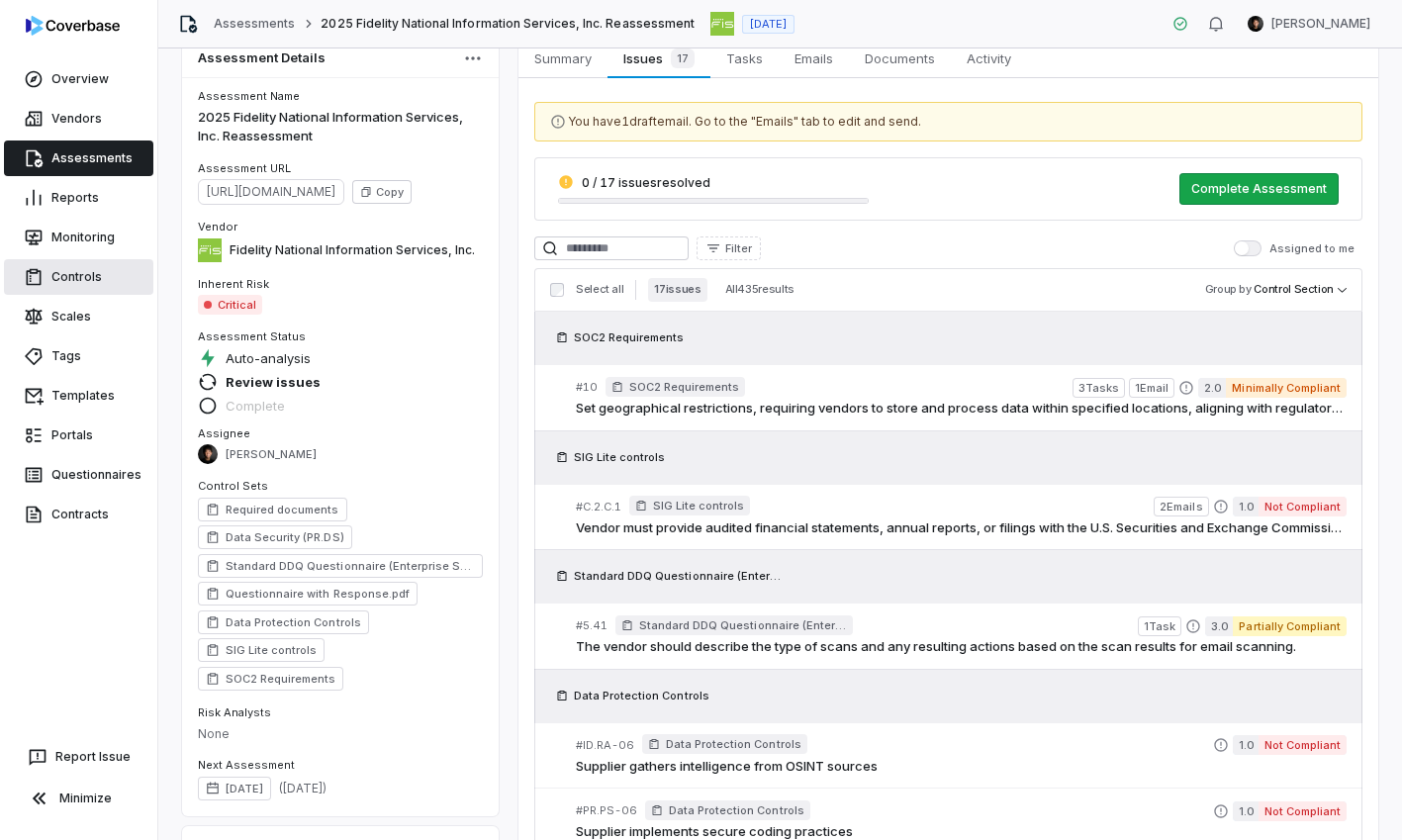 click on "Controls" at bounding box center (78, 277) 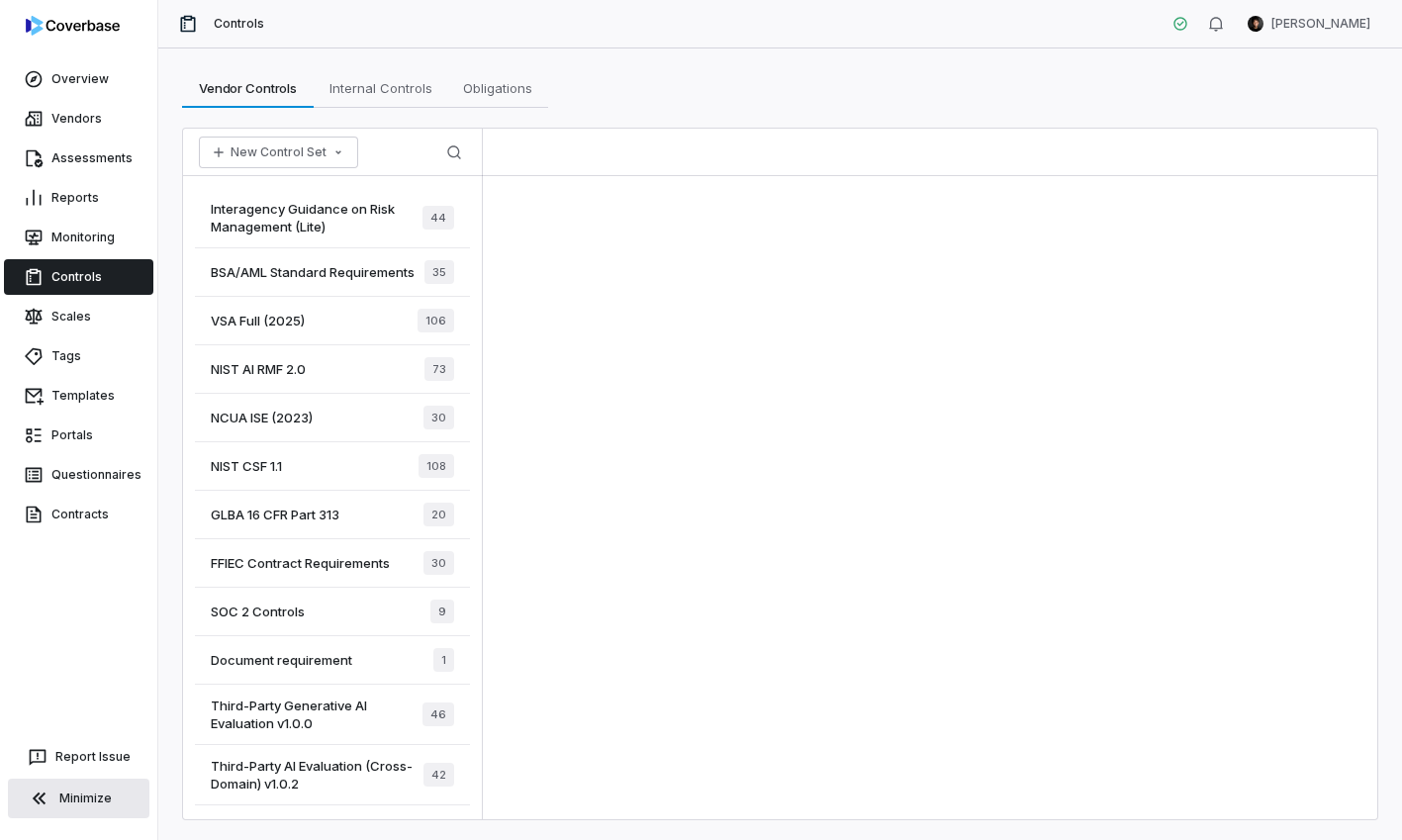 click on "Minimize" at bounding box center [78, 798] 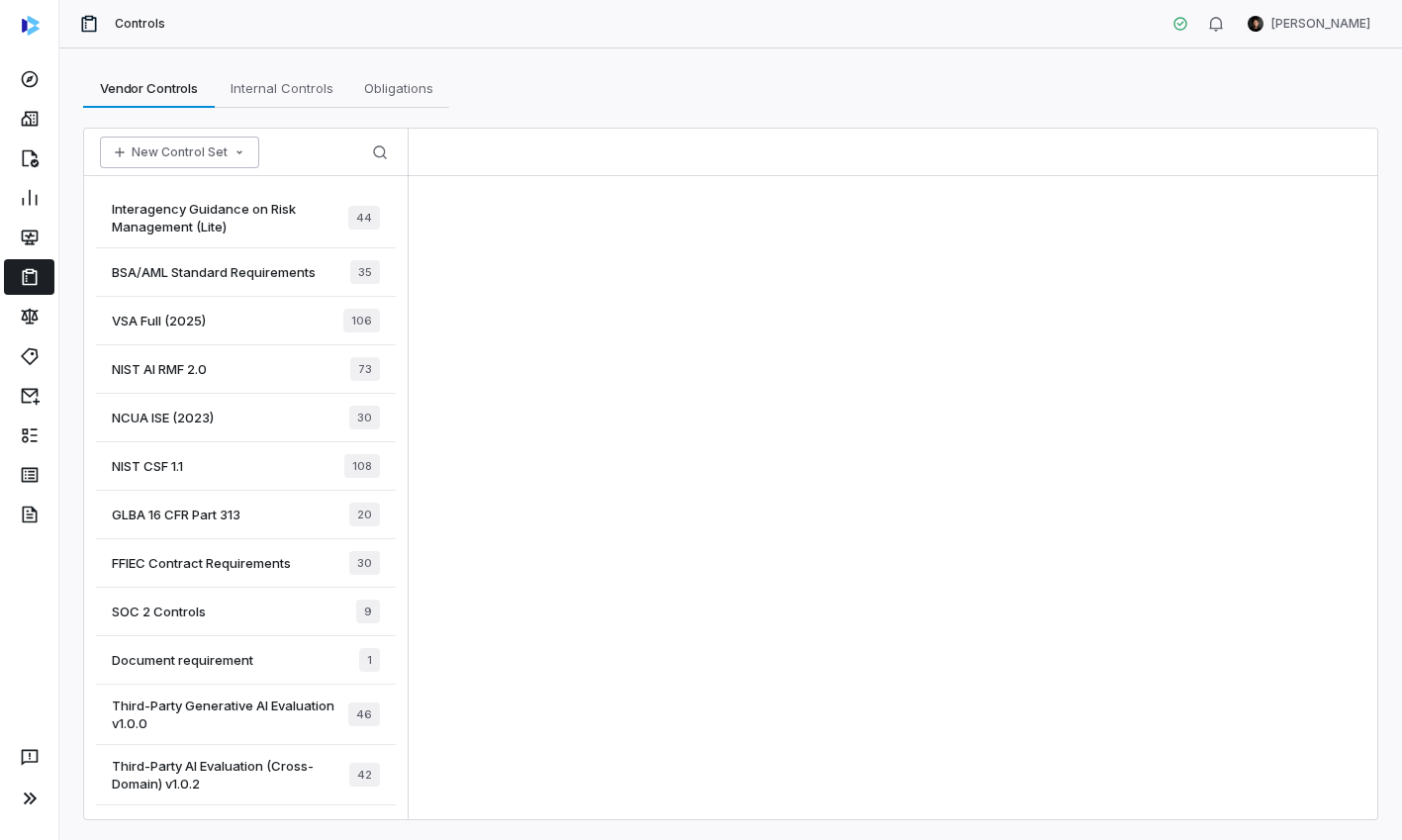 click on "New Control Set" at bounding box center (179, 152) 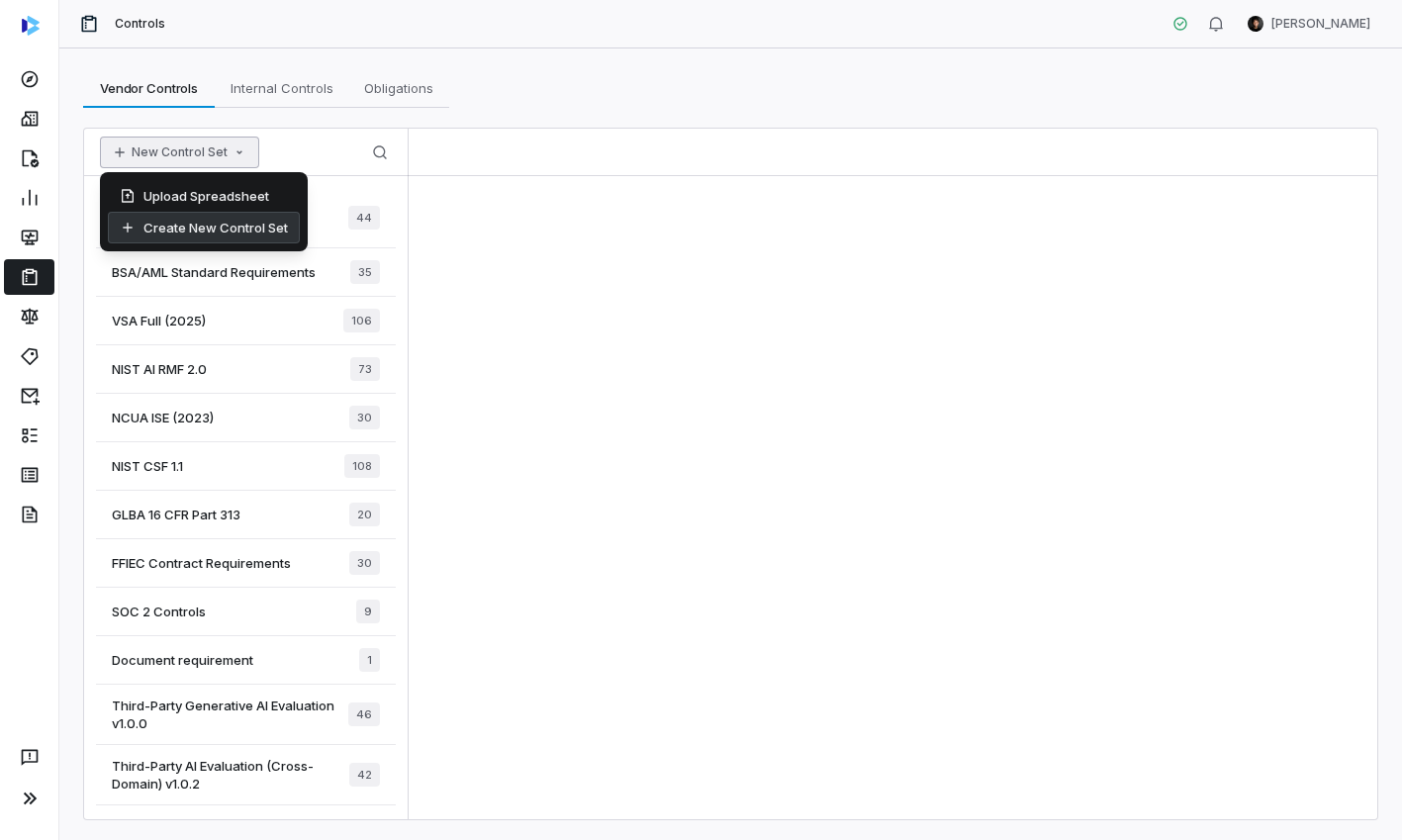 click on "Create New Control Set" at bounding box center (204, 228) 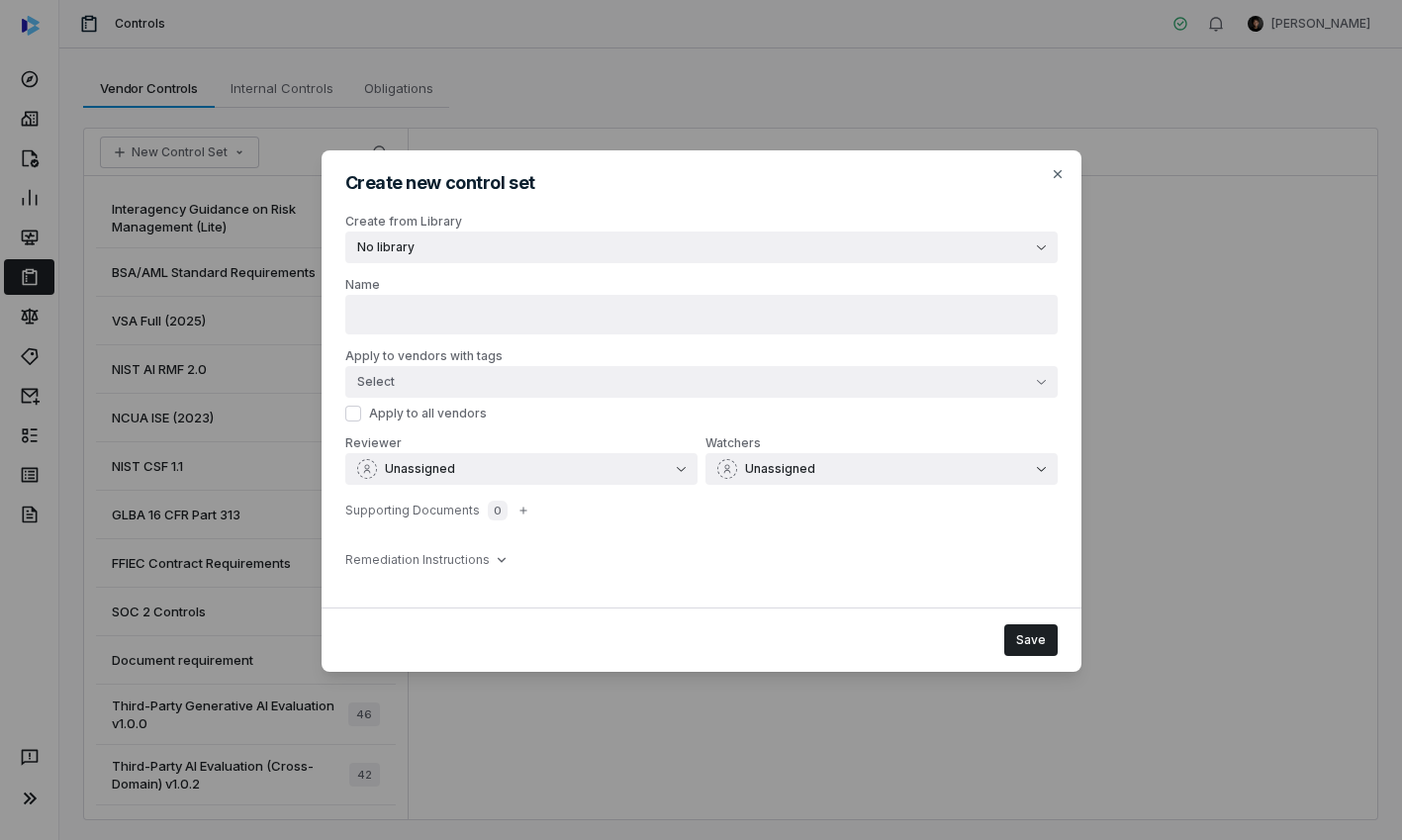 click on "No library" at bounding box center (701, 247) 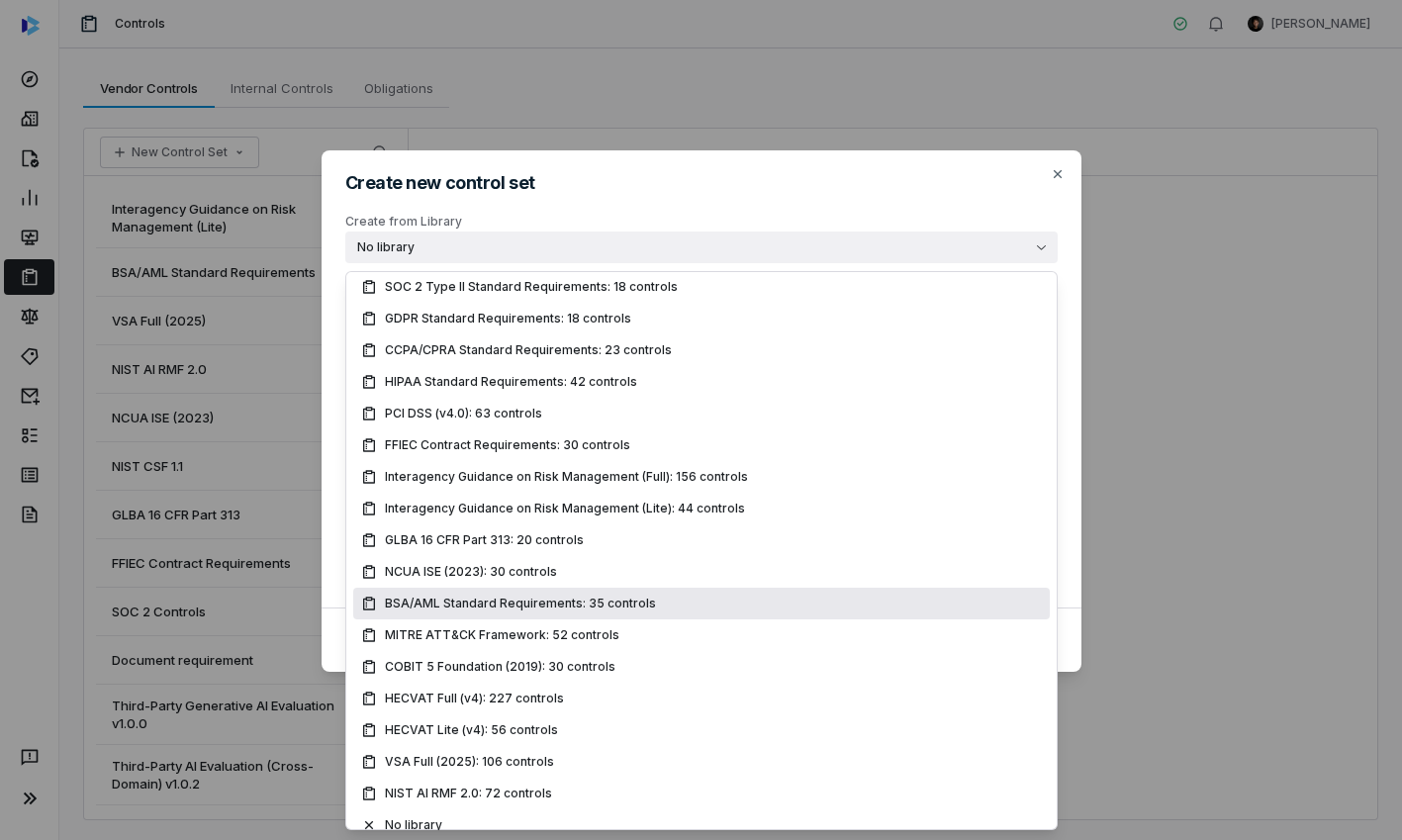 scroll, scrollTop: 293, scrollLeft: 0, axis: vertical 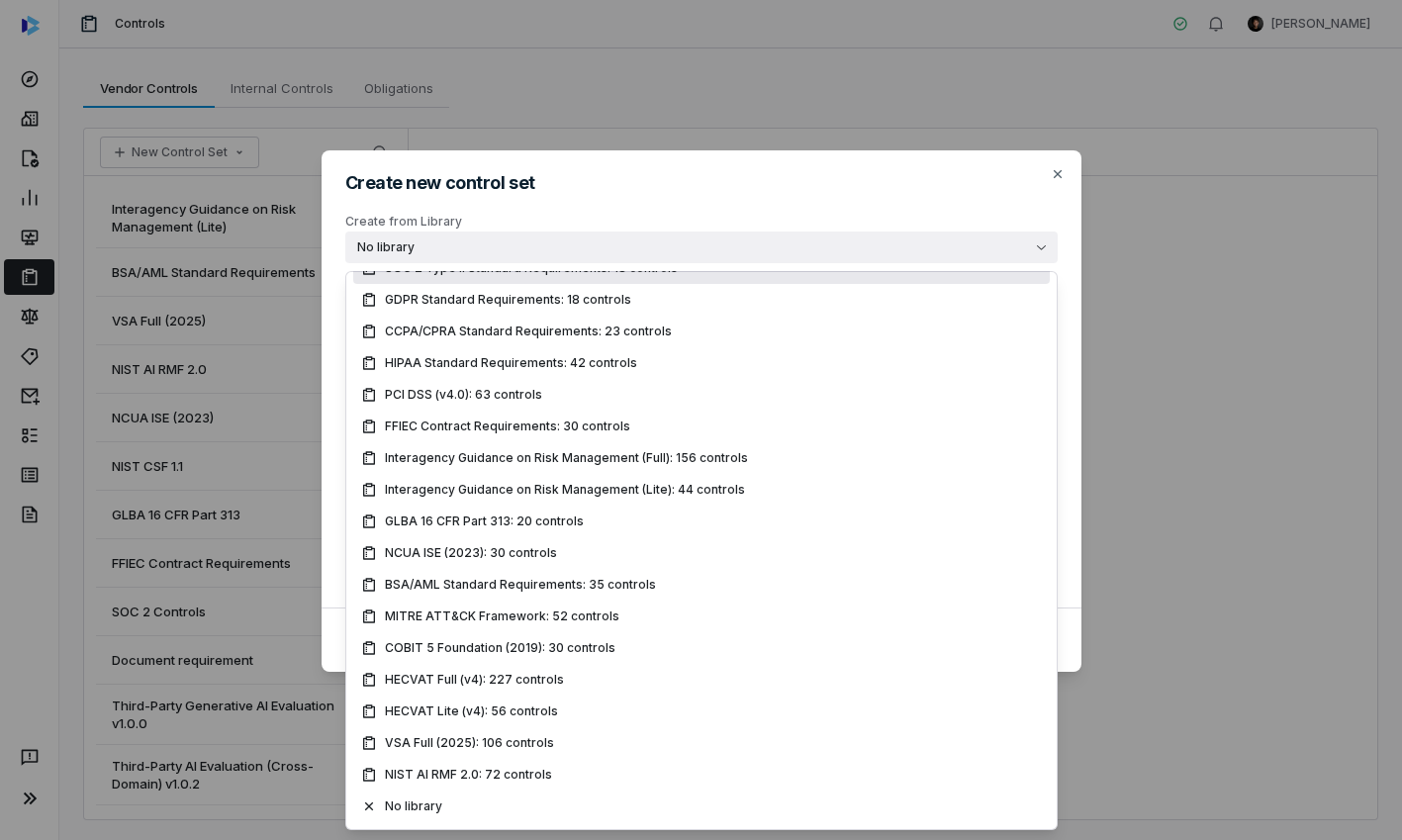 click on "Create new control set Create from Library No library Name Apply to vendors with tags Select Apply to all vendors Reviewer Unassigned Watchers Unassigned Supporting Documents 0 Remediation Instructions Save Close" at bounding box center [701, 420] 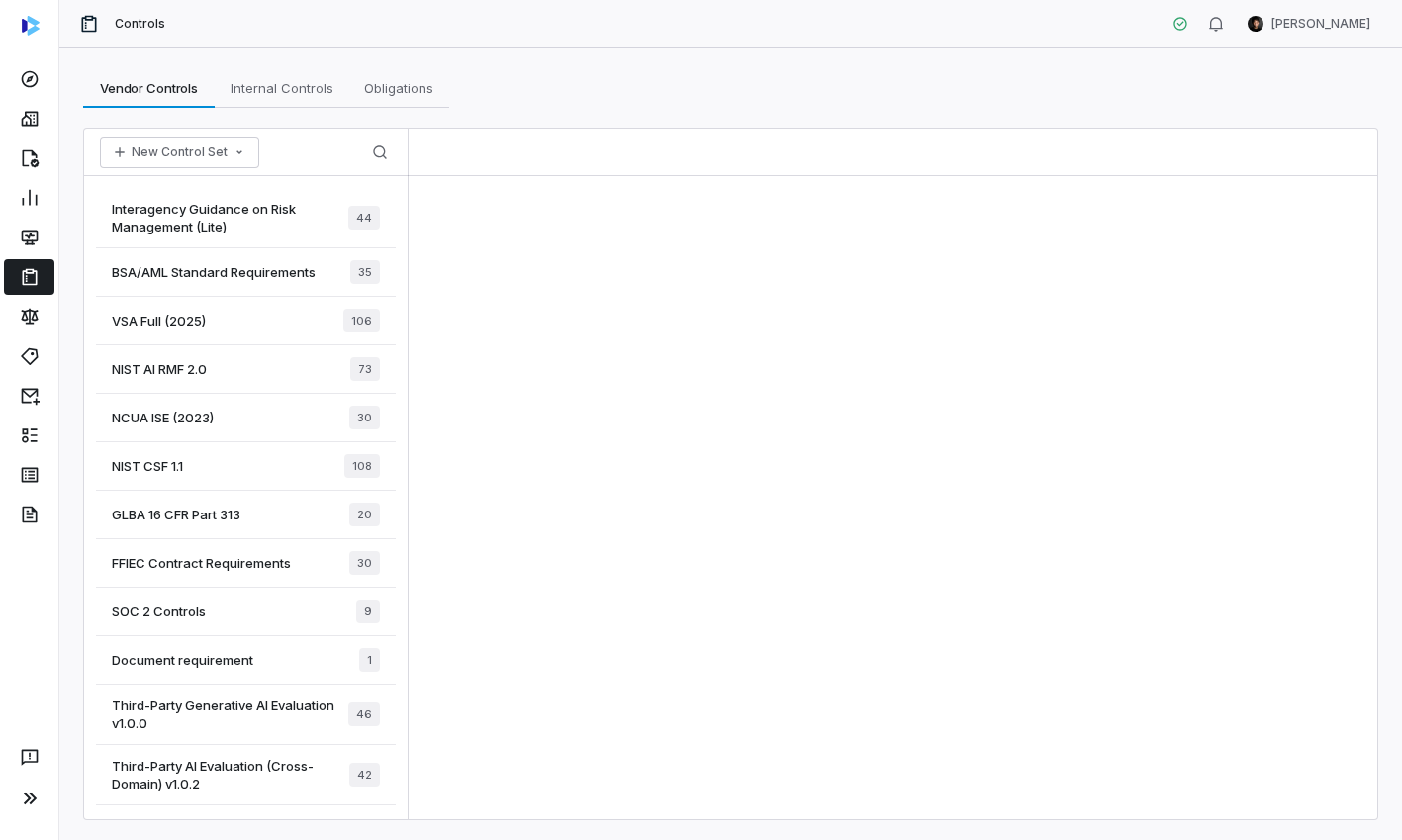 click on "NIST AI RMF 2.0 73" at bounding box center [245, 369] 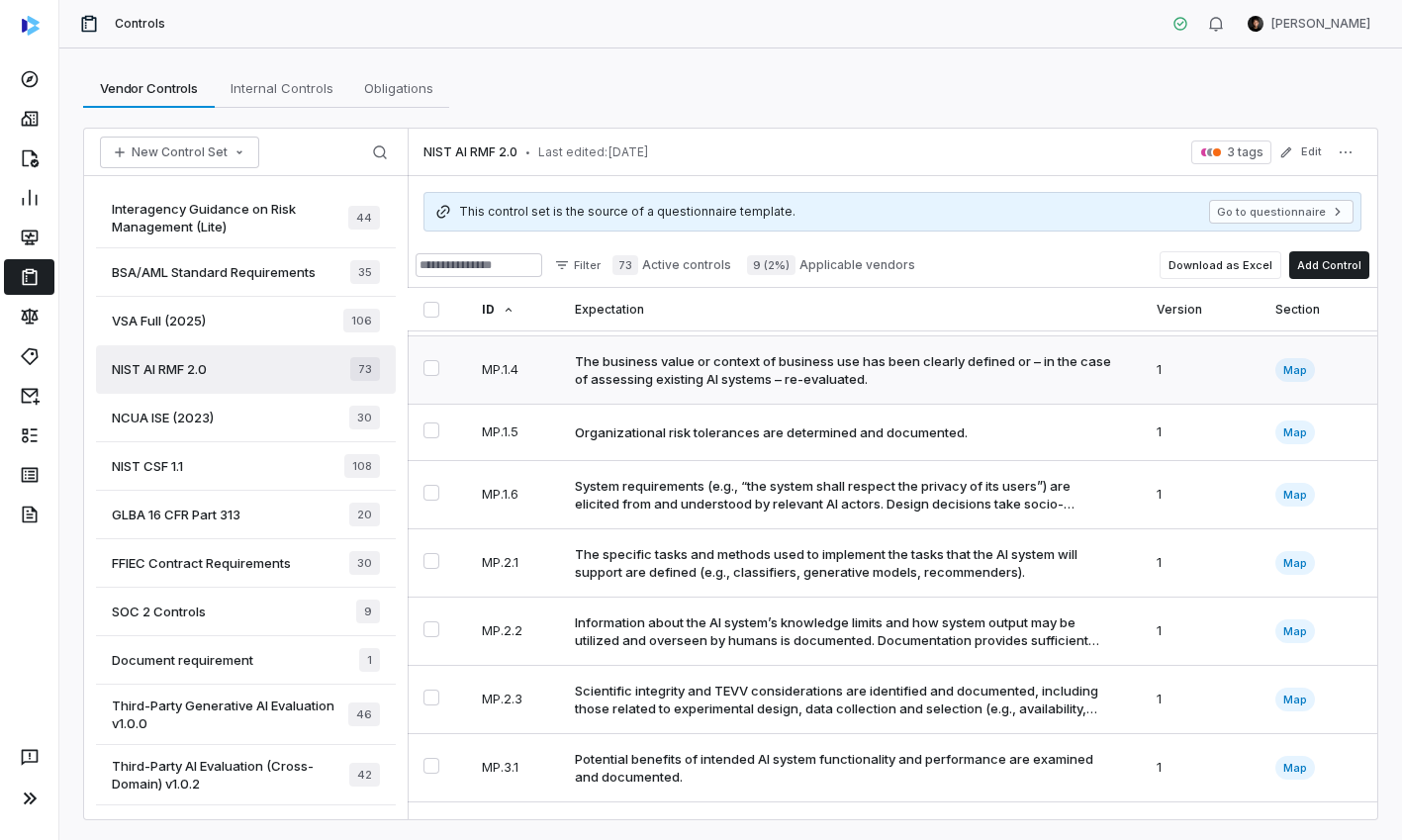 scroll, scrollTop: 543, scrollLeft: 0, axis: vertical 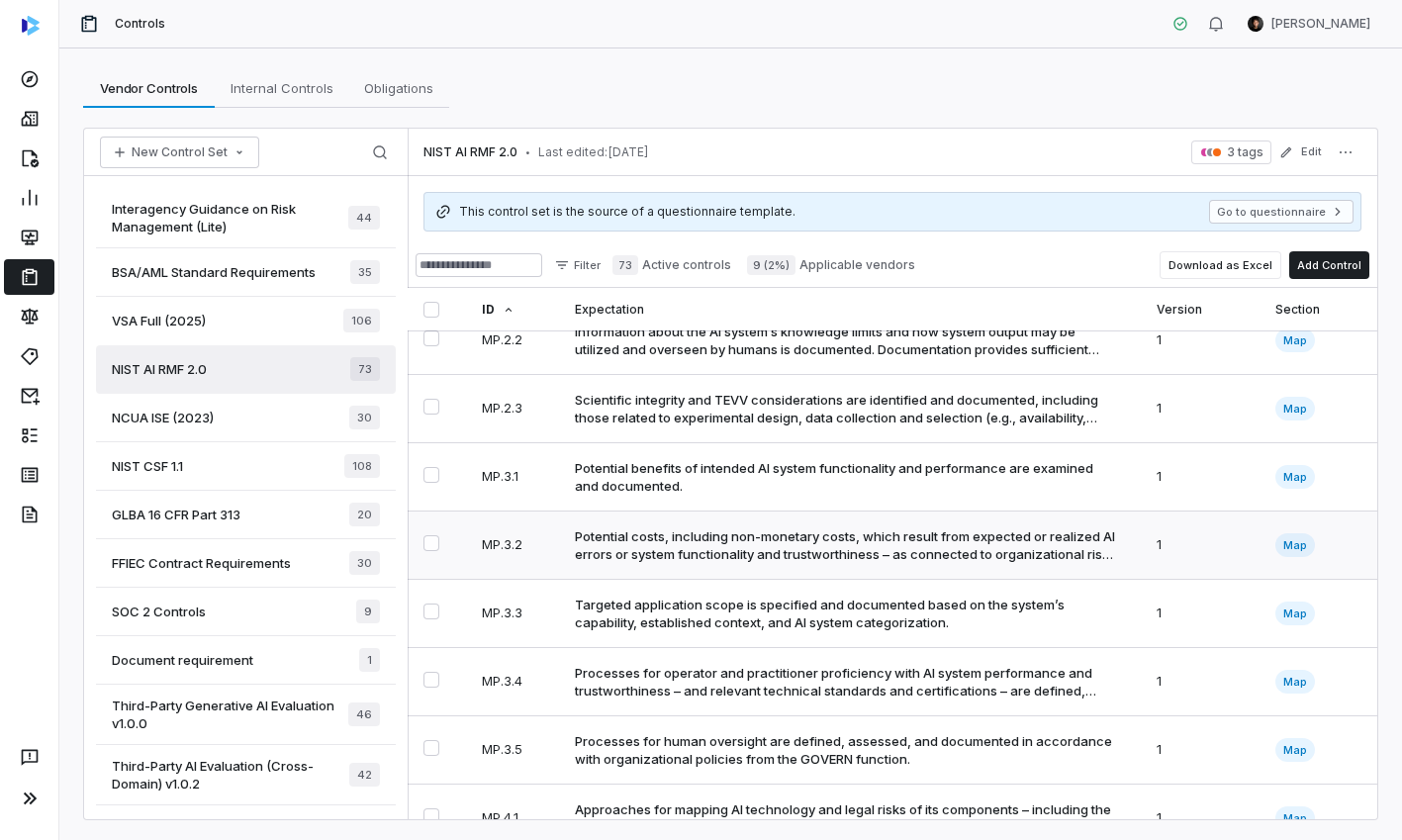 click on "Potential costs, including non-monetary costs, which result from expected or realized AI errors or system functionality and trustworthiness – as connected to organizational risk tolerance – are examined and documented." at bounding box center (850, 545) 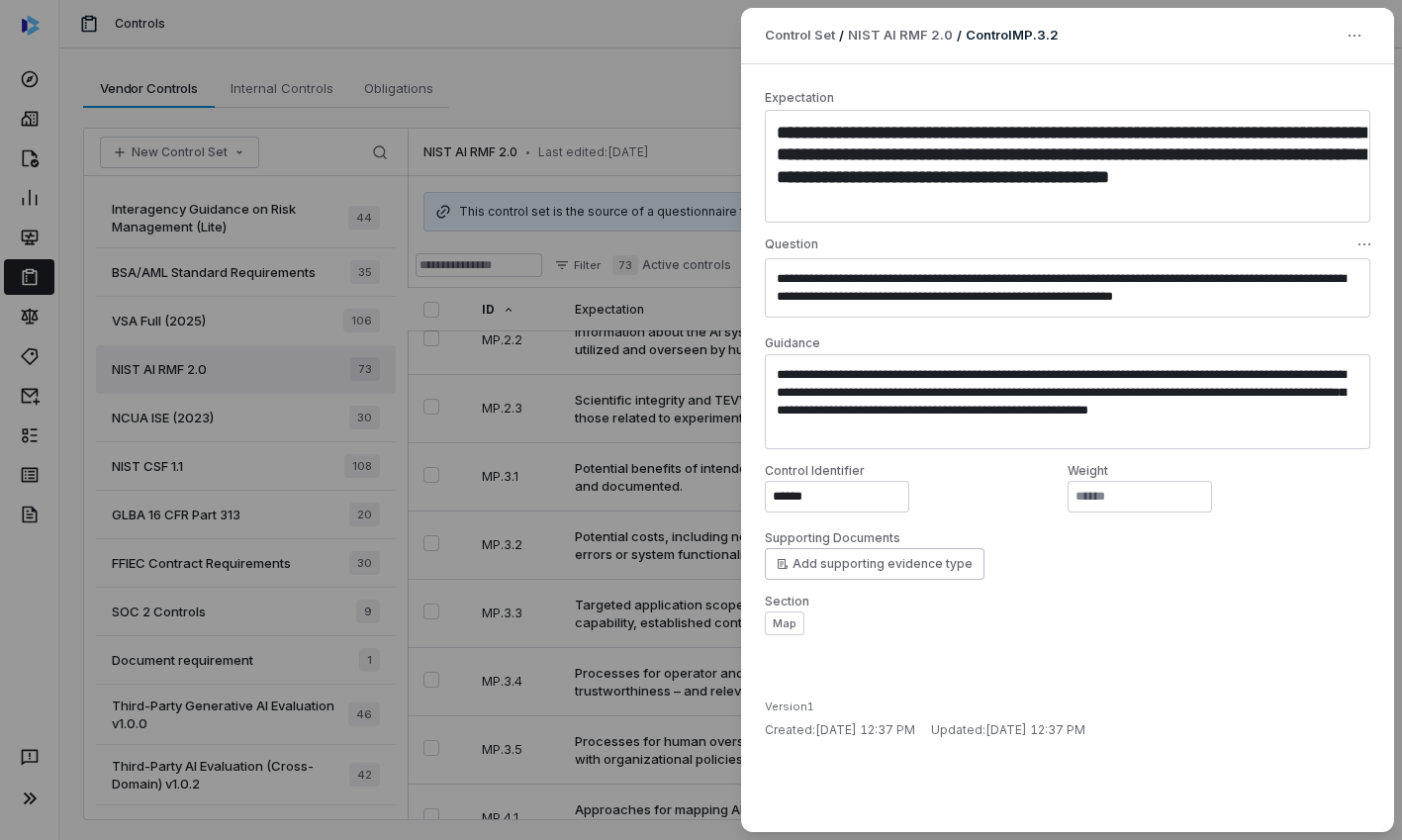 click on "**********" at bounding box center [701, 420] 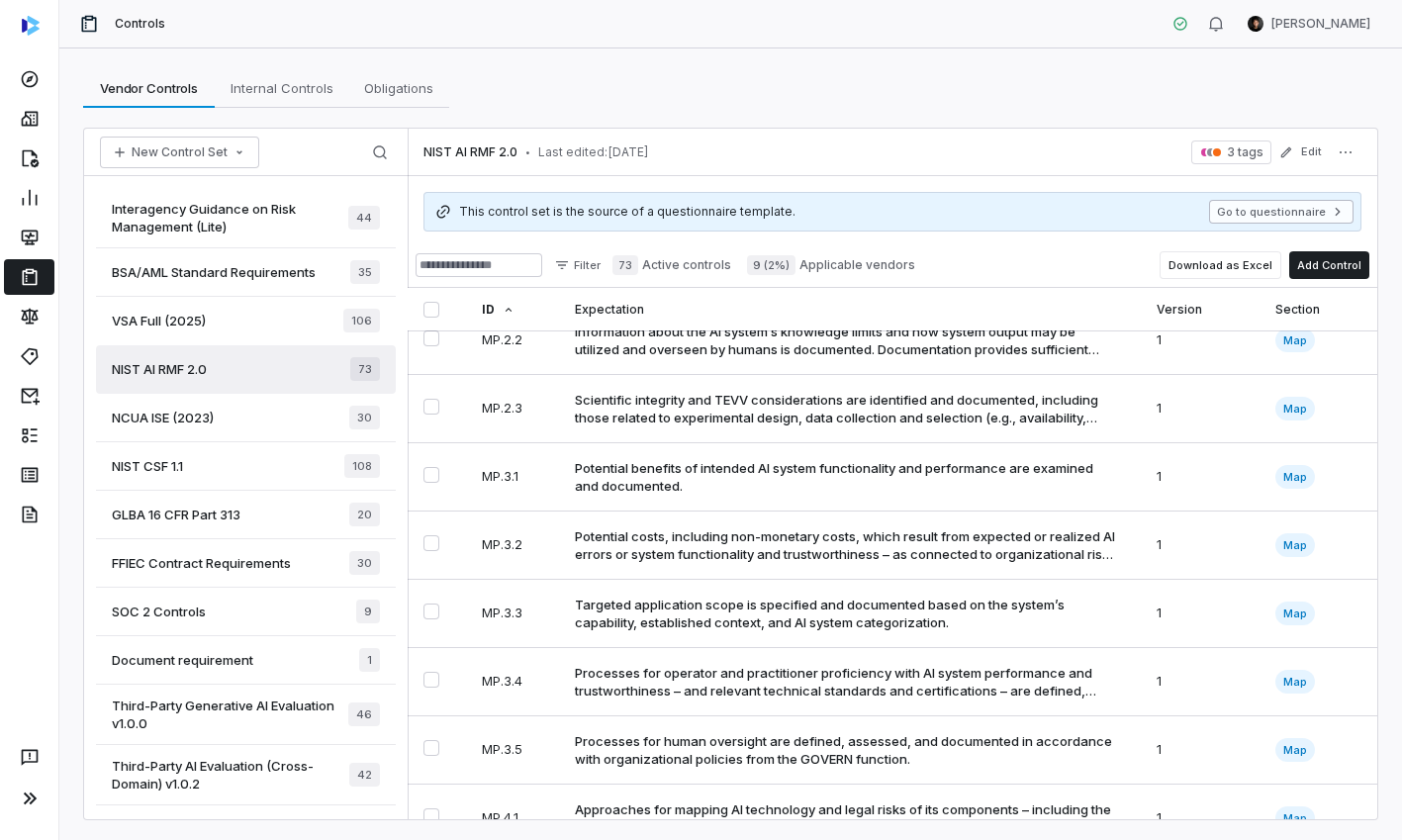 click on "Go to questionnaire" at bounding box center [1281, 212] 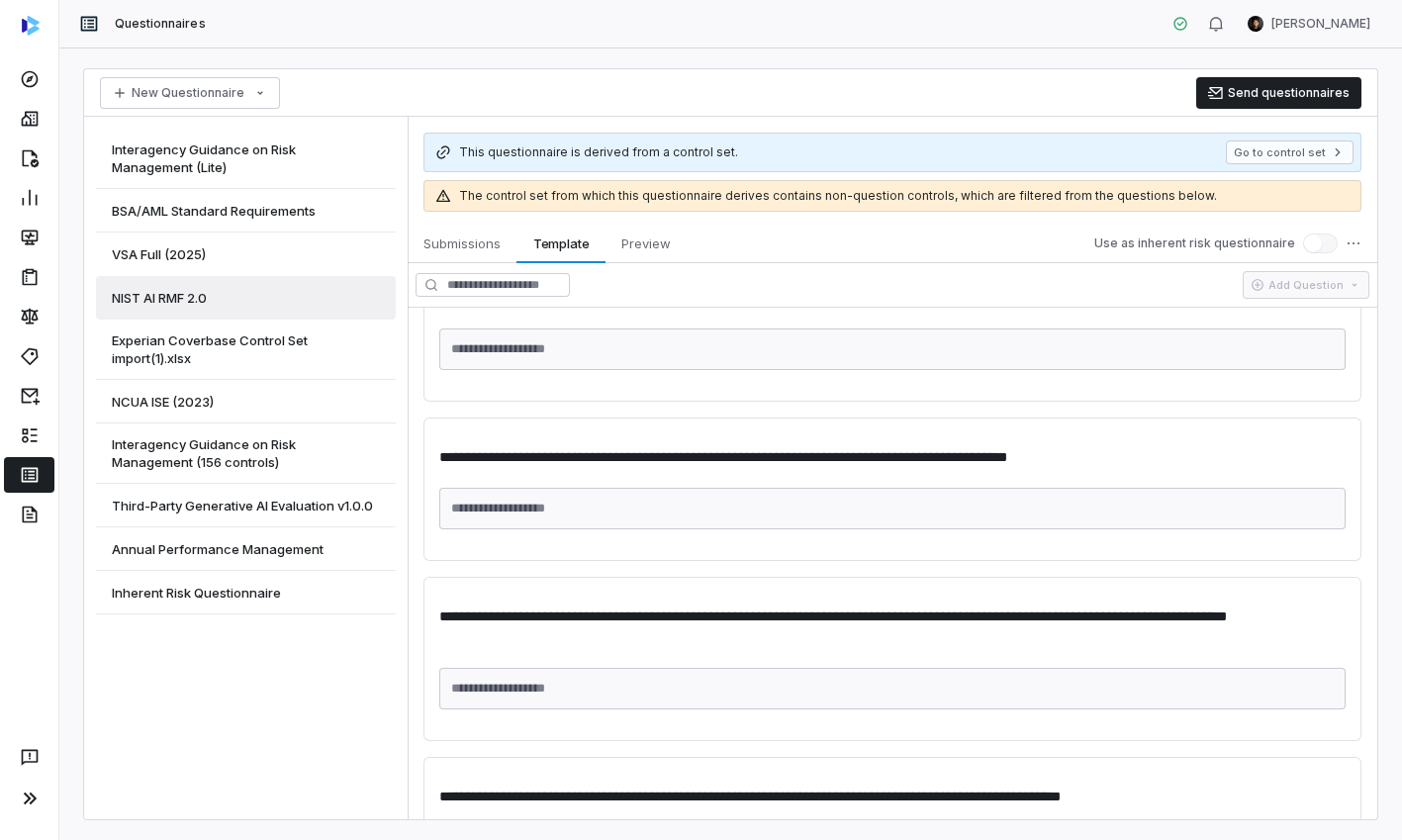 scroll, scrollTop: 703, scrollLeft: 0, axis: vertical 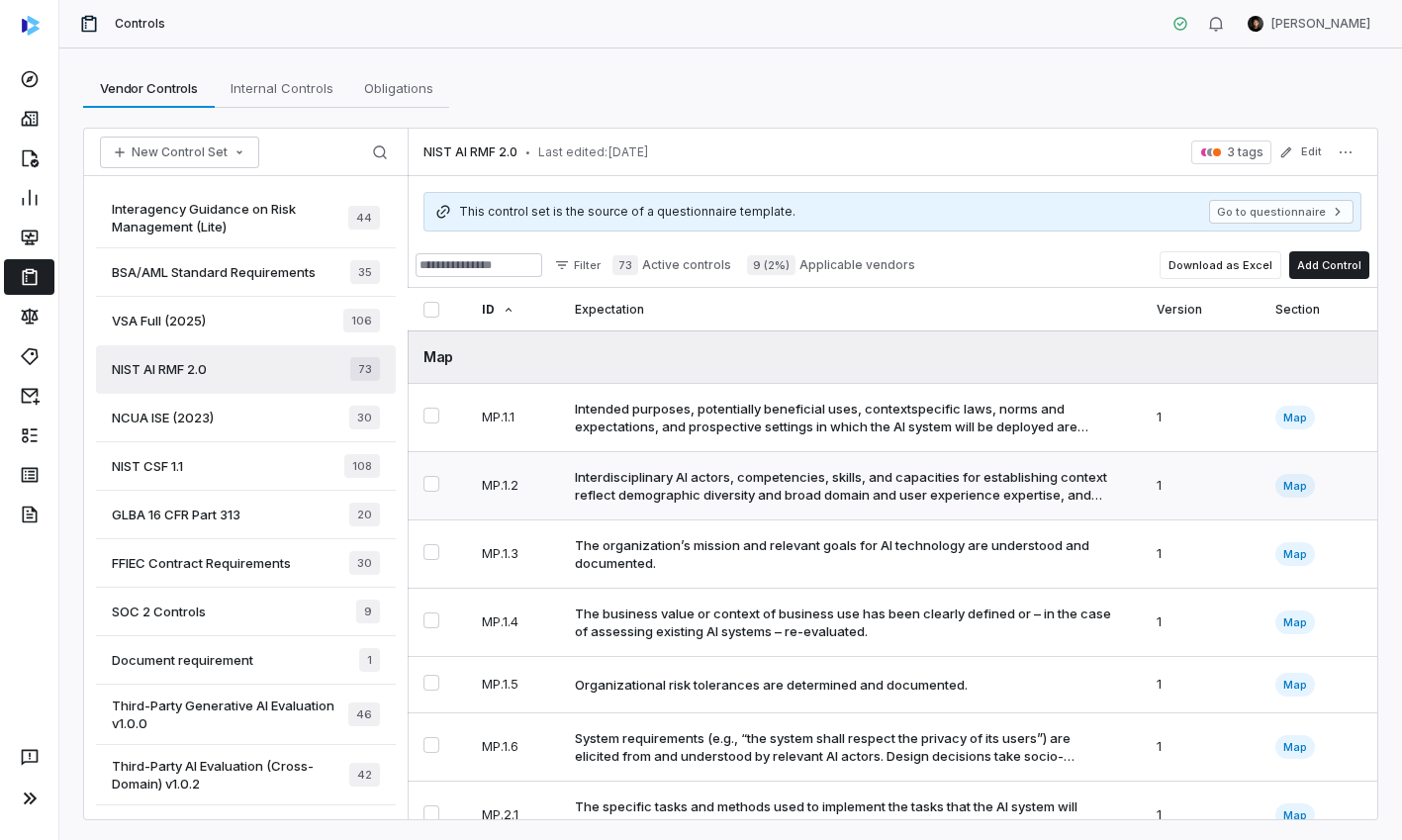 click on "Interdisciplinary AI actors, competencies, skills, and capacities for establishing context reflect demographic diversity and broad domain and user experience expertise, and their participation is documented. Opportunities for interdisciplinary collaboration are prioritized." at bounding box center [850, 486] 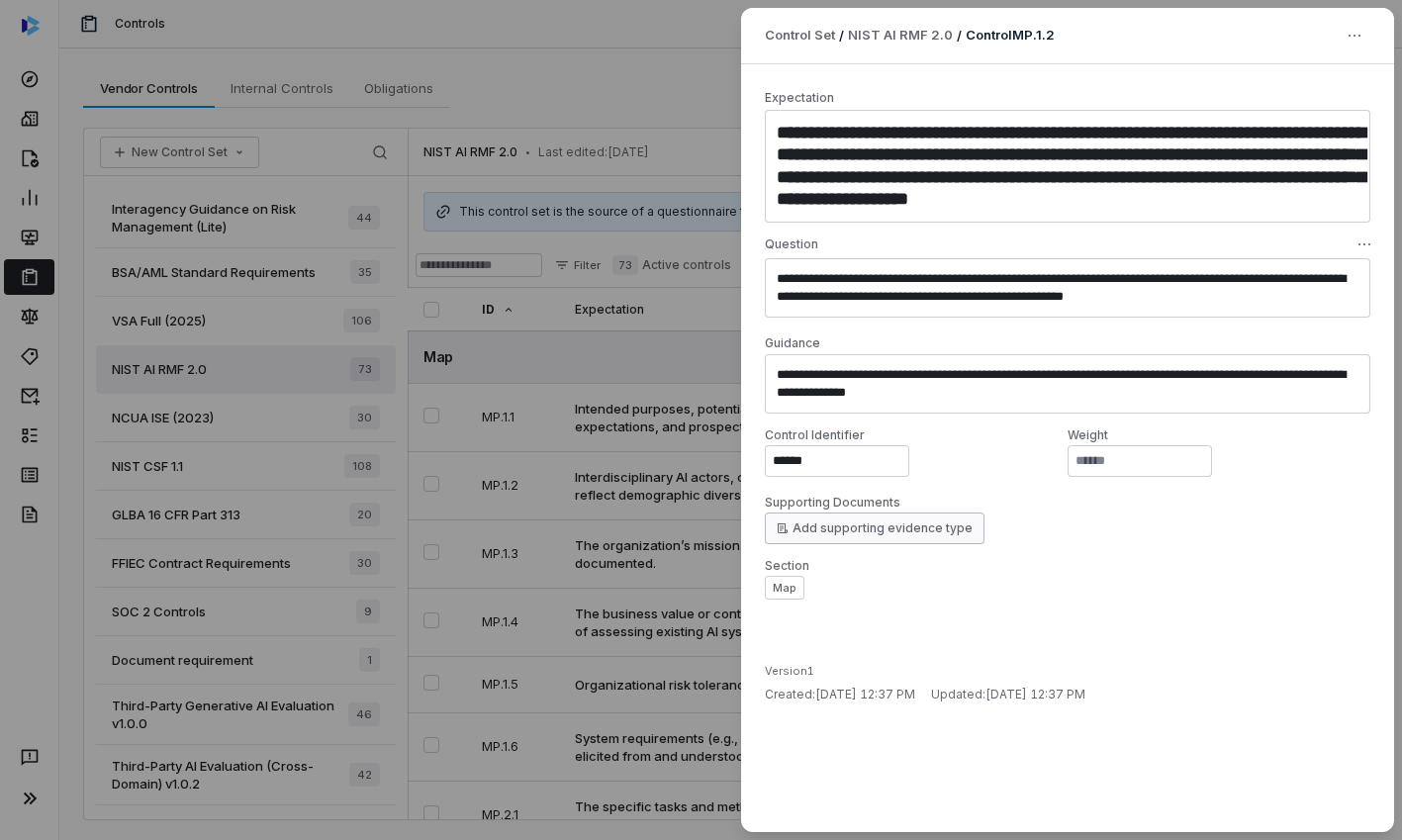 click on "Add supporting evidence type" at bounding box center [875, 528] 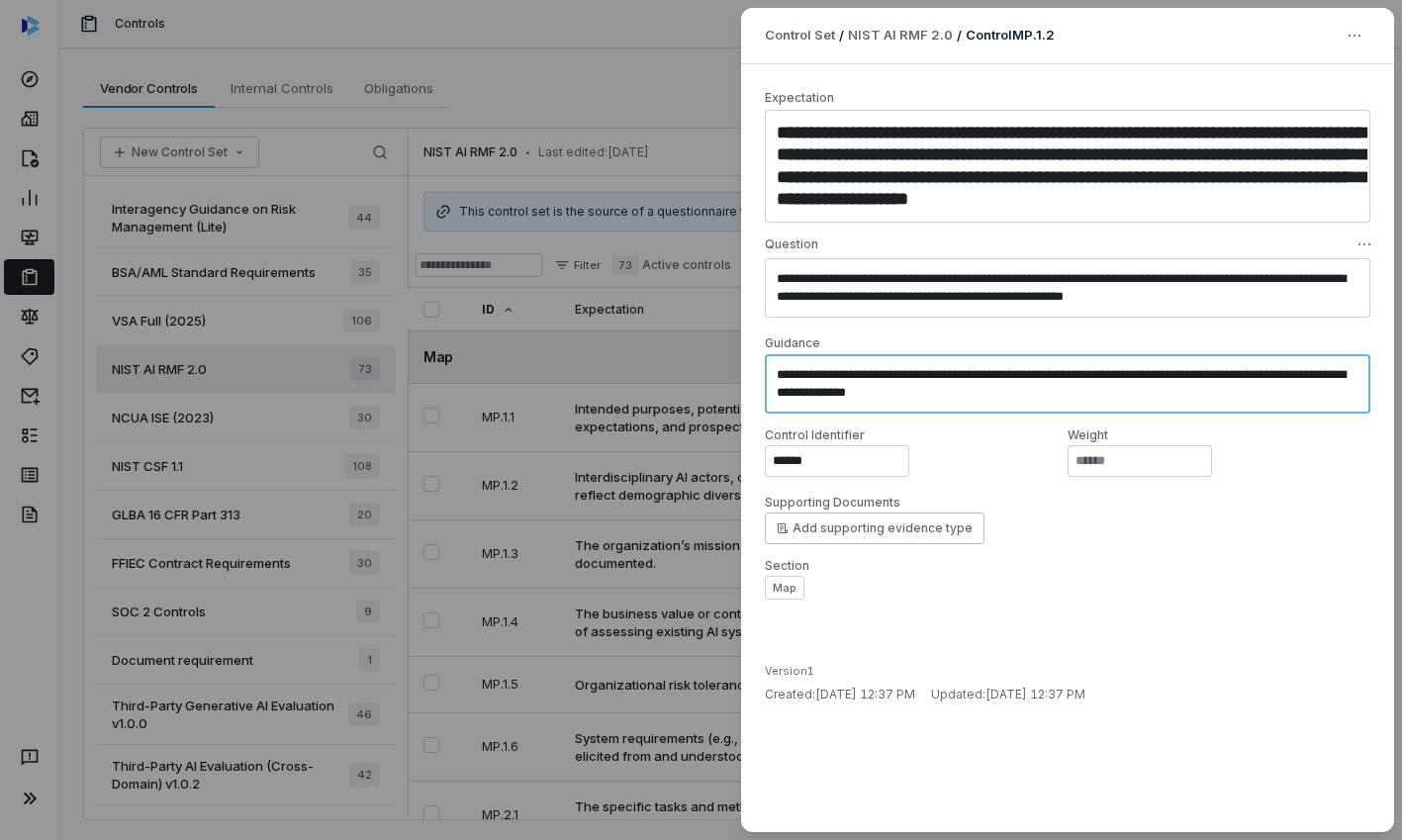 click on "**********" at bounding box center (1068, 384) 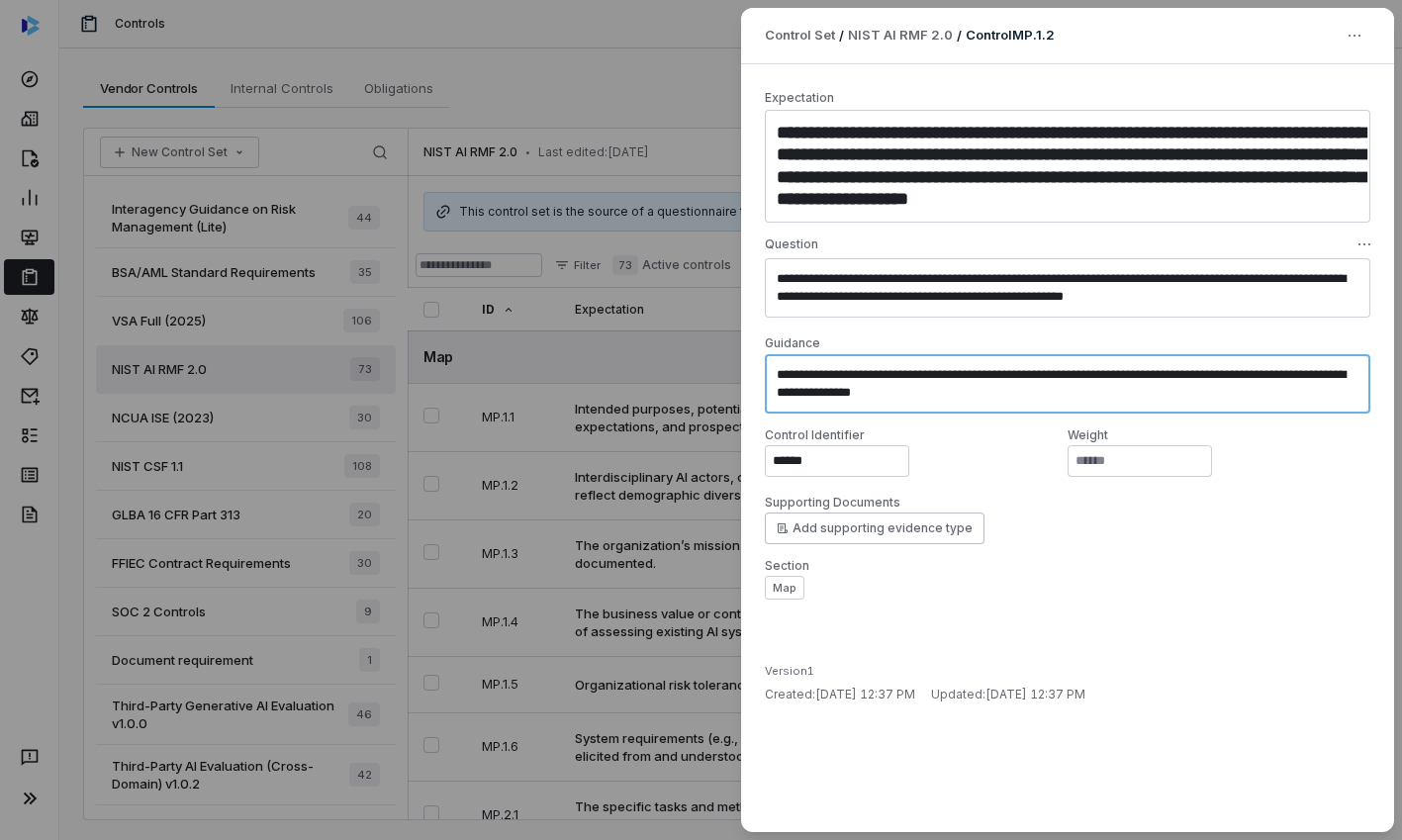 type on "*" 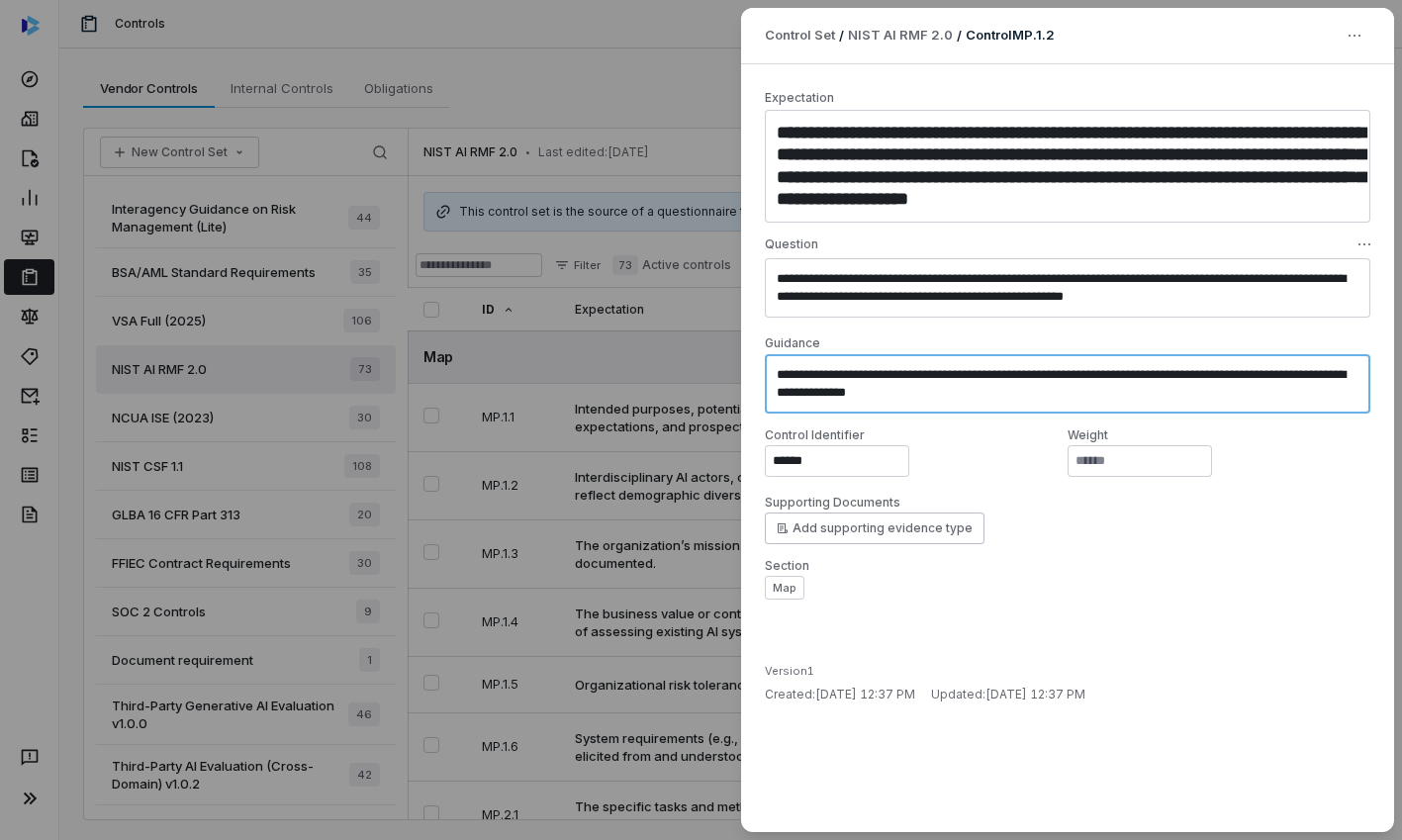 type on "*" 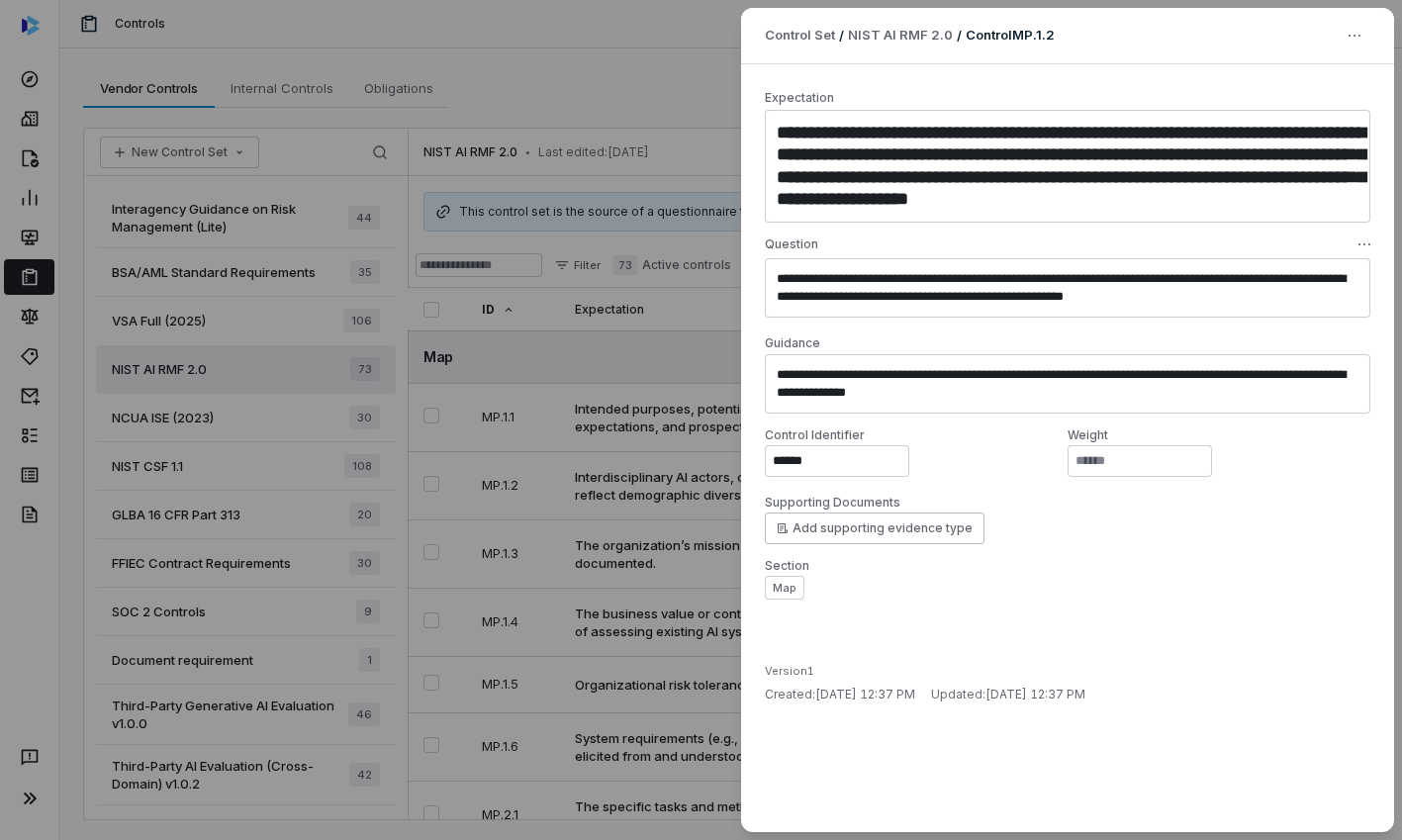 click on "**********" at bounding box center (701, 420) 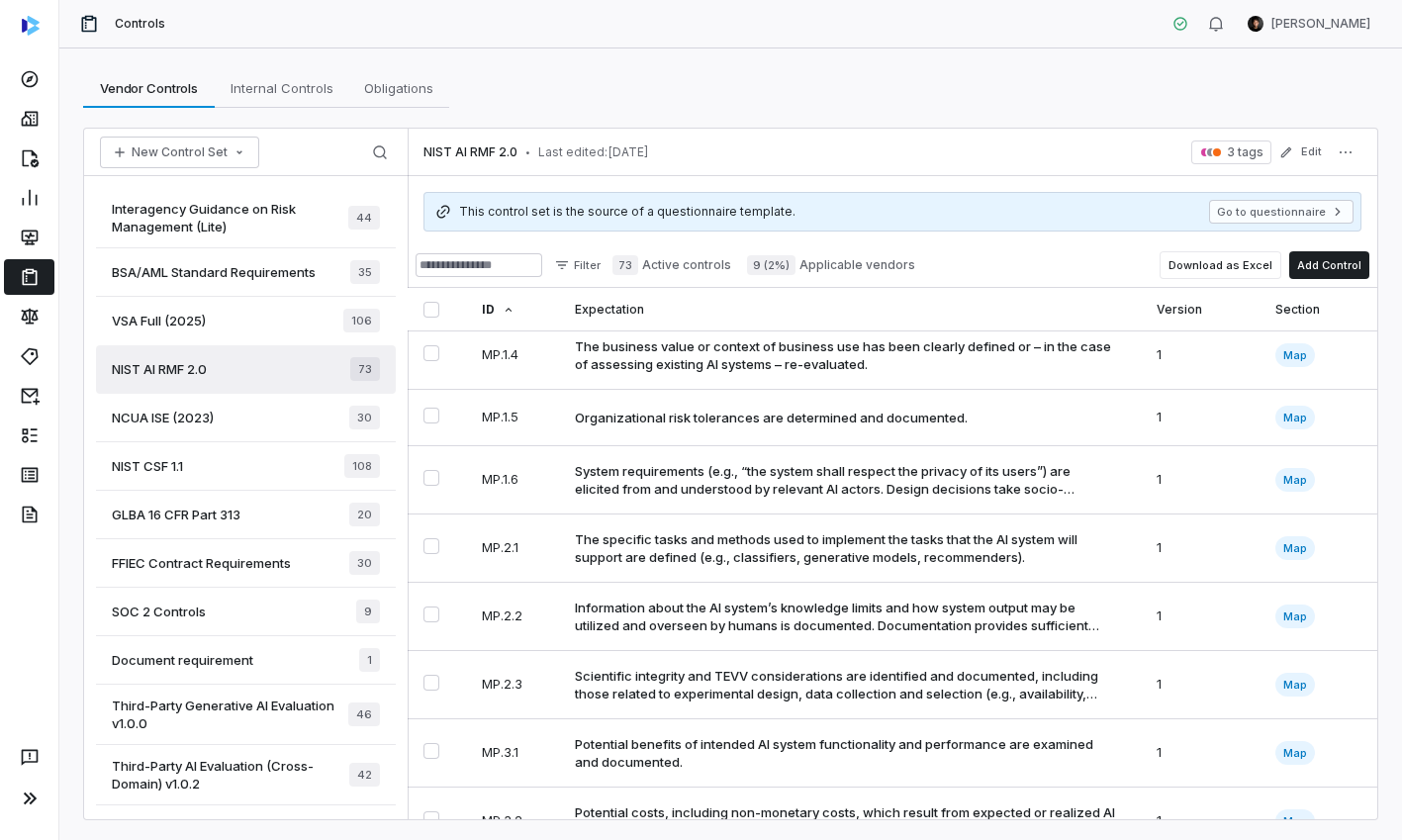 scroll, scrollTop: 275, scrollLeft: 0, axis: vertical 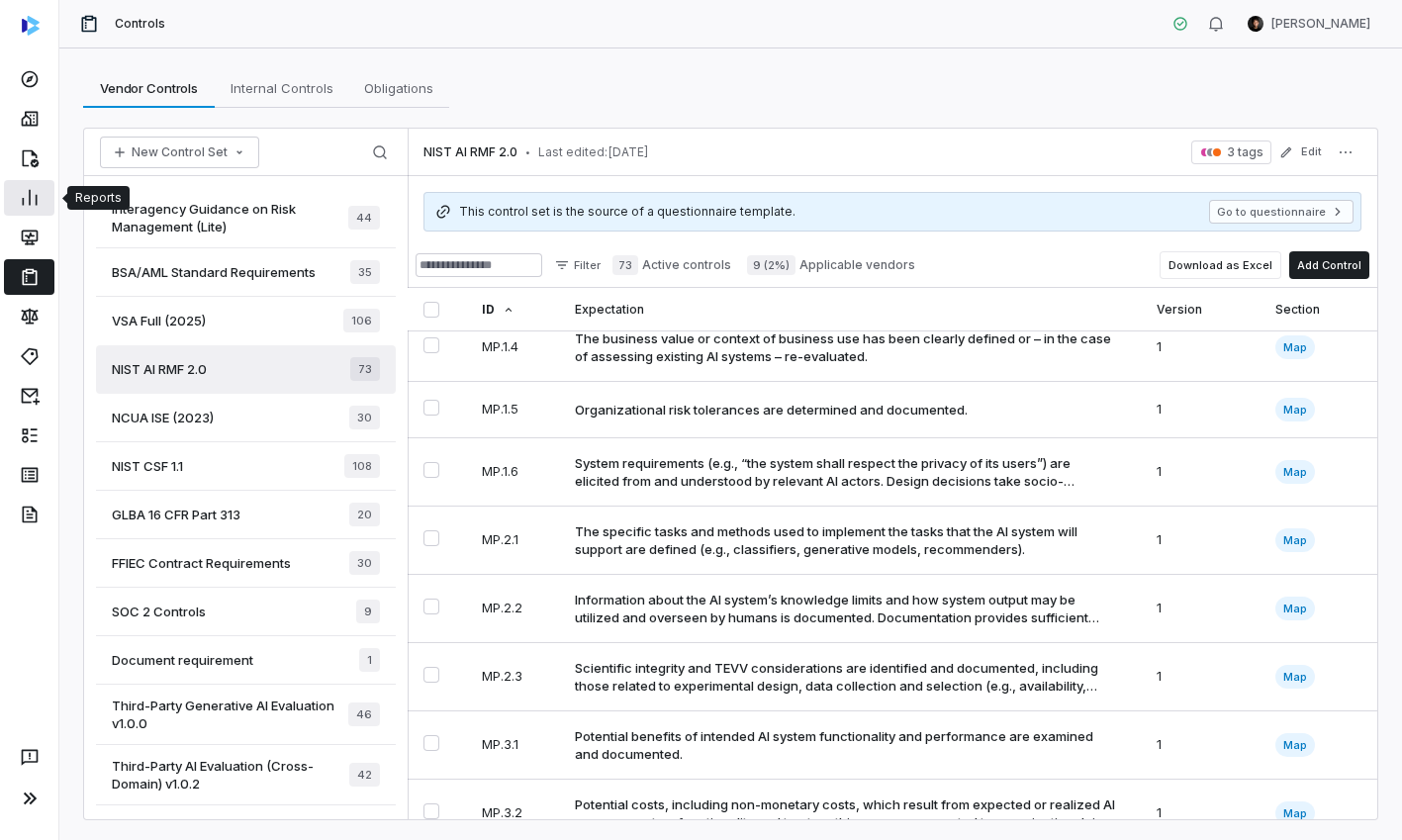 click 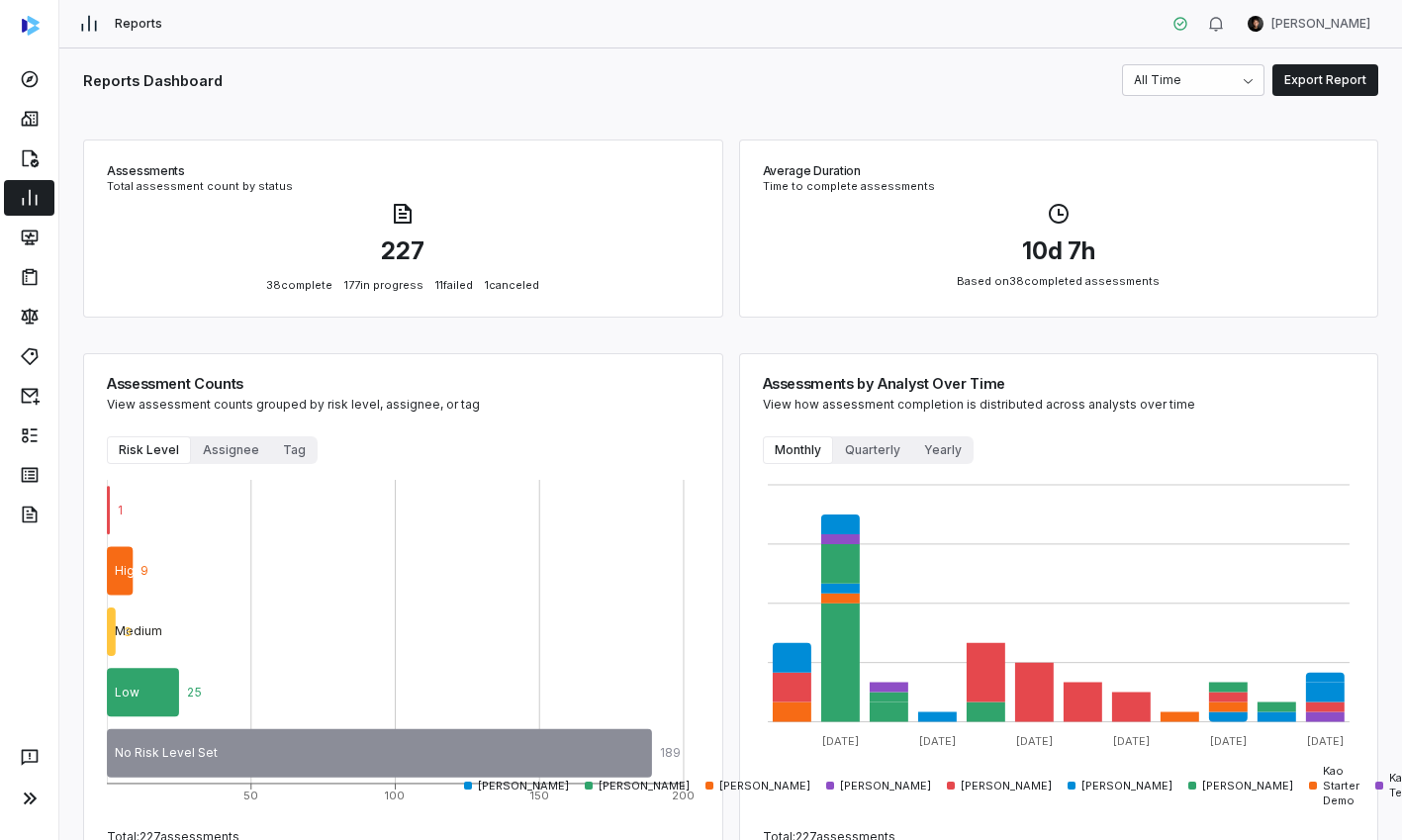scroll, scrollTop: 3, scrollLeft: 0, axis: vertical 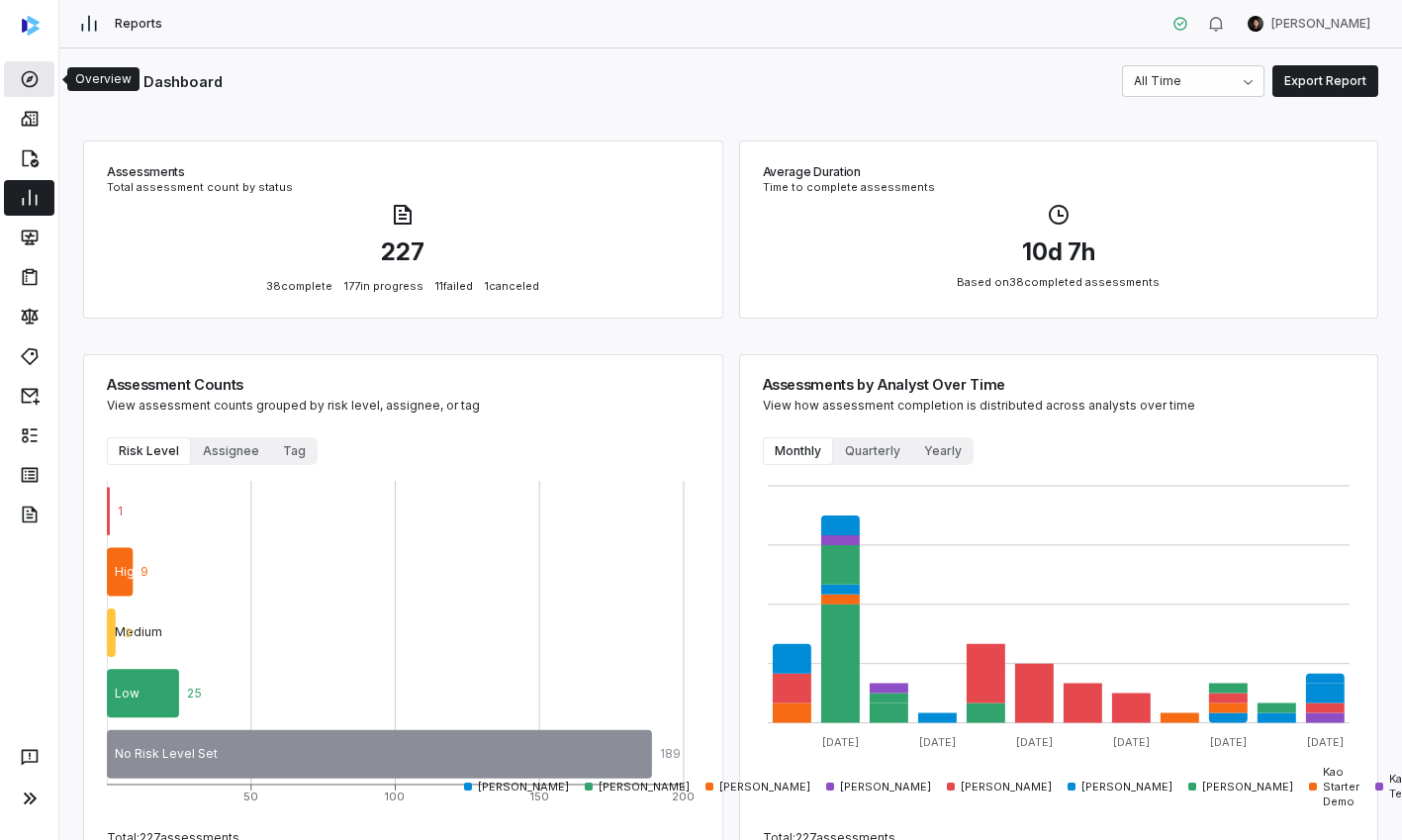 click 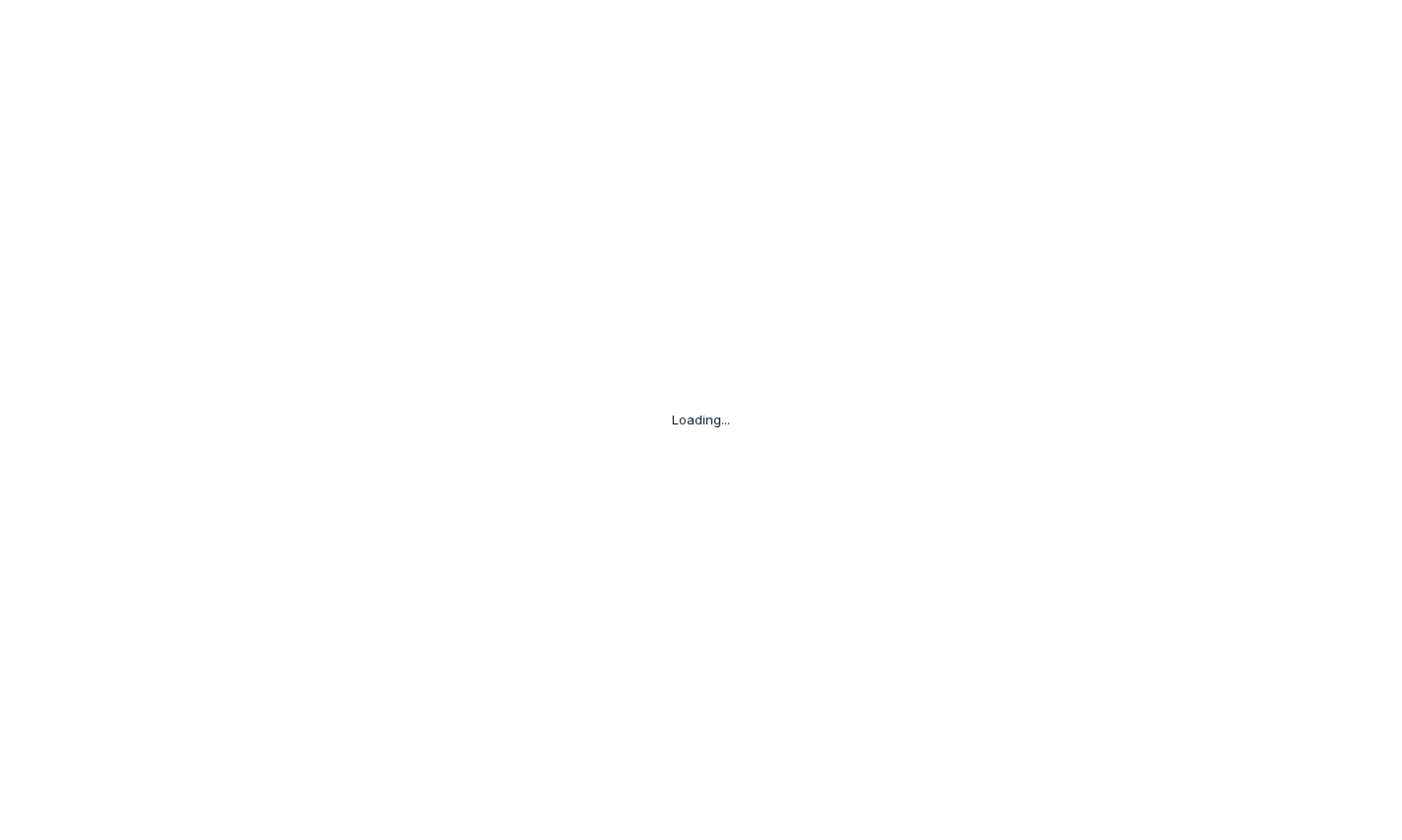 scroll, scrollTop: 0, scrollLeft: 0, axis: both 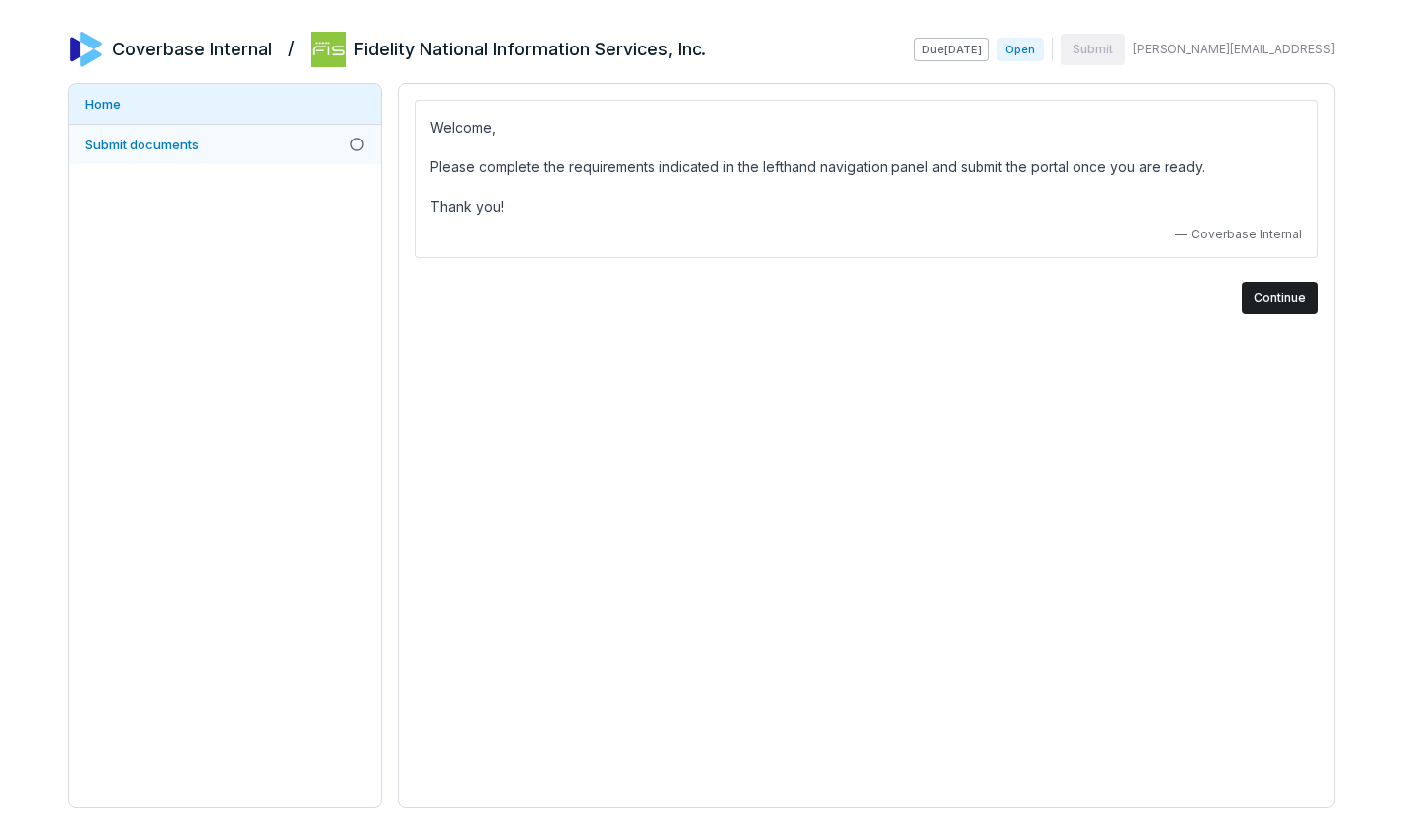 click on "Submit documents" at bounding box center (141, 144) 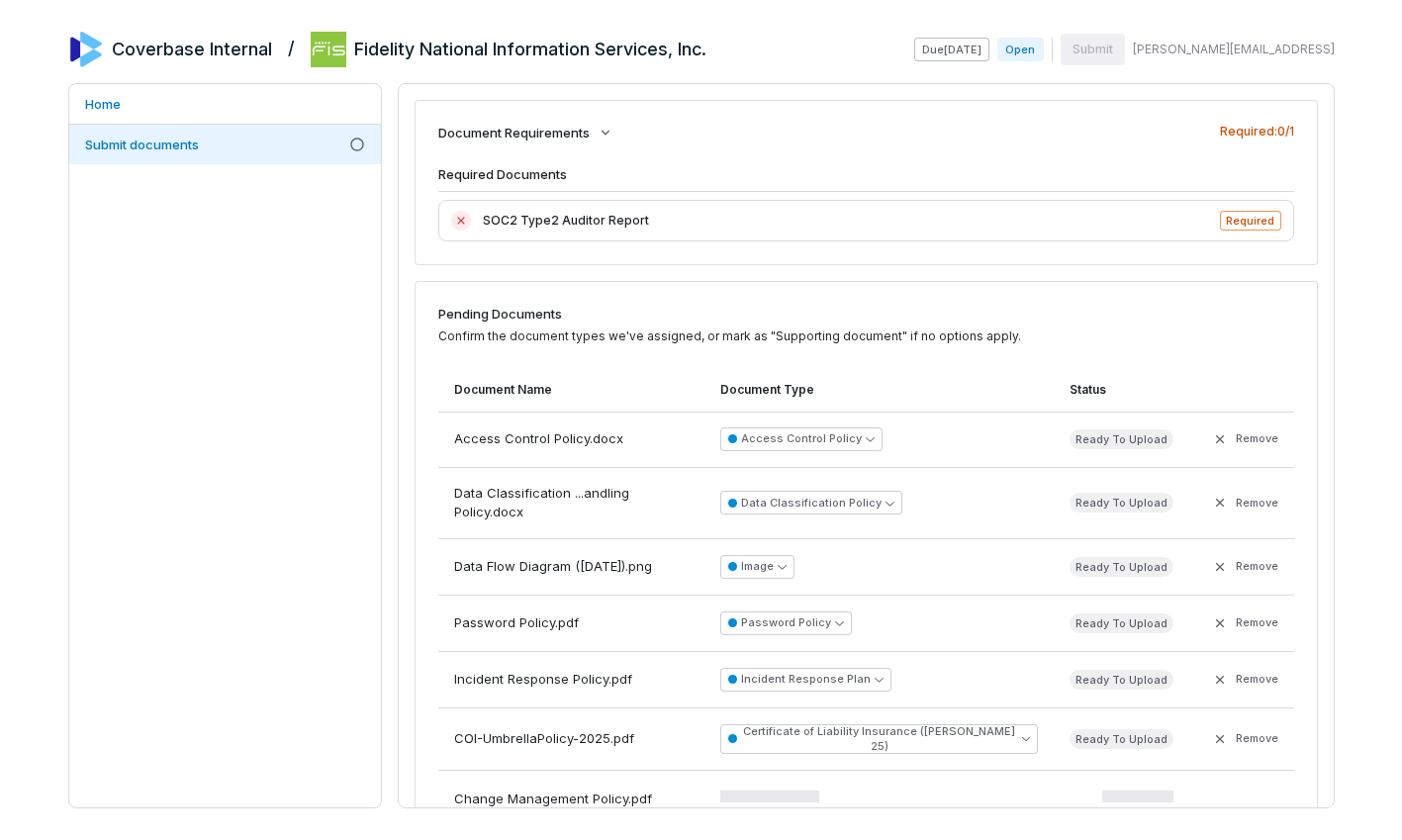 scroll, scrollTop: 5, scrollLeft: 0, axis: vertical 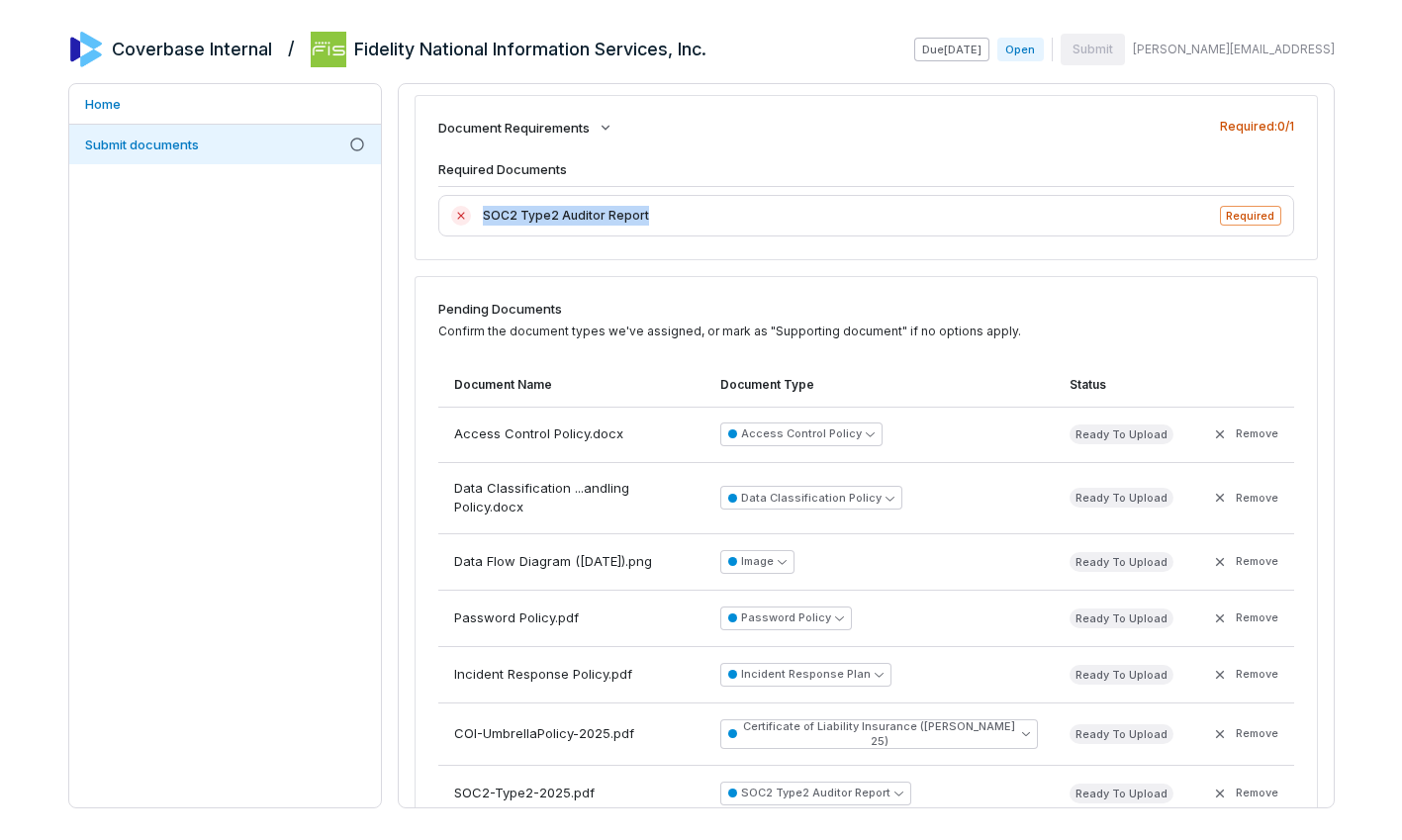 drag, startPoint x: 479, startPoint y: 215, endPoint x: 676, endPoint y: 212, distance: 197.02284 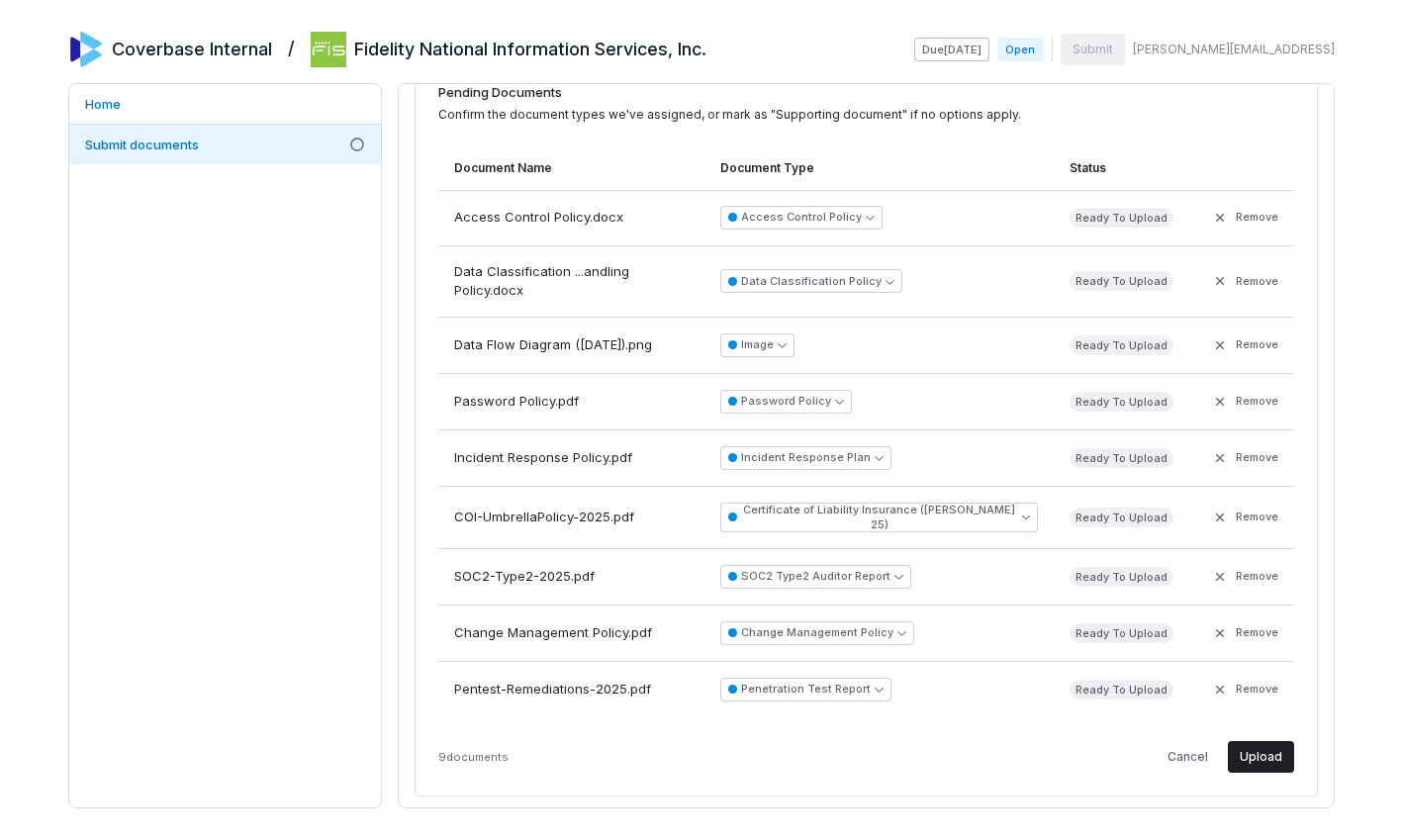 scroll, scrollTop: 233, scrollLeft: 0, axis: vertical 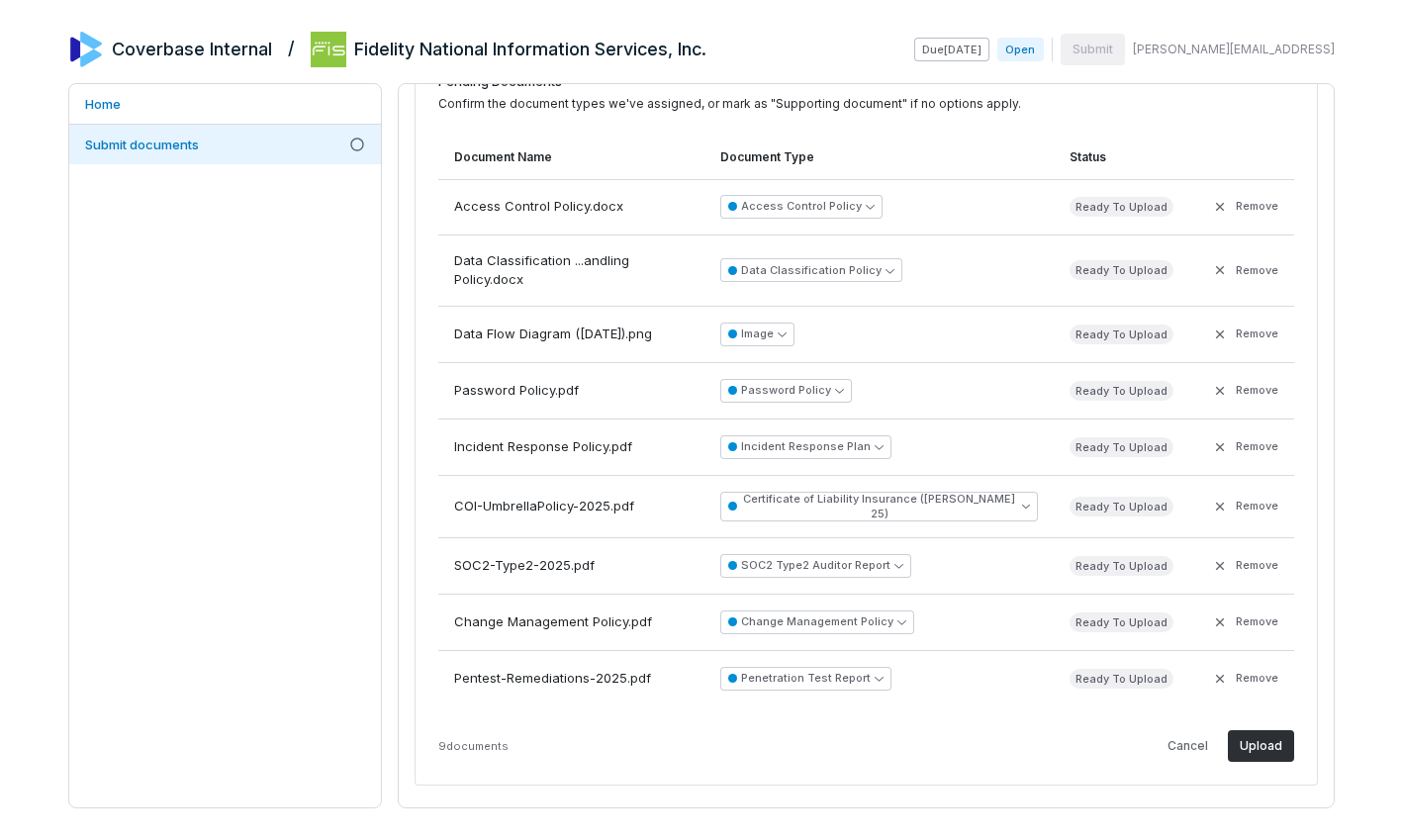click on "Upload" at bounding box center (1261, 746) 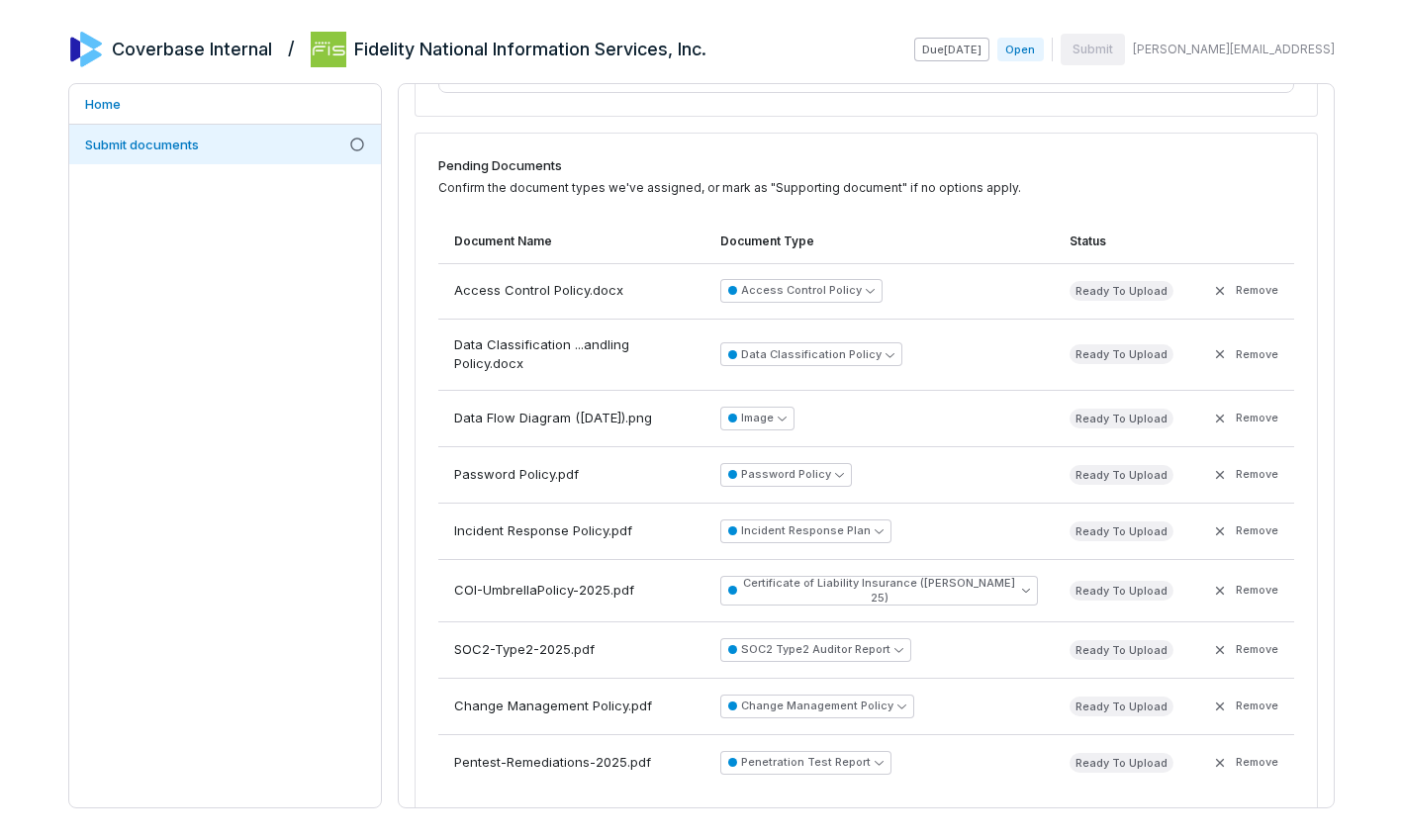 scroll, scrollTop: 0, scrollLeft: 0, axis: both 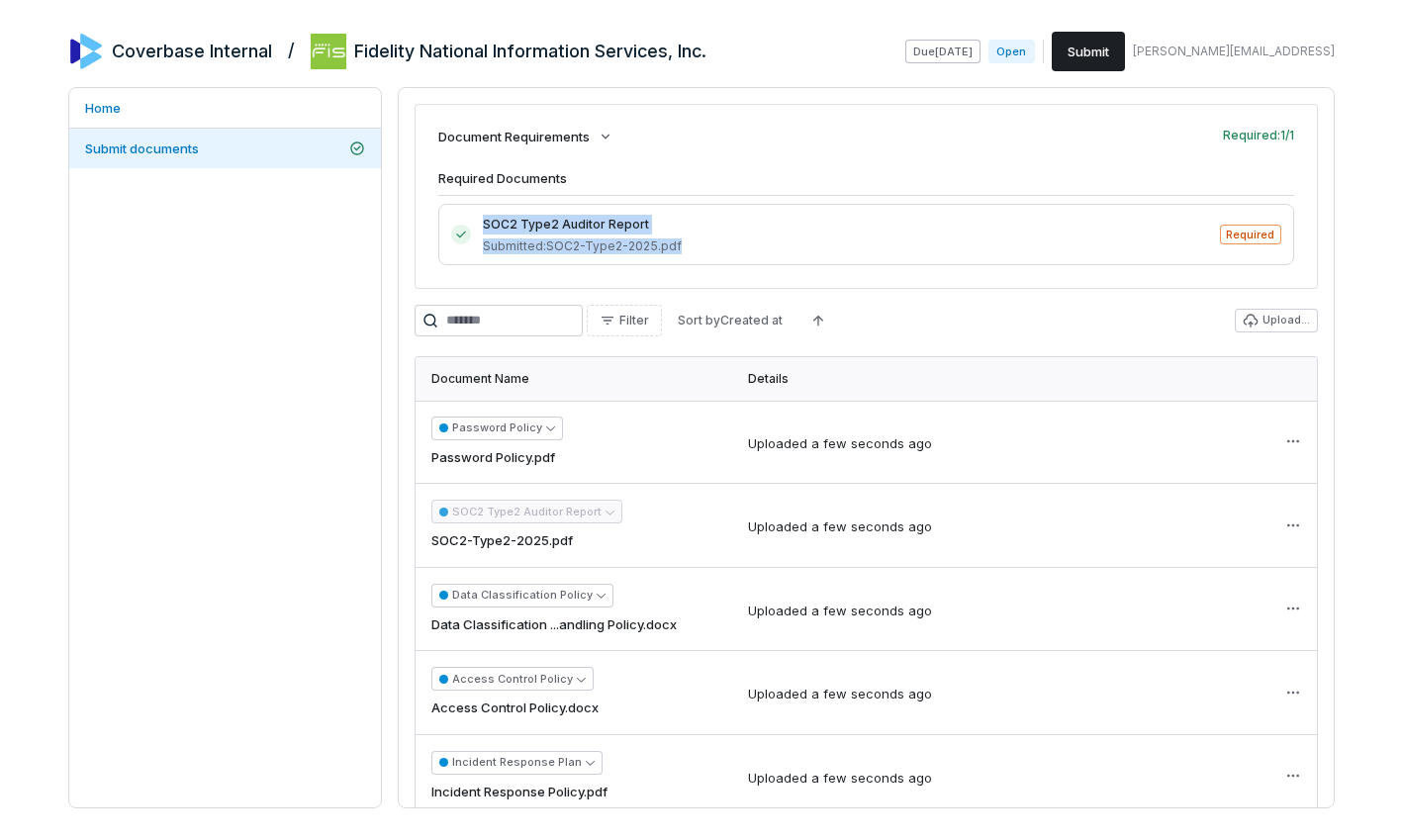 drag, startPoint x: 483, startPoint y: 227, endPoint x: 758, endPoint y: 256, distance: 276.525 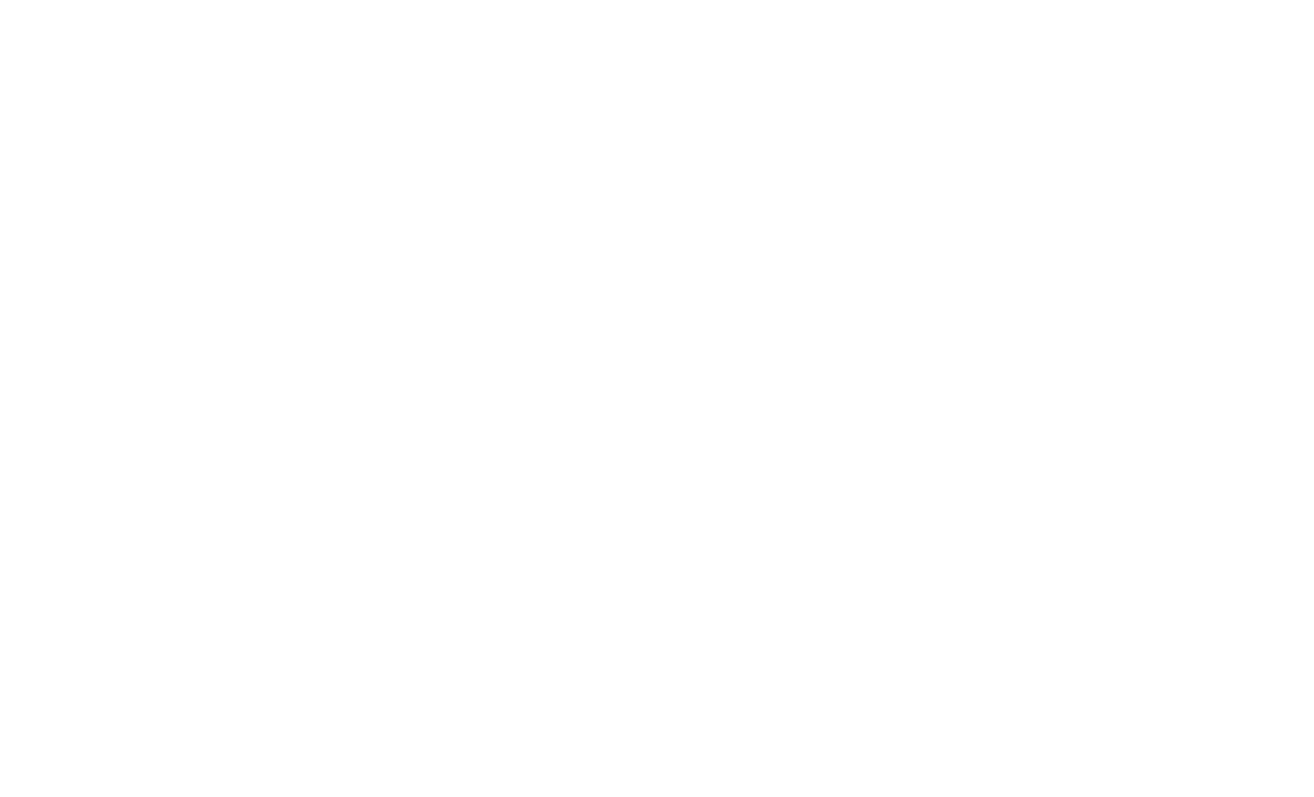 scroll, scrollTop: 0, scrollLeft: 0, axis: both 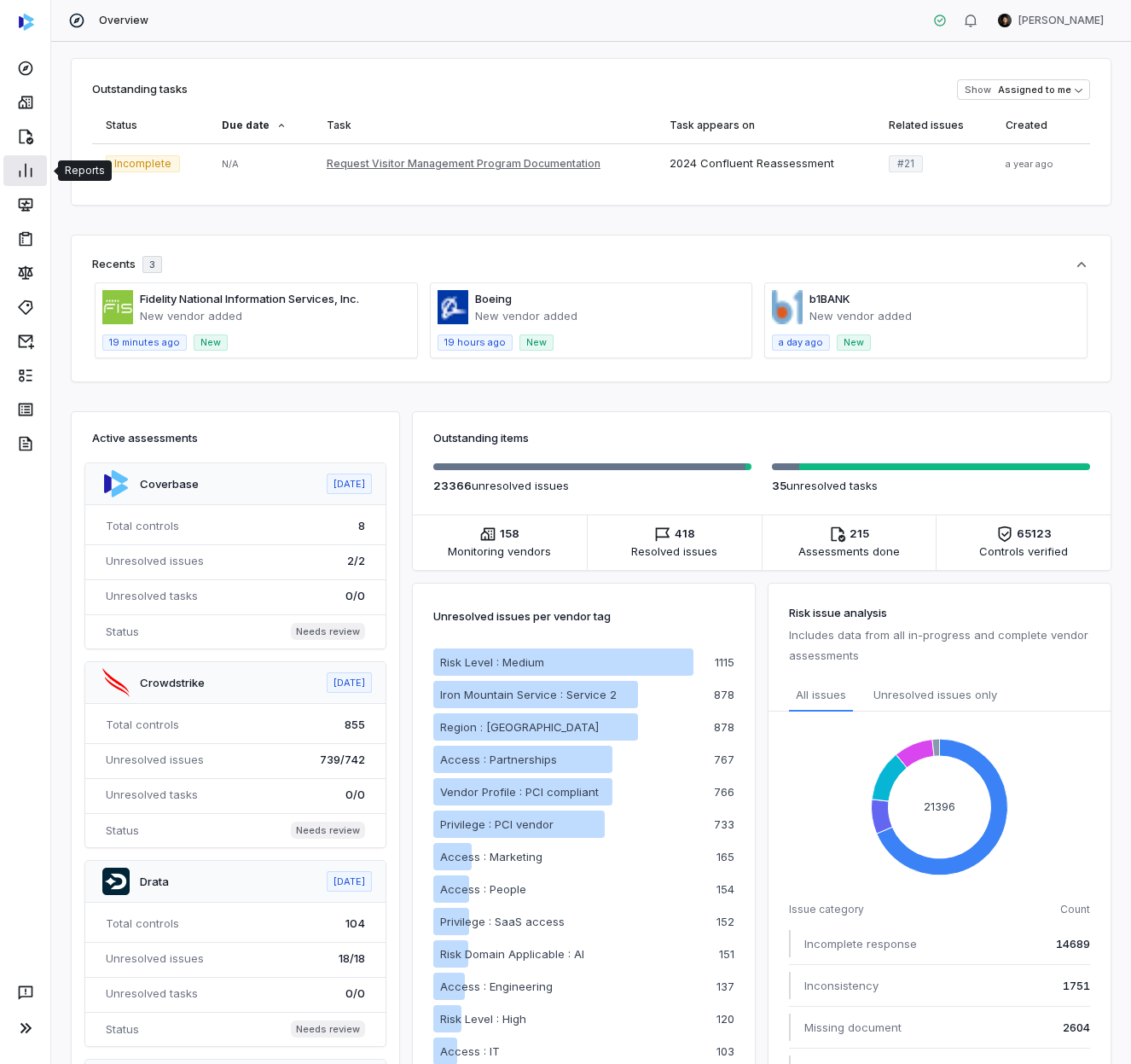 click 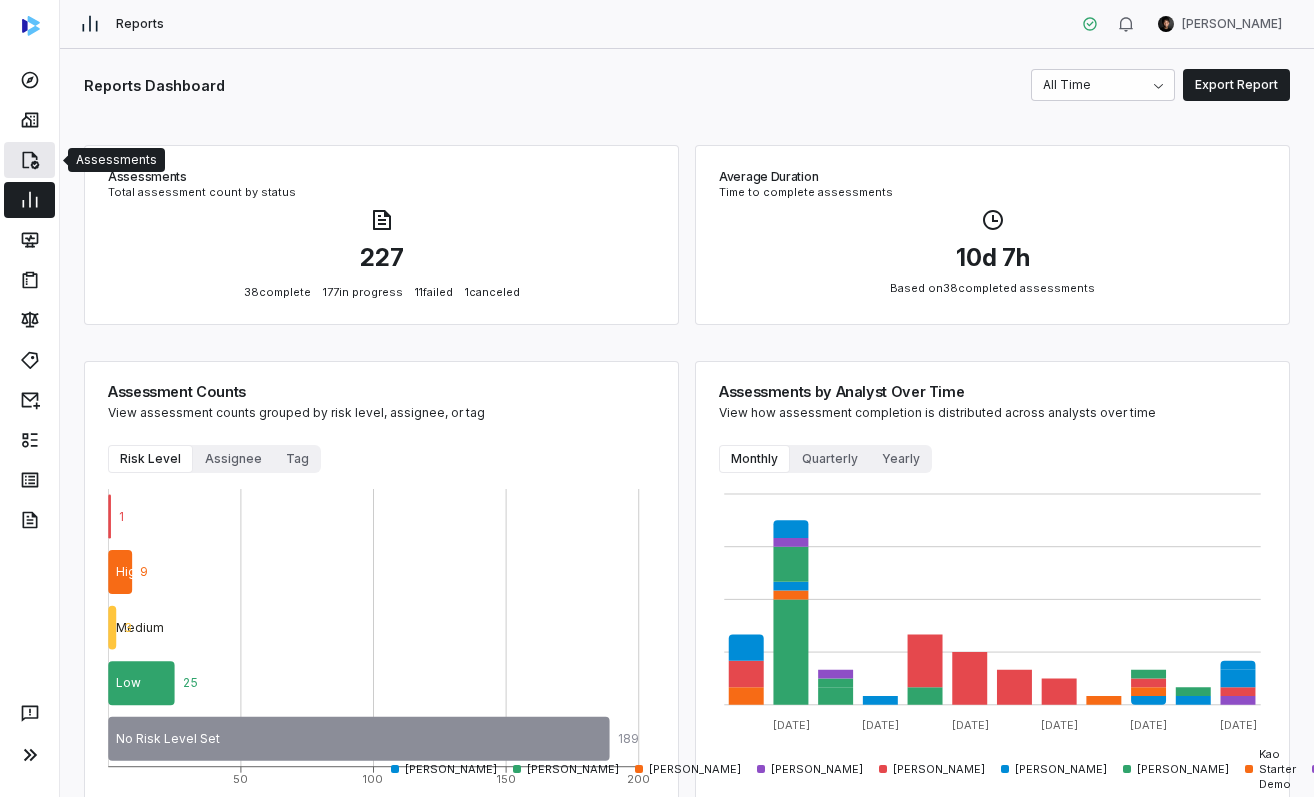 click at bounding box center (29, 160) 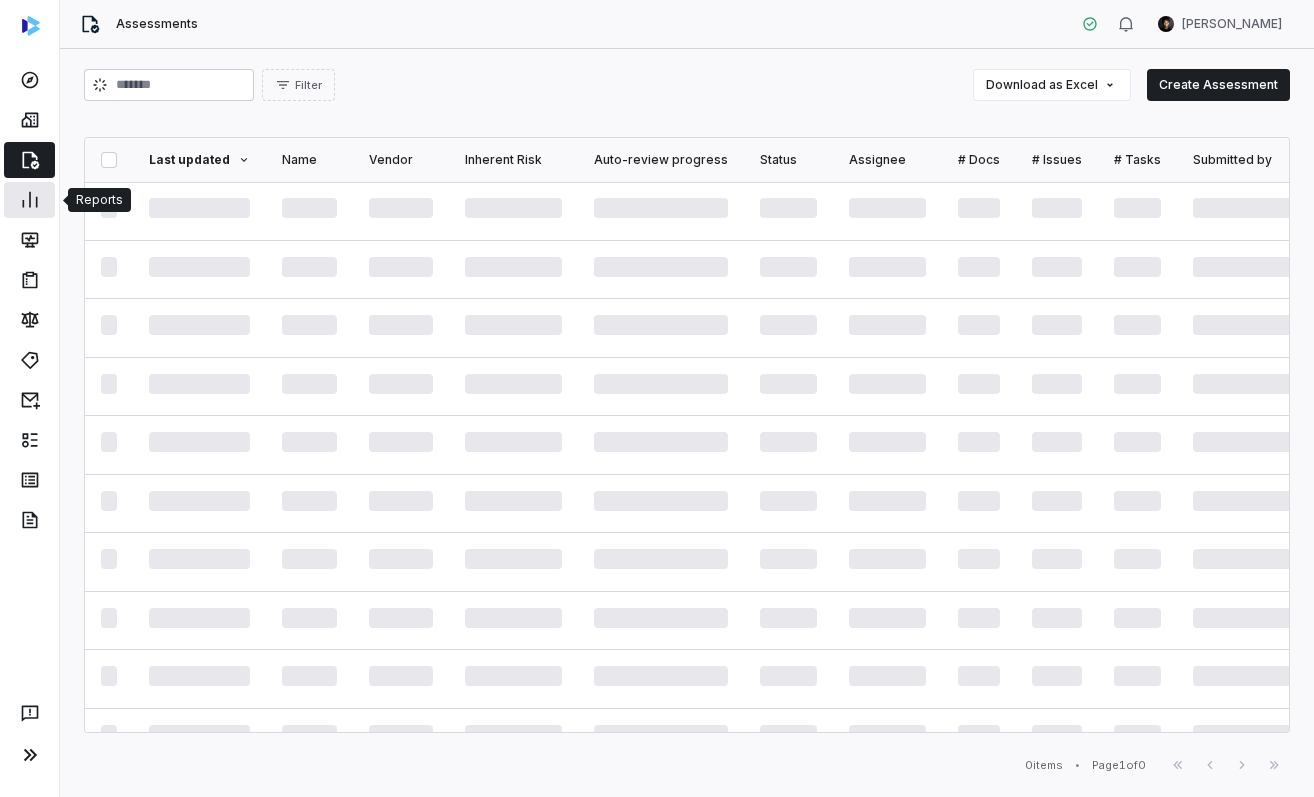 click 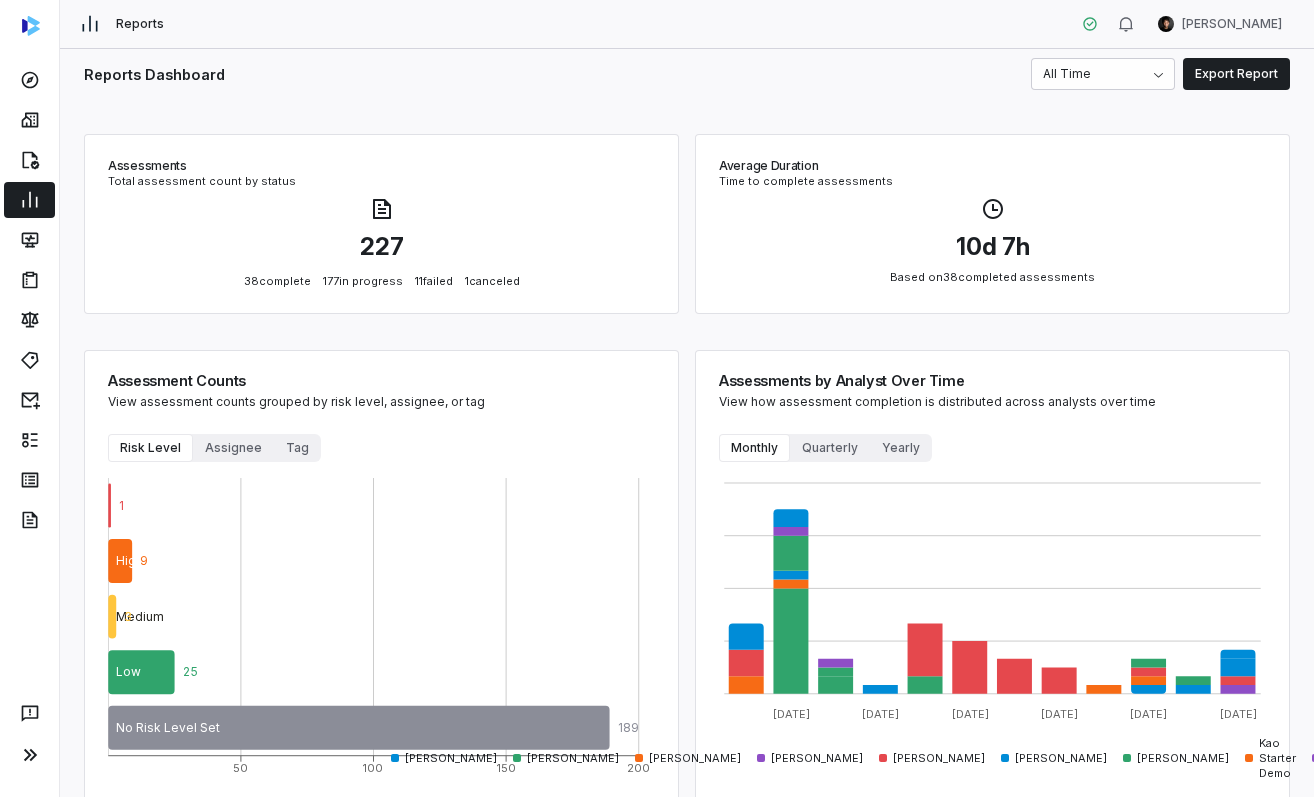 scroll, scrollTop: 0, scrollLeft: 0, axis: both 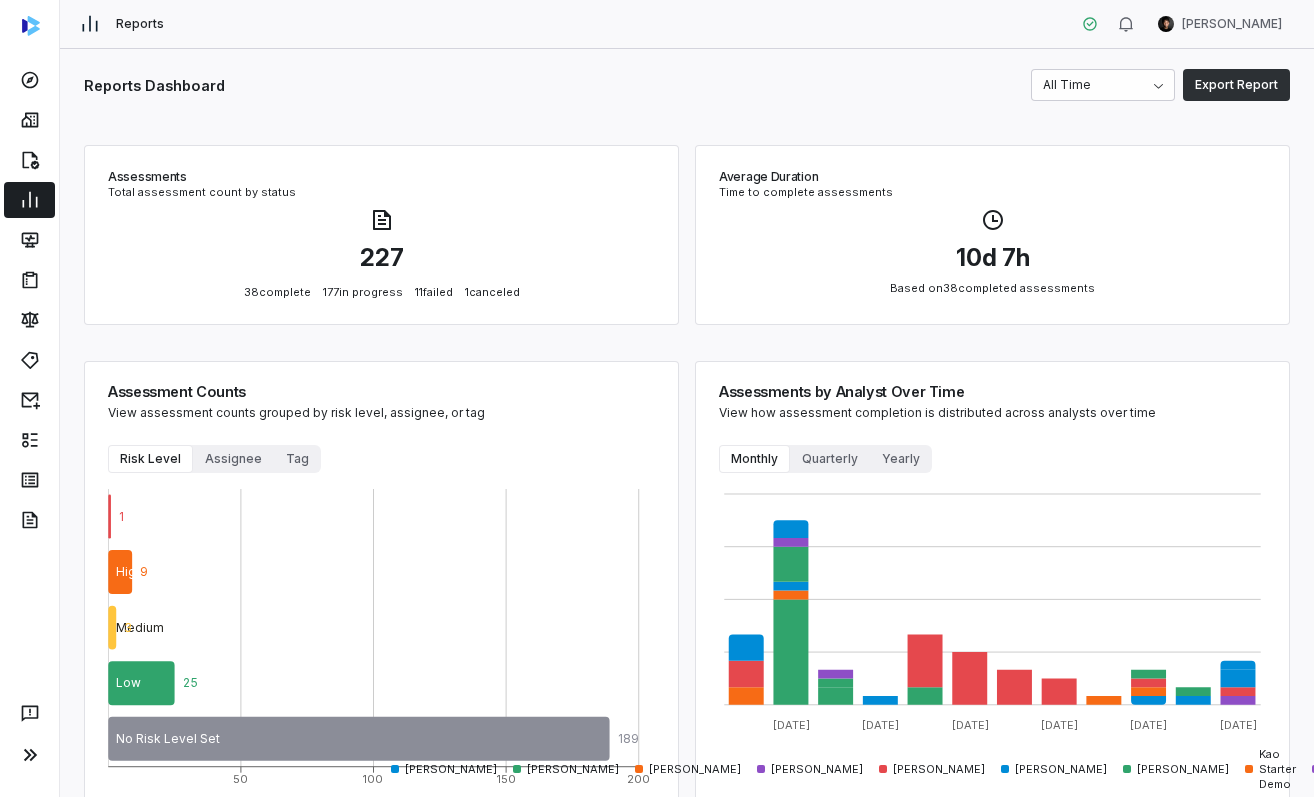 click on "Export Report" at bounding box center [1236, 85] 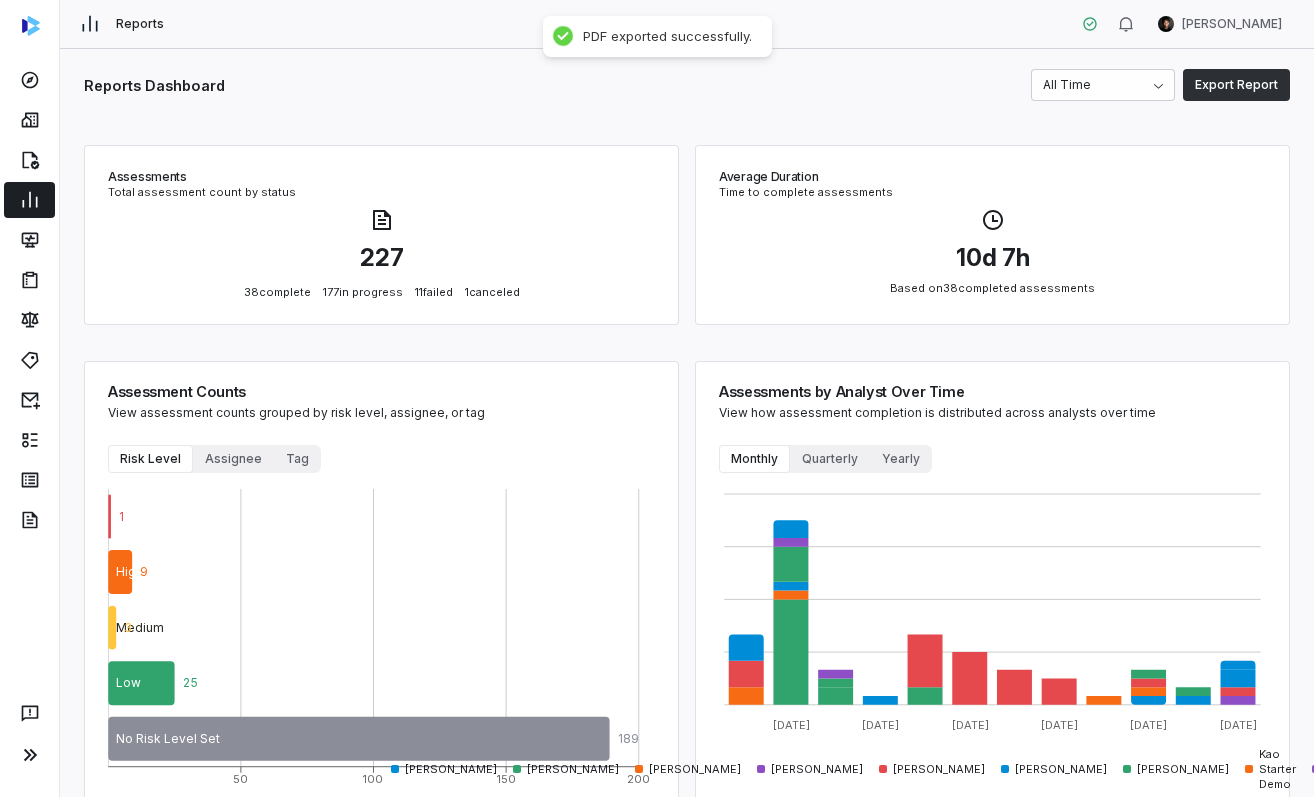 scroll, scrollTop: 1, scrollLeft: 0, axis: vertical 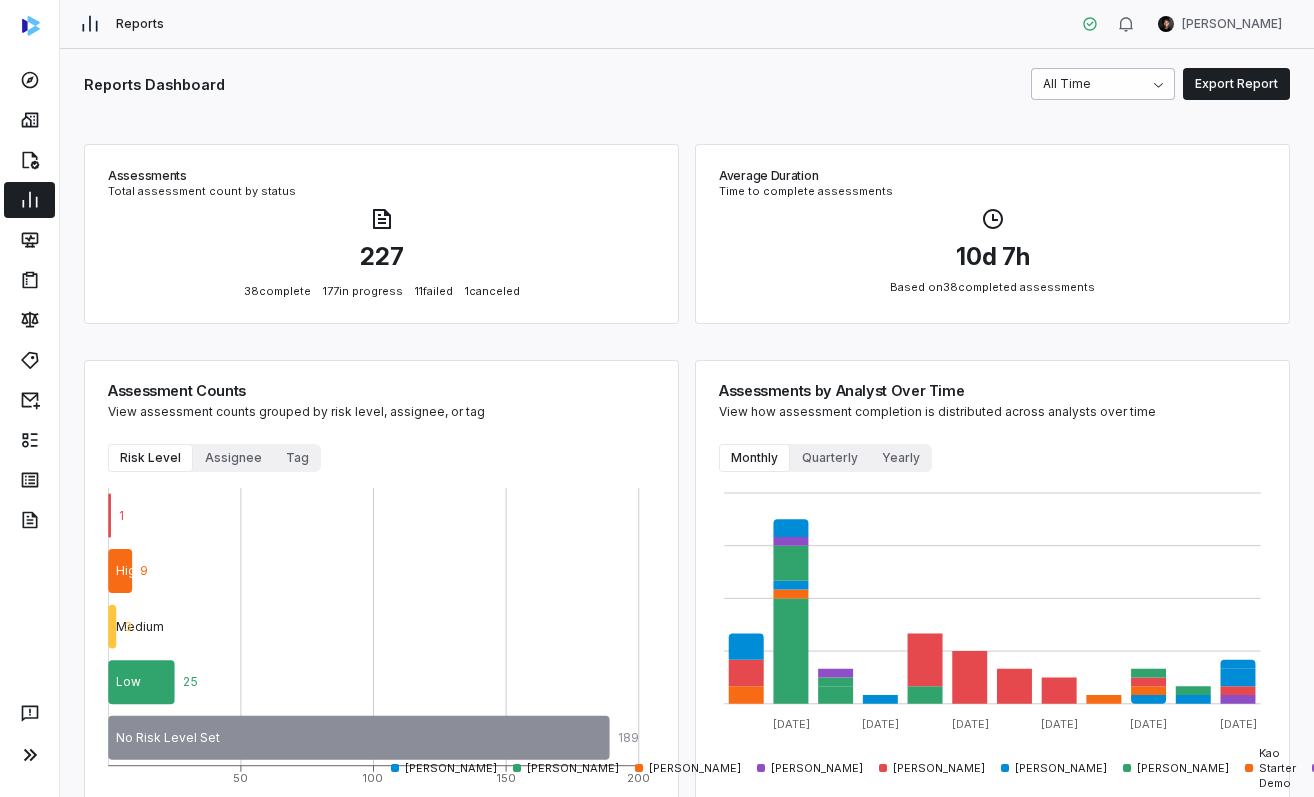 click on "Reports Clarence Chio Reports Dashboard All Time Export Report Assessments Total assessment count by status  complete  in progress  failed  canceled Average Duration Time to complete assessments d   h Based on   completed assessments Assessment Counts View assessment counts grouped by risk level, assignee, or tag Risk Level Assignee Tag 50 100 150 200 Critical High Medium Low No Risk Level Set 1 9 3 25 189 Total:  227  assessments Assessments by Analyst Over Time View how assessment completion is distributed across analysts over time Monthly Quarterly Yearly May 2024 Sep 2024 Nov 2024 Jan 2025 Apr 2025 Jun 2025 Amanda Pettenati Anna Chen Clarence Chio Darwin Alvarez David Gold Gus Cuddy Jen Hsin Kao Starter Demo Kao Test Rohan Chitalia Zi Chong Kao Total:  227  assessments Vendor Risk Levels Distribution of vendors by risk level 4 9 5 21 119 Vendor Tags Top vendor tags by frequency 10 9 8 7 5 5 5 5 5 4 Assessment Outcomes by Risk Level 9  total assessments with recommendations) Critical High 0" at bounding box center [657, 398] 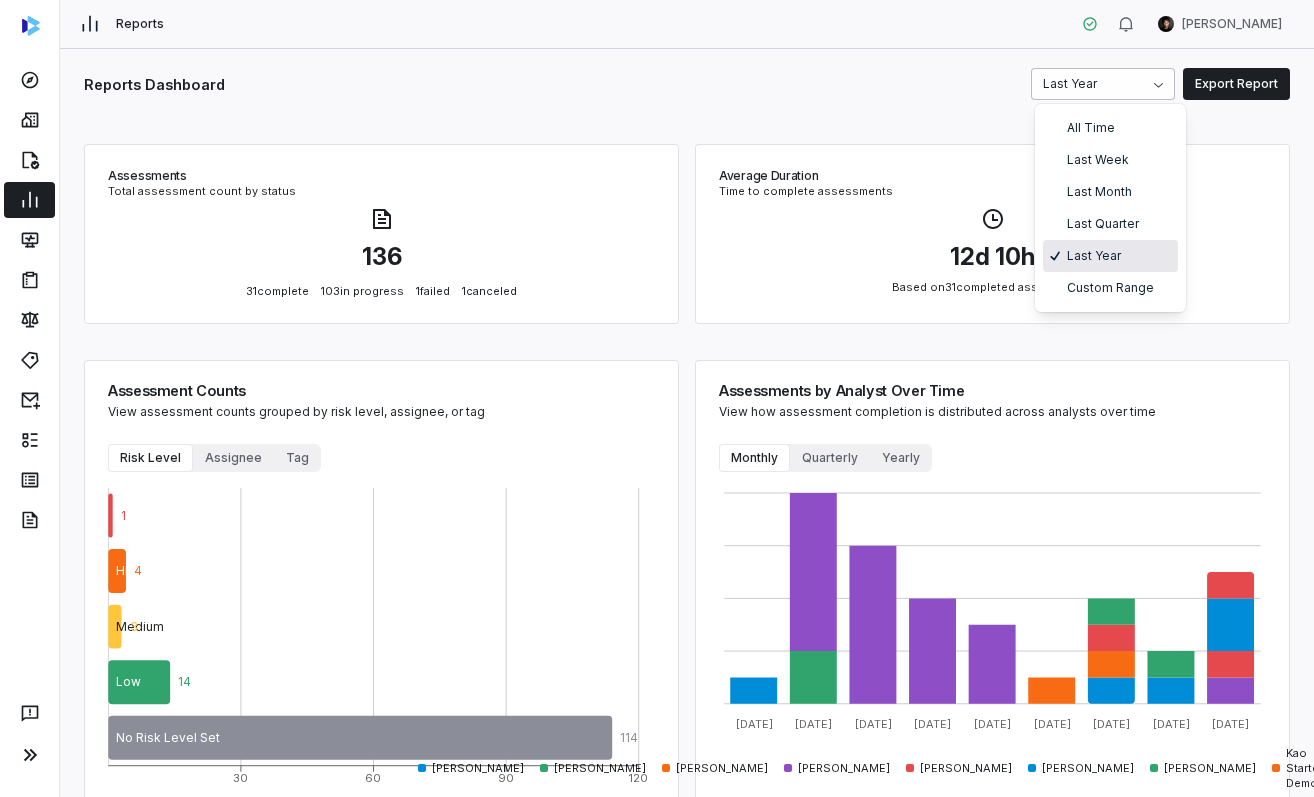 click on "Reports Clarence Chio Reports Dashboard Last Year Export Report Assessments Total assessment count by status  complete  in progress  failed  canceled Average Duration Time to complete assessments d   h Based on   completed assessments Assessment Counts View assessment counts grouped by risk level, assignee, or tag Risk Level Assignee Tag 30 60 90 120 Critical High Medium Low No Risk Level Set 1 4 3 14 114 Total:  136  assessments Assessments by Analyst Over Time View how assessment completion is distributed across analysts over time Monthly Quarterly Yearly Sep 2024 Oct 2024 Nov 2024 Dec 2024 Jan 2025 Feb 2025 Apr 2025 May 2025 Jun 2025 Amanda Pettenati Anna Chen Clarence Chio Darwin Alvarez David Gold Gus Cuddy Jen Hsin Kao Starter Demo Rohan Chitalia Zi Chong Kao Total:  136  assessments Vendor Risk Levels Distribution of vendors by risk level 4 9 5 21 119 Vendor Tags Top vendor tags by frequency 10 9 8 7 5 5 5 5 5 4 Assessment Outcomes by Risk Level 9 Critical High Medium Low Unassessed 0 1" at bounding box center (657, 398) 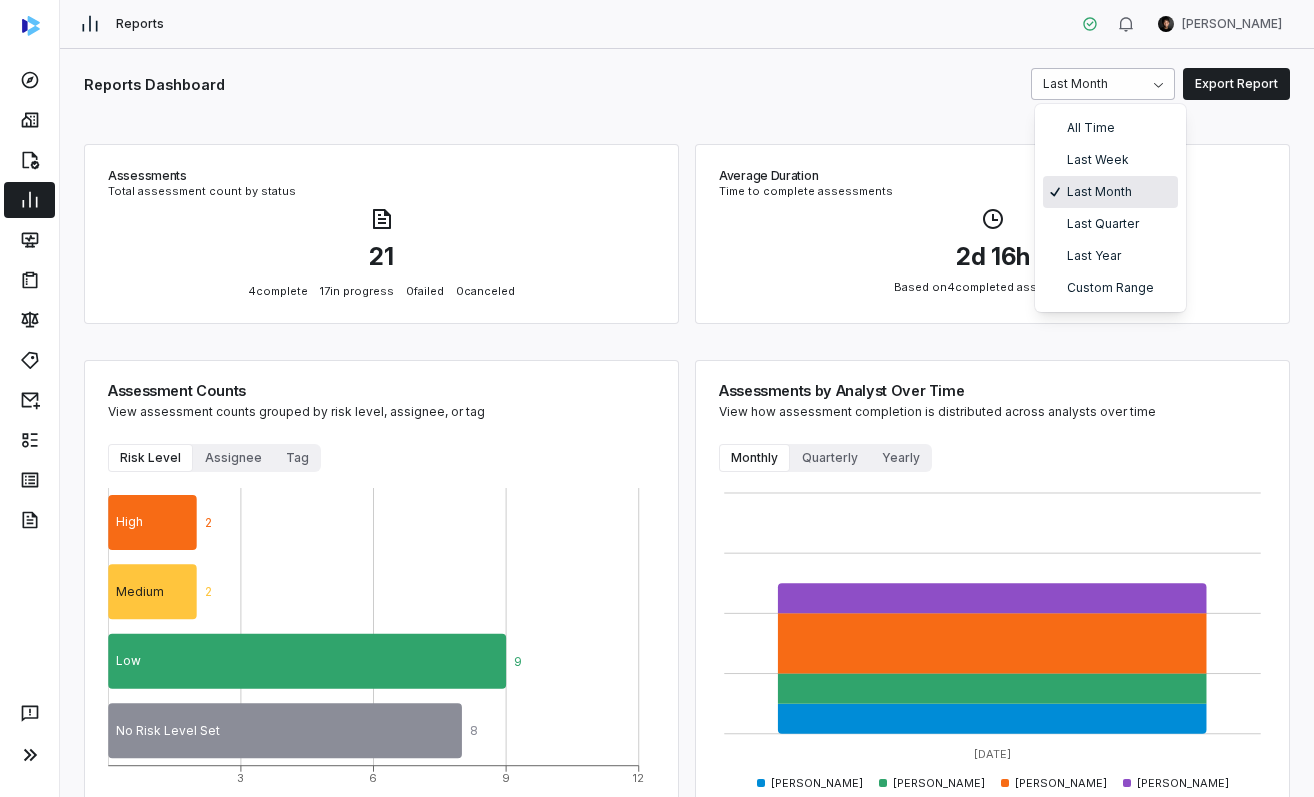 click on "Reports Clarence Chio Reports Dashboard Last Month Export Report Assessments Total assessment count by status  complete  in progress  failed  canceled Average Duration Time to complete assessments d   h Based on   completed assessments Assessment Counts View assessment counts grouped by risk level, assignee, or tag Risk Level Assignee Tag 3 6 9 12 High Medium Low No Risk Level Set 2 2 9 8 Total:  21  assessments Assessments by Analyst Over Time View how assessment completion is distributed across analysts over time Monthly Quarterly Yearly Jun 2025 Darwin Alvarez David Gold Gus Cuddy Zi Chong Kao Total:  21  assessments Vendor Risk Levels Distribution of vendors by risk level 4 9 5 21 119 Vendor Tags Top vendor tags by frequency 10 9 8 7 5 5 5 5 5 4 Assessment Outcomes by Risk Level Distribution of assessment outcomes across vendor risk levels ( 9  total assessments with recommendations) Critical High Medium Low Unassessed 0 1 2 3 4 Approved Conditionally Approved Rejected Monthly Jun 25 0 1 2" at bounding box center [657, 398] 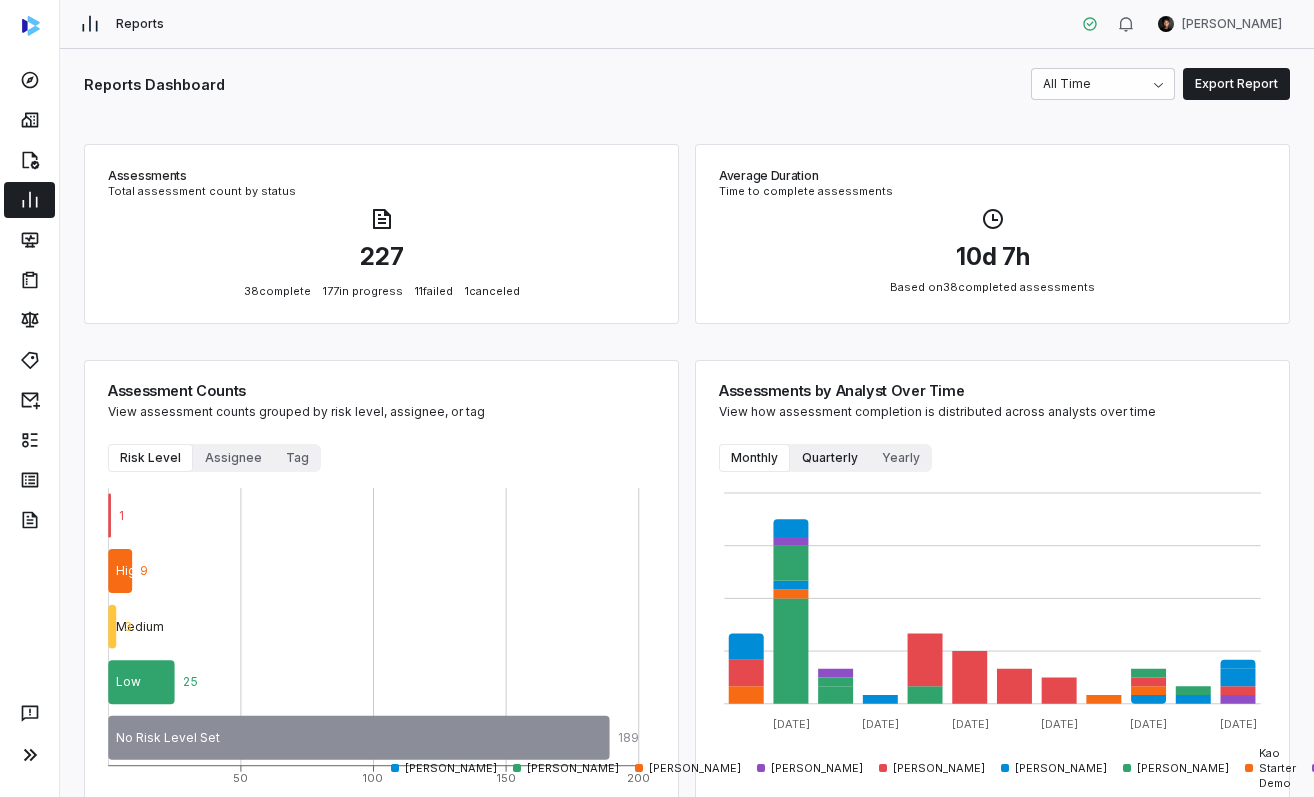 click on "Quarterly" at bounding box center [830, 458] 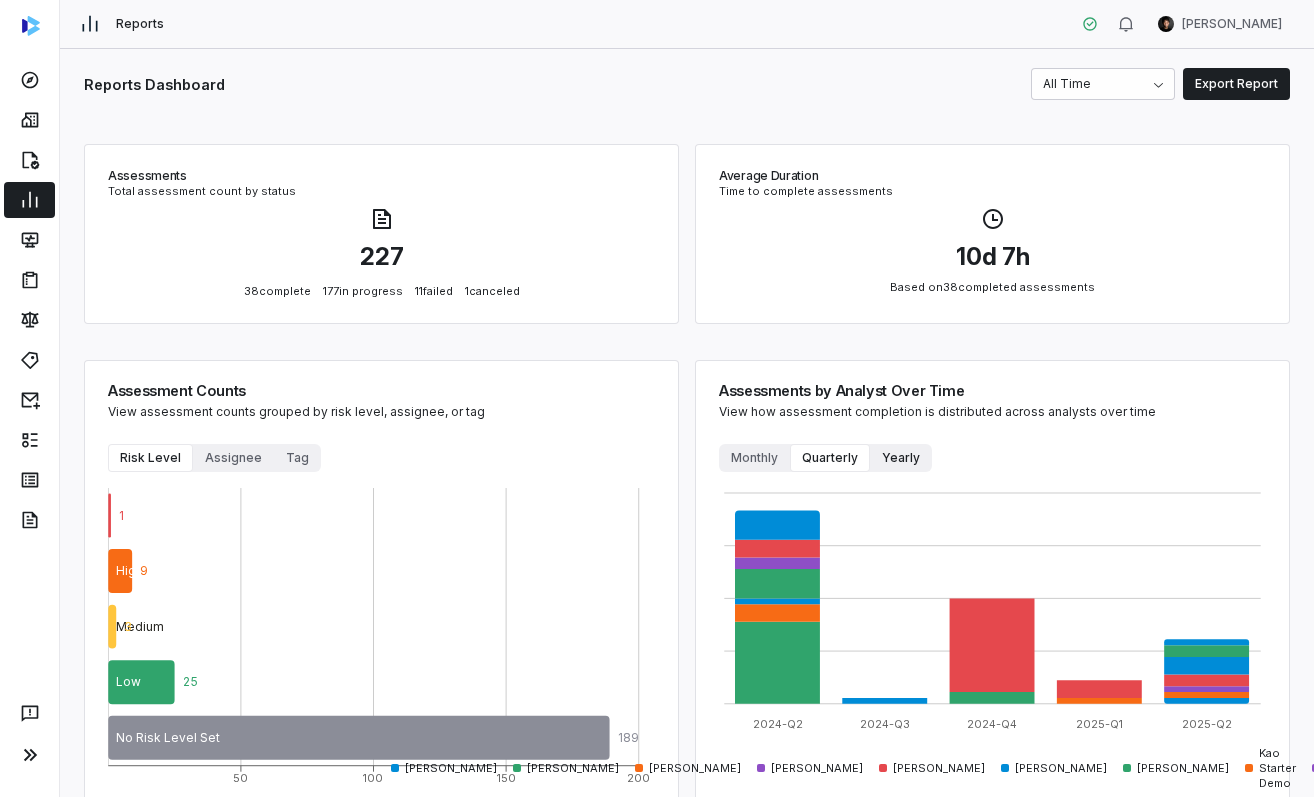 click on "Yearly" at bounding box center (901, 458) 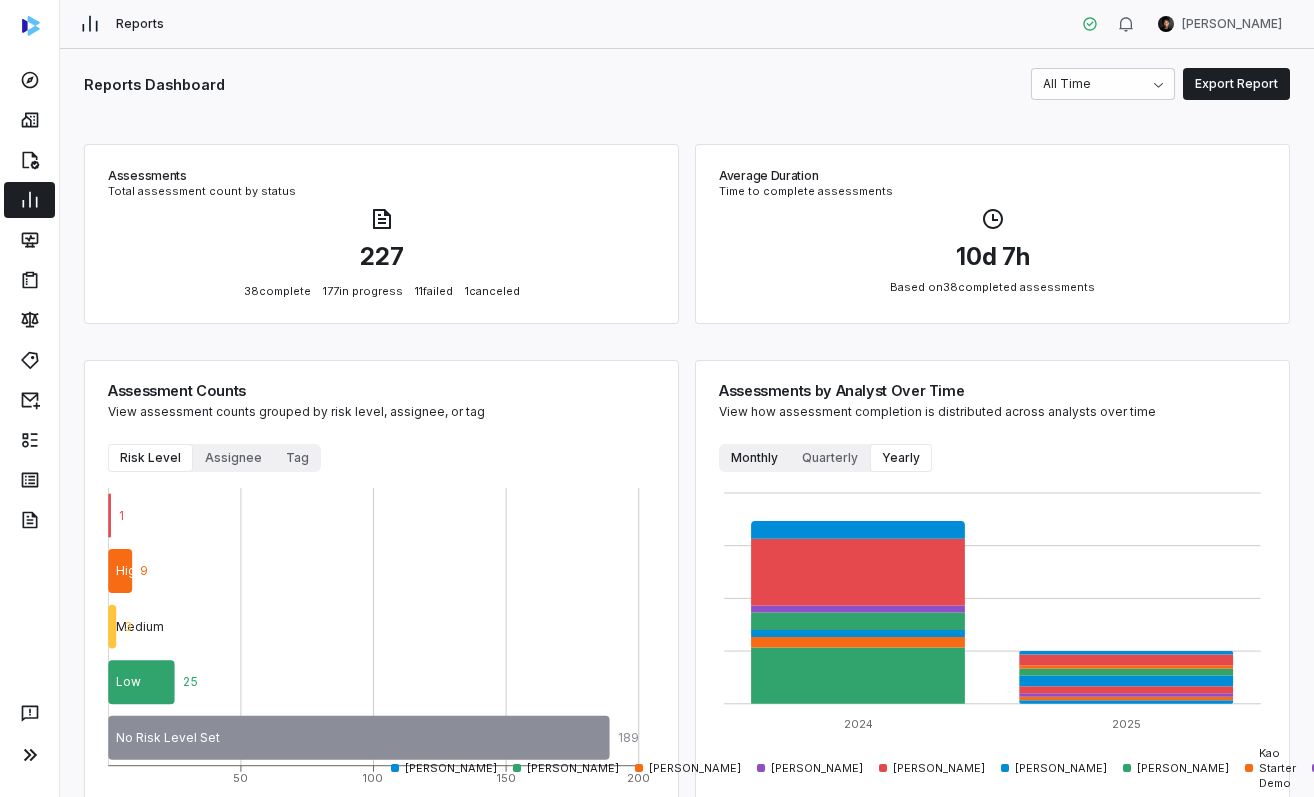 click on "Monthly" at bounding box center (754, 458) 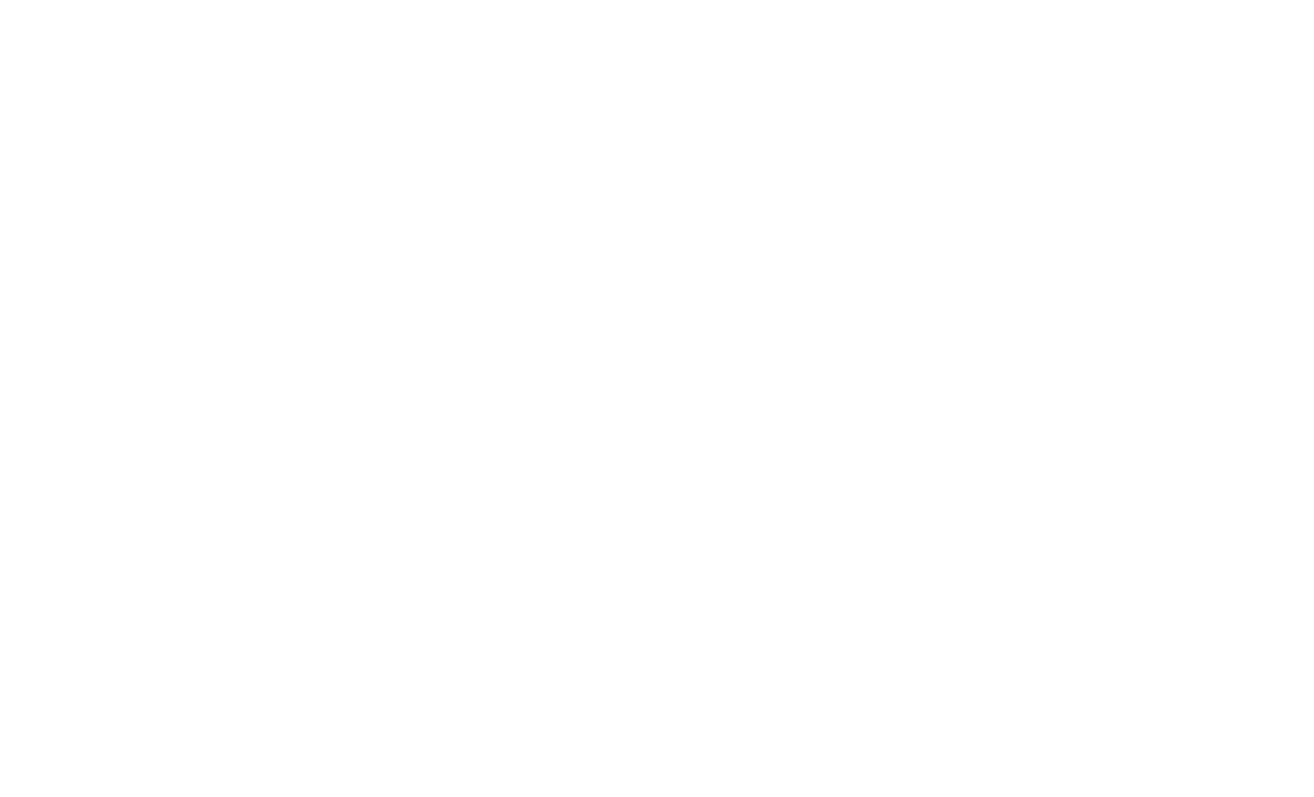 scroll, scrollTop: 0, scrollLeft: 0, axis: both 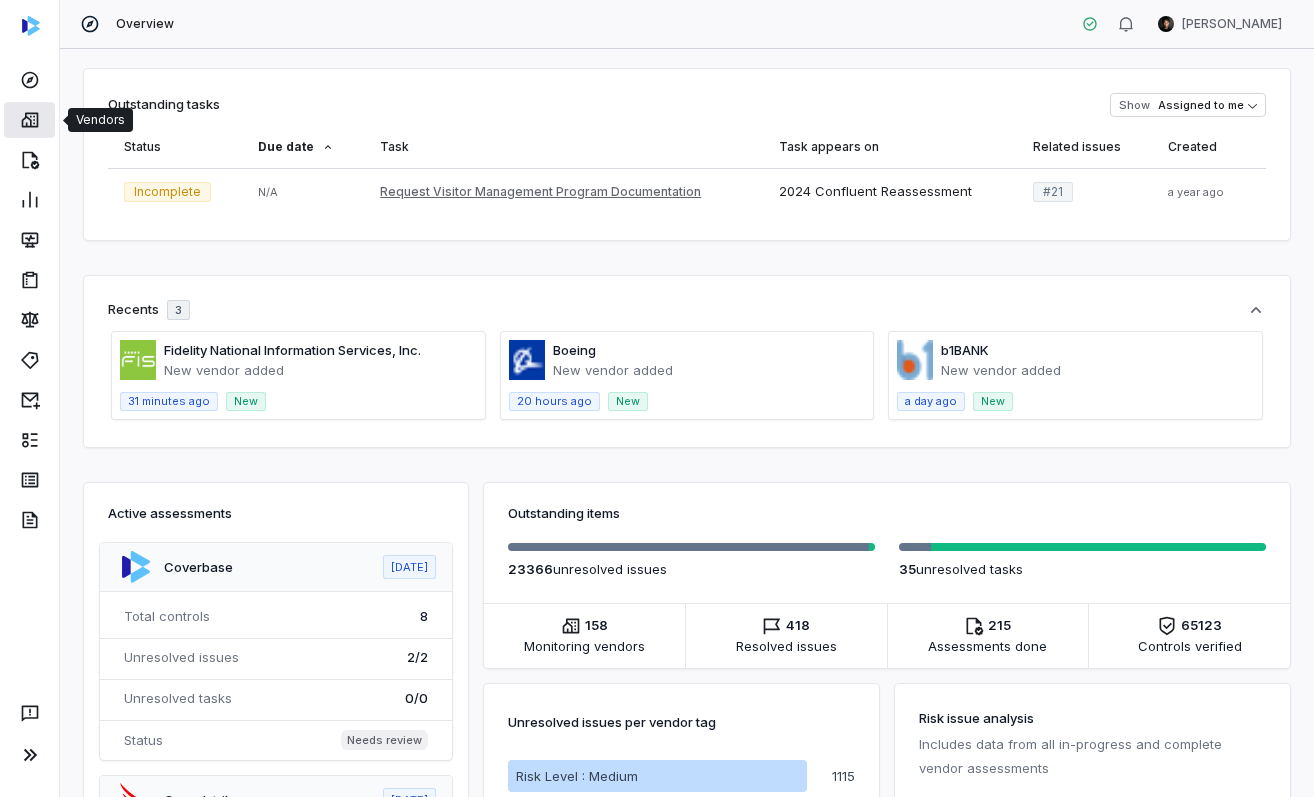 click at bounding box center [29, 120] 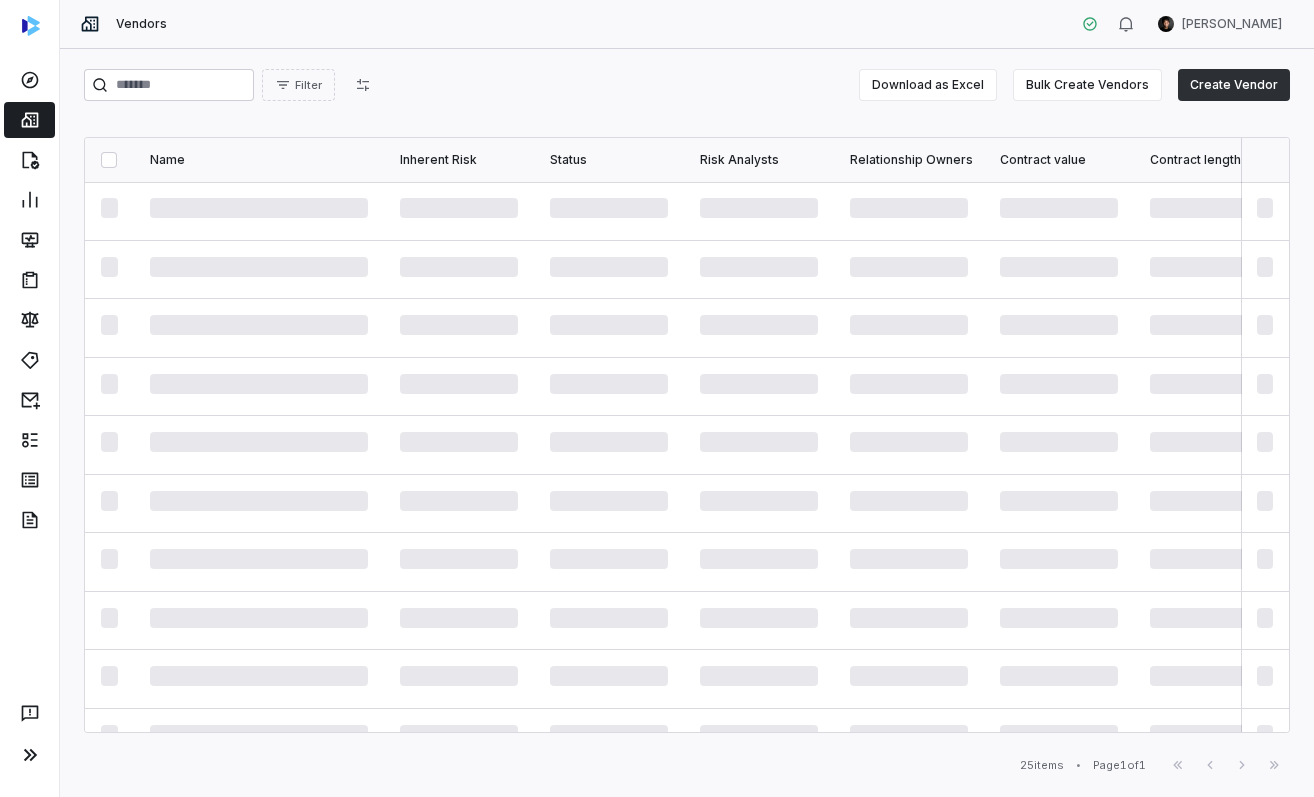 click on "Create Vendor" at bounding box center (1234, 85) 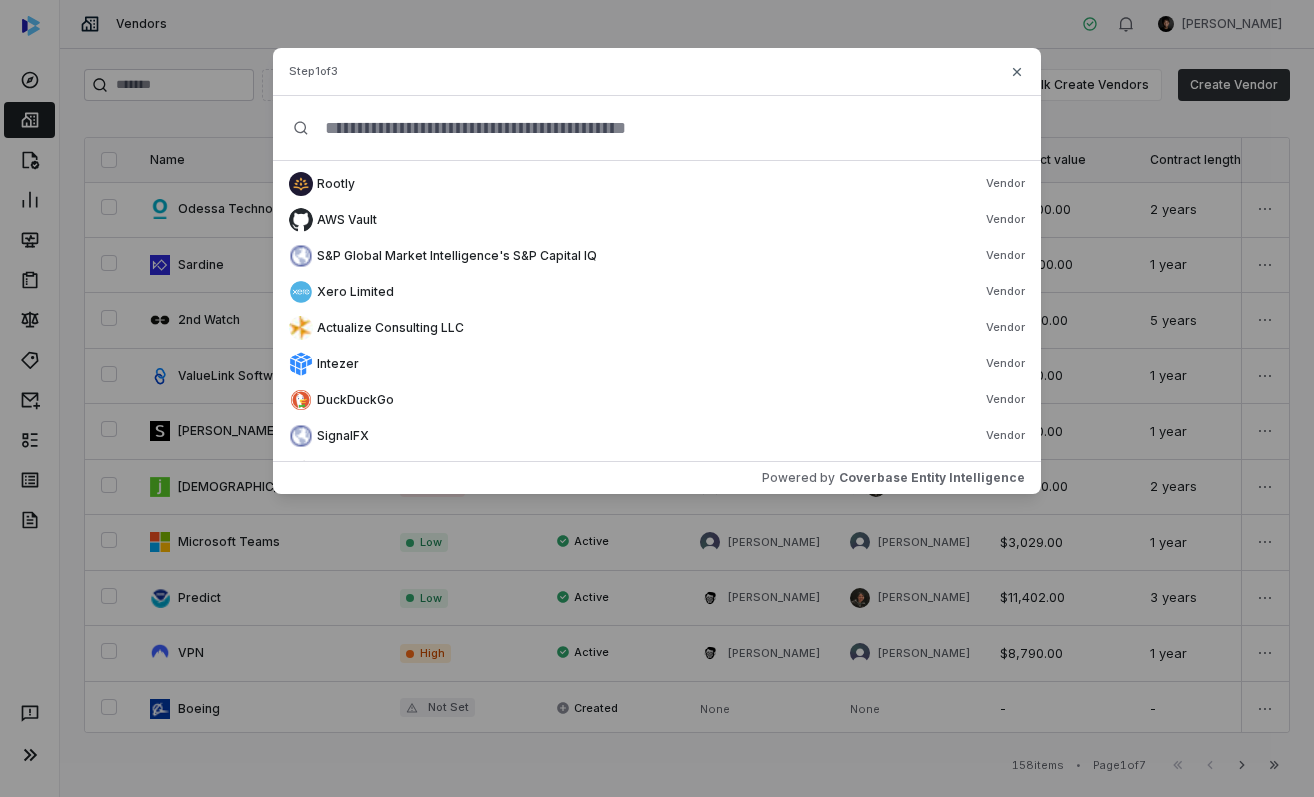 scroll, scrollTop: 0, scrollLeft: 0, axis: both 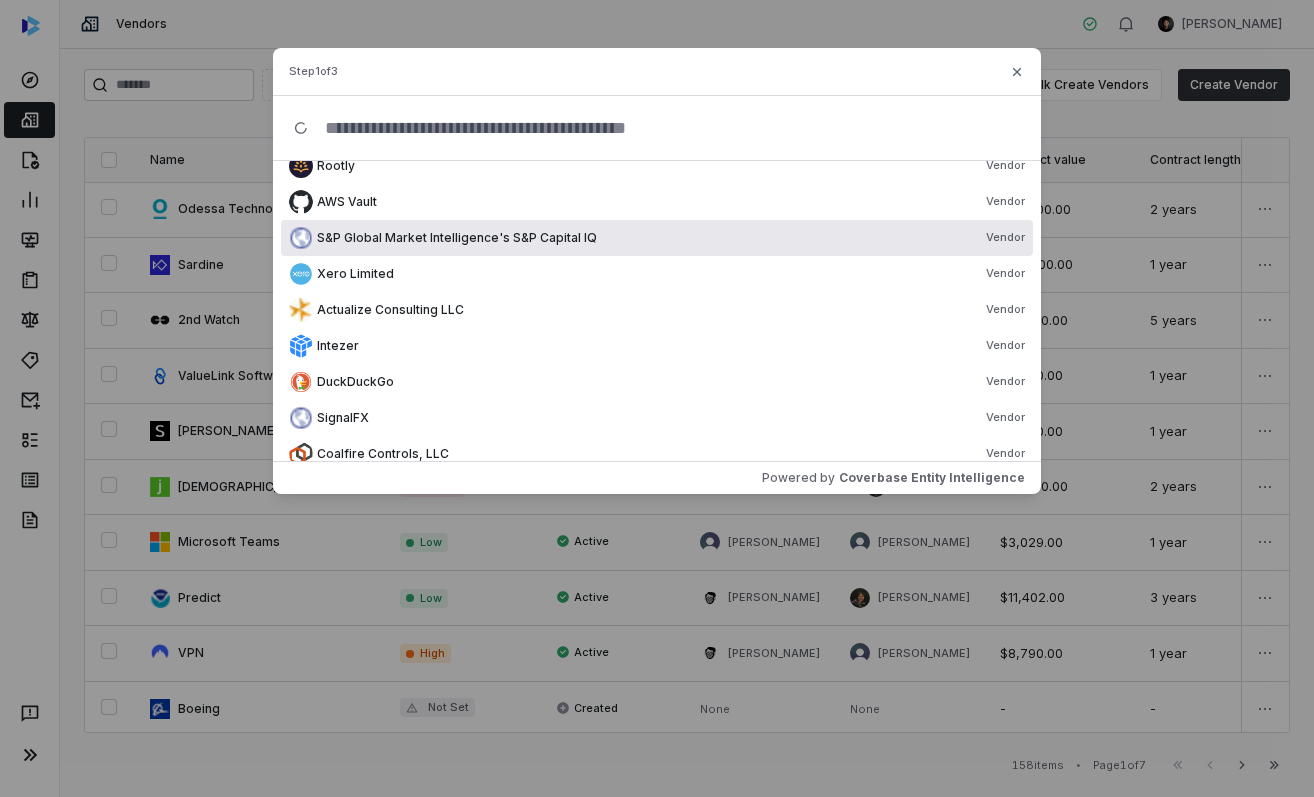 click on "Create Vendor Step  1  of  3 Workspace One Vendor Bulk import request Vendor b1BANK Vendor Defi Solutions Vendor Express Imaging Services Vendor Rootly Vendor AWS Vault Vendor S&P Global Market Intelligence's S&P Capital IQ Vendor Xero Limited Vendor Actualize Consulting LLC Vendor Intezer Vendor DuckDuckGo Vendor SignalFX Vendor Coalfire Controls, LLC Vendor Semaphore Vendor HashiCorp Vault Vendor Prompt Security Vendor [PERSON_NAME] & Company, LLC Vendor Google G-mail Vendor Powered by    Coverbase Entity Intelligence Close" at bounding box center (657, 271) 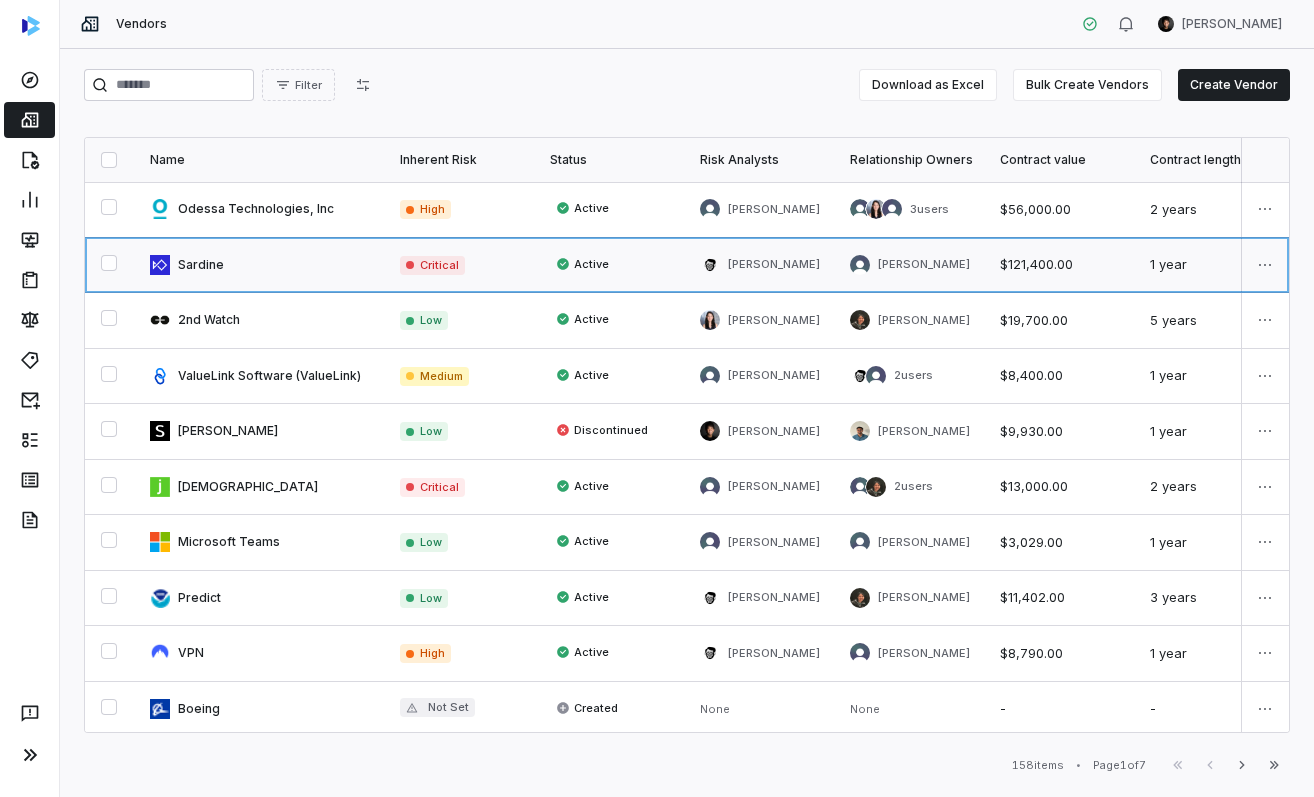 click at bounding box center [259, 265] 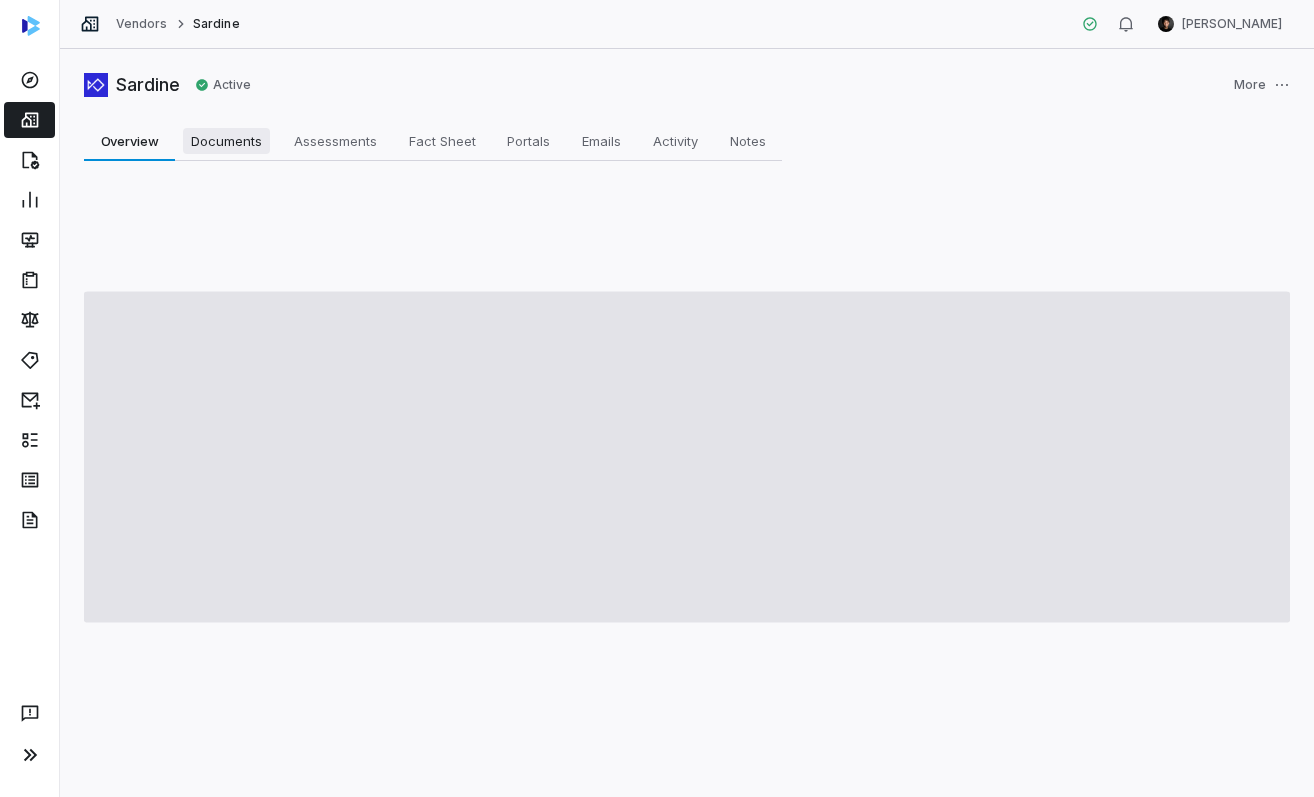 click on "Documents" at bounding box center (226, 141) 